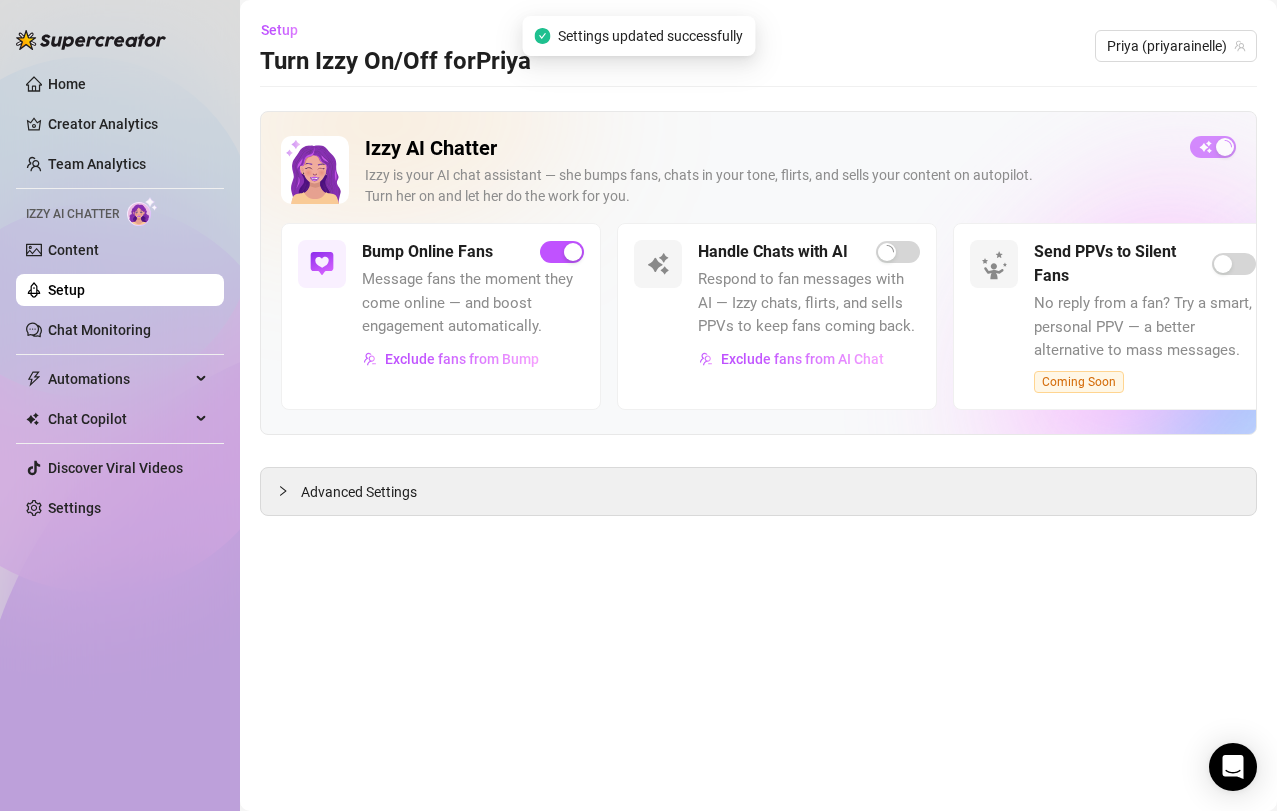 scroll, scrollTop: 0, scrollLeft: 0, axis: both 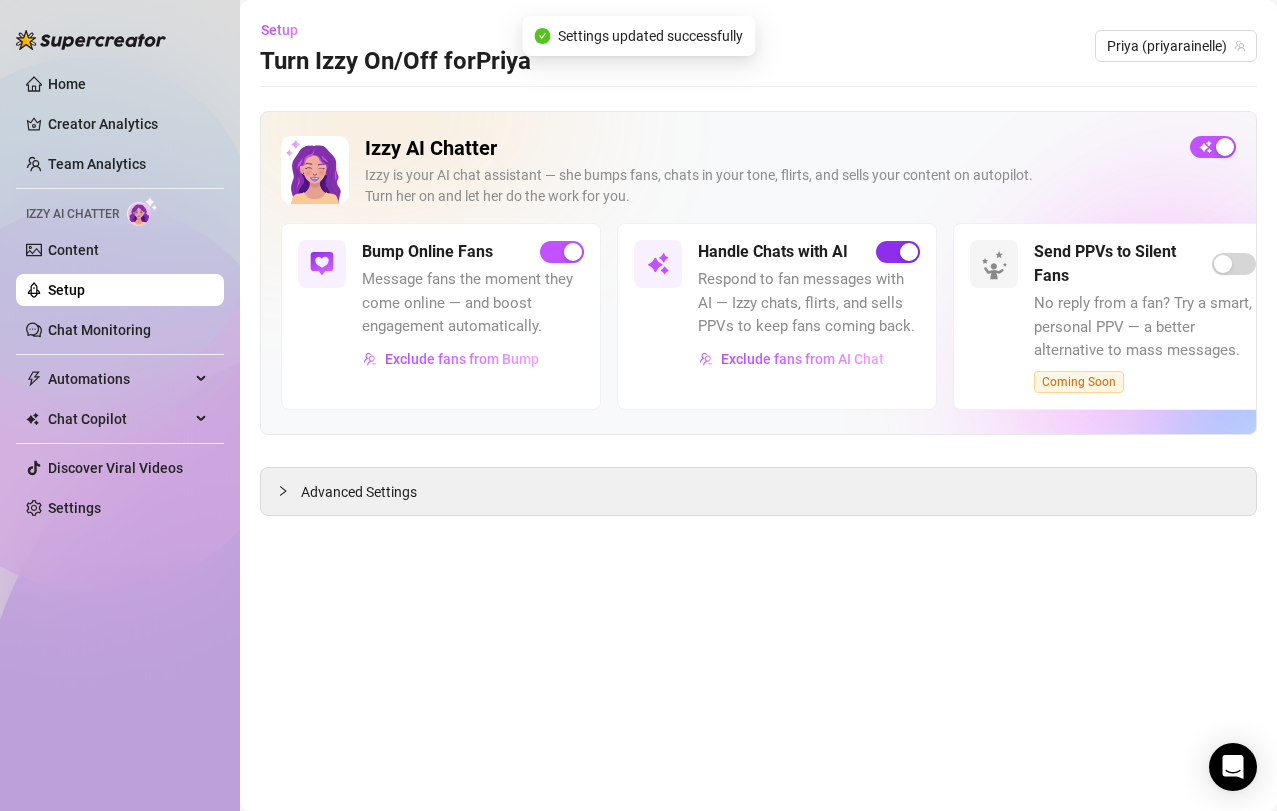 click at bounding box center (898, 252) 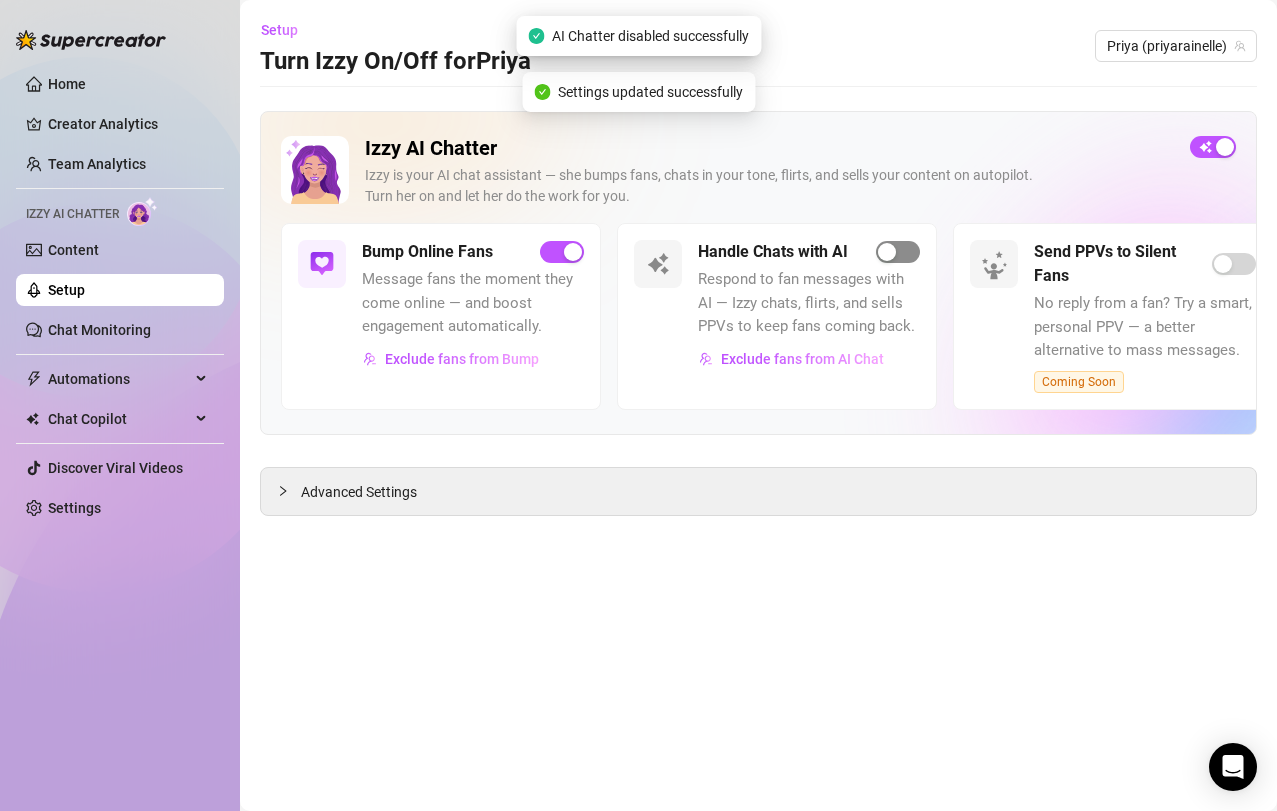 click at bounding box center [898, 252] 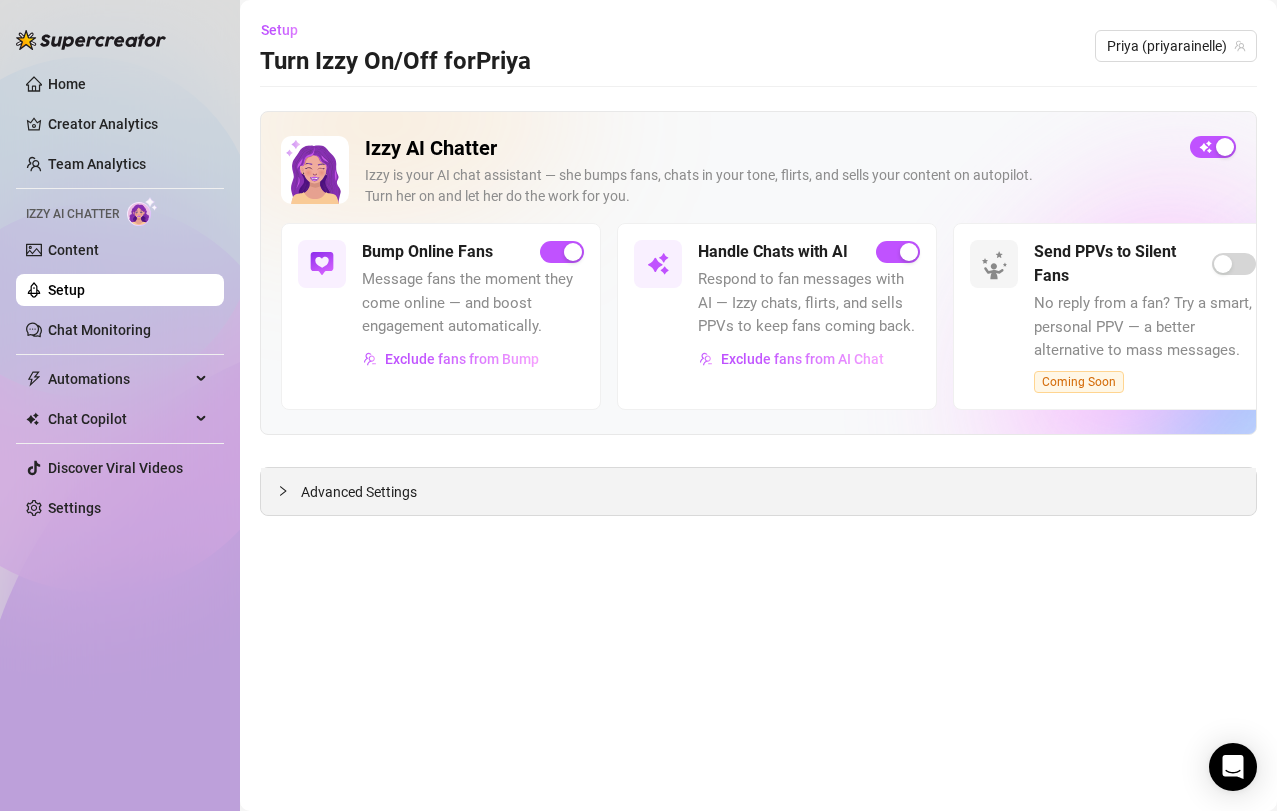click on "Advanced Settings" at bounding box center (758, 491) 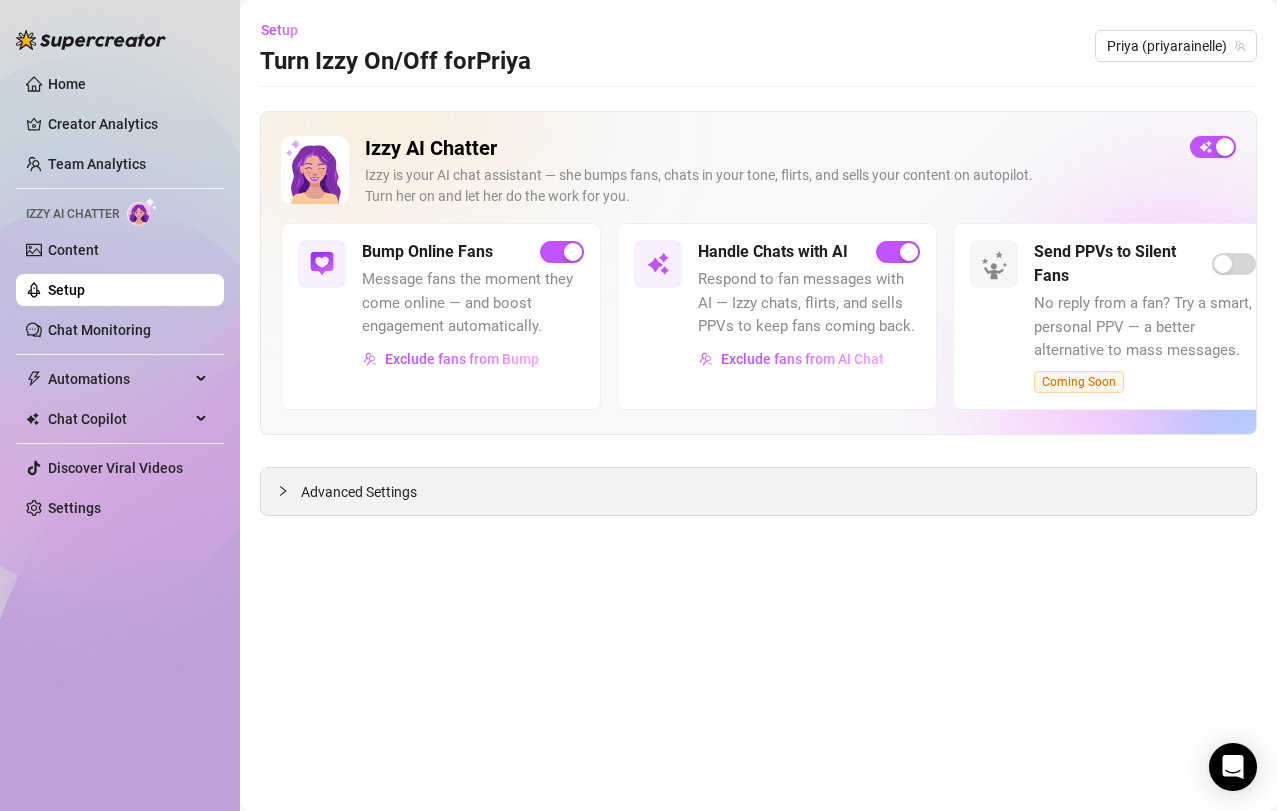 click on "Advanced Settings" at bounding box center (359, 492) 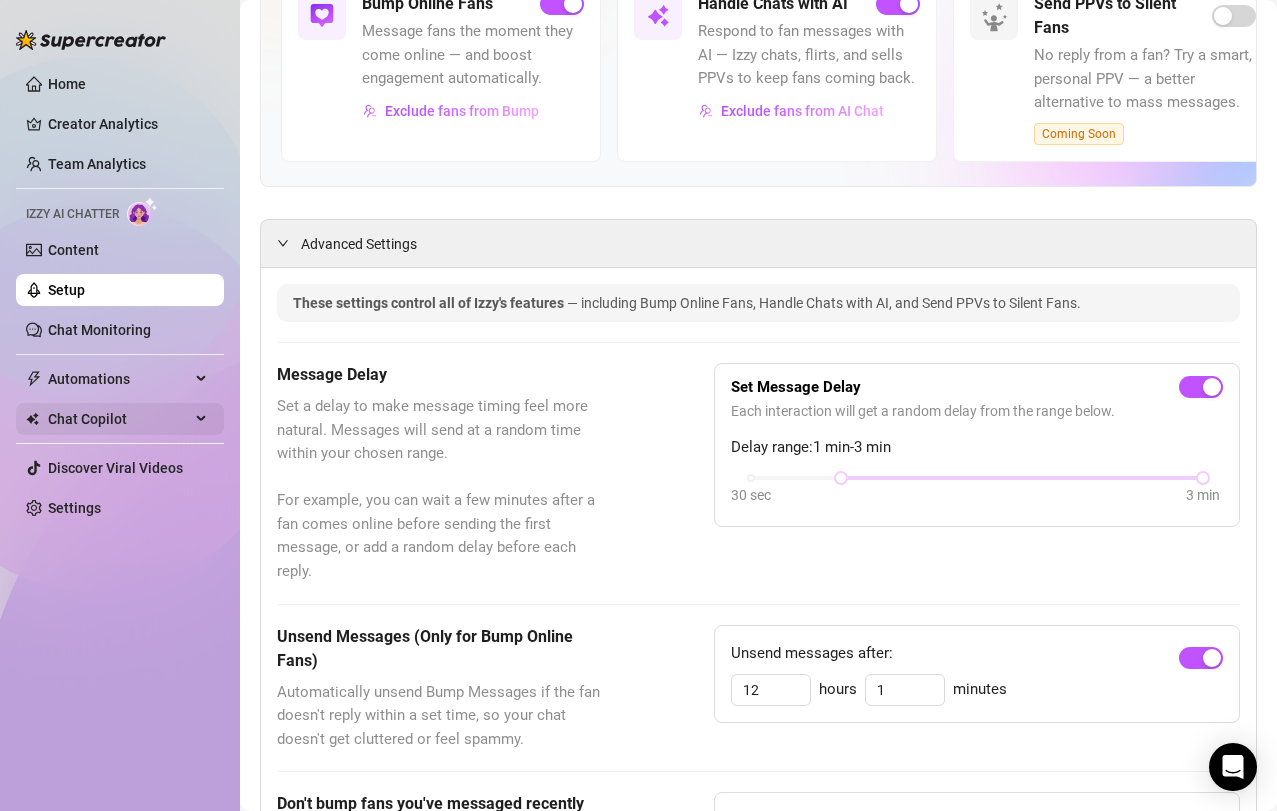 scroll, scrollTop: 246, scrollLeft: 0, axis: vertical 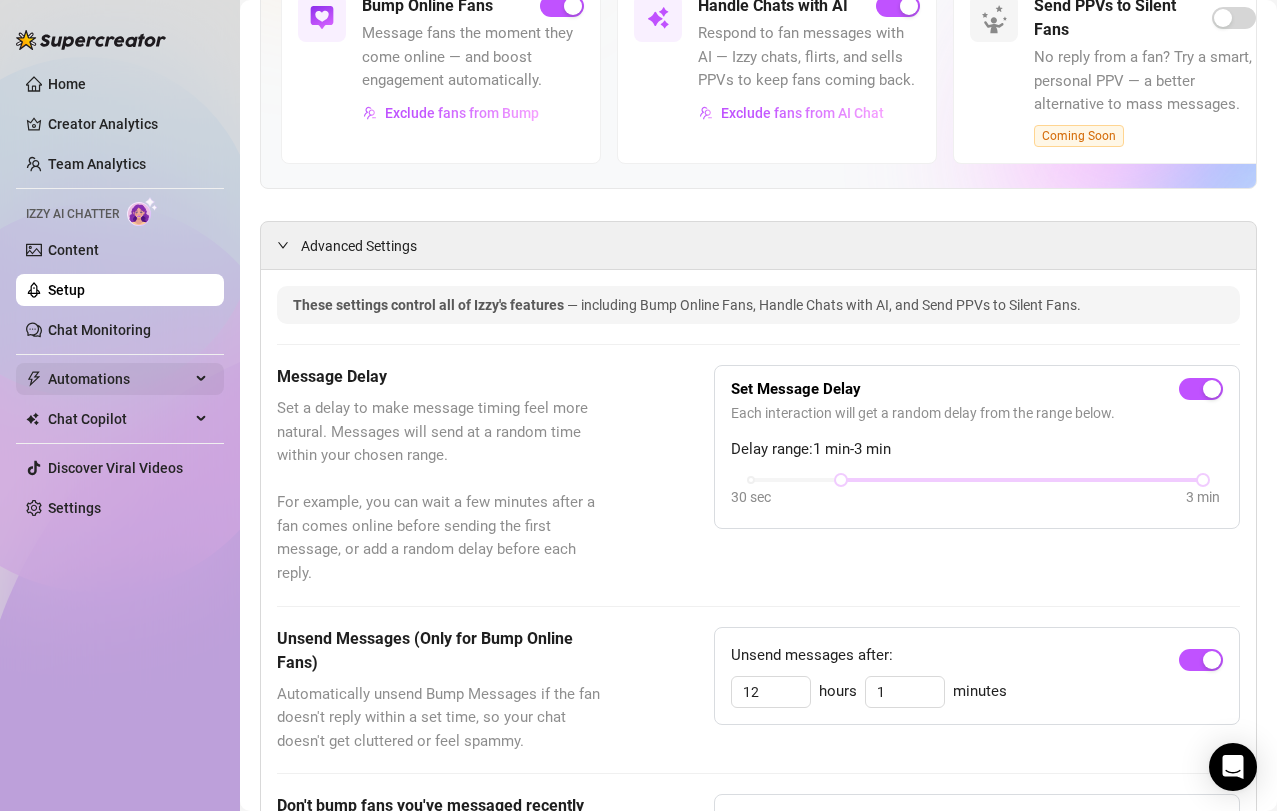 click on "Automations" at bounding box center (119, 379) 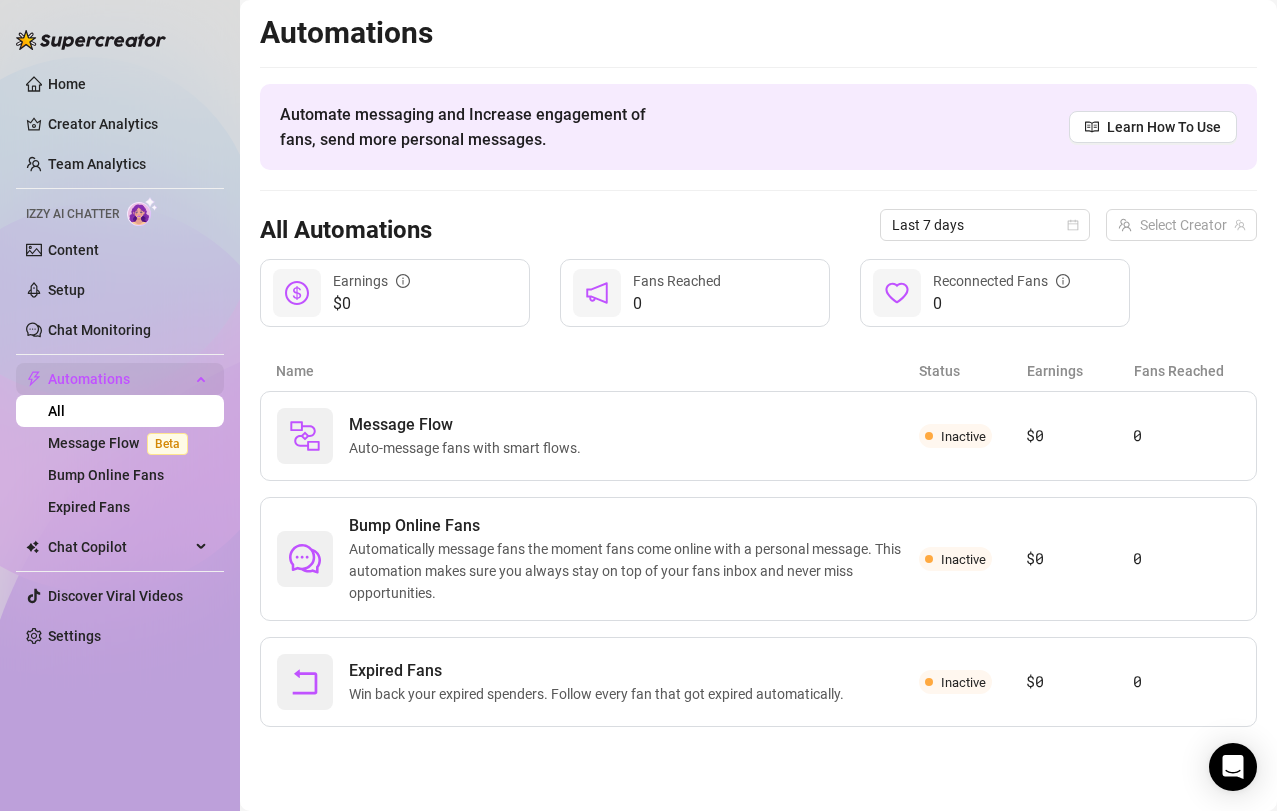 scroll, scrollTop: 0, scrollLeft: 0, axis: both 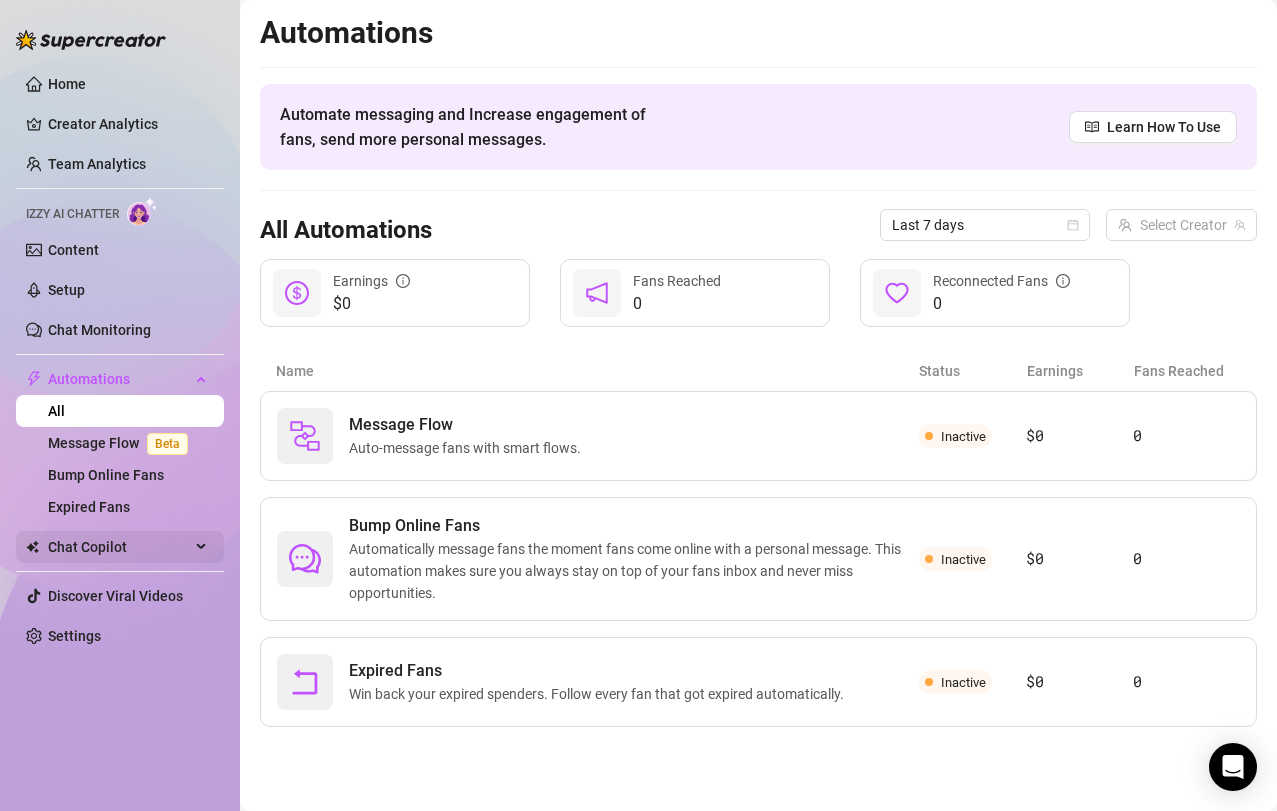 click on "Chat Copilot" at bounding box center [119, 547] 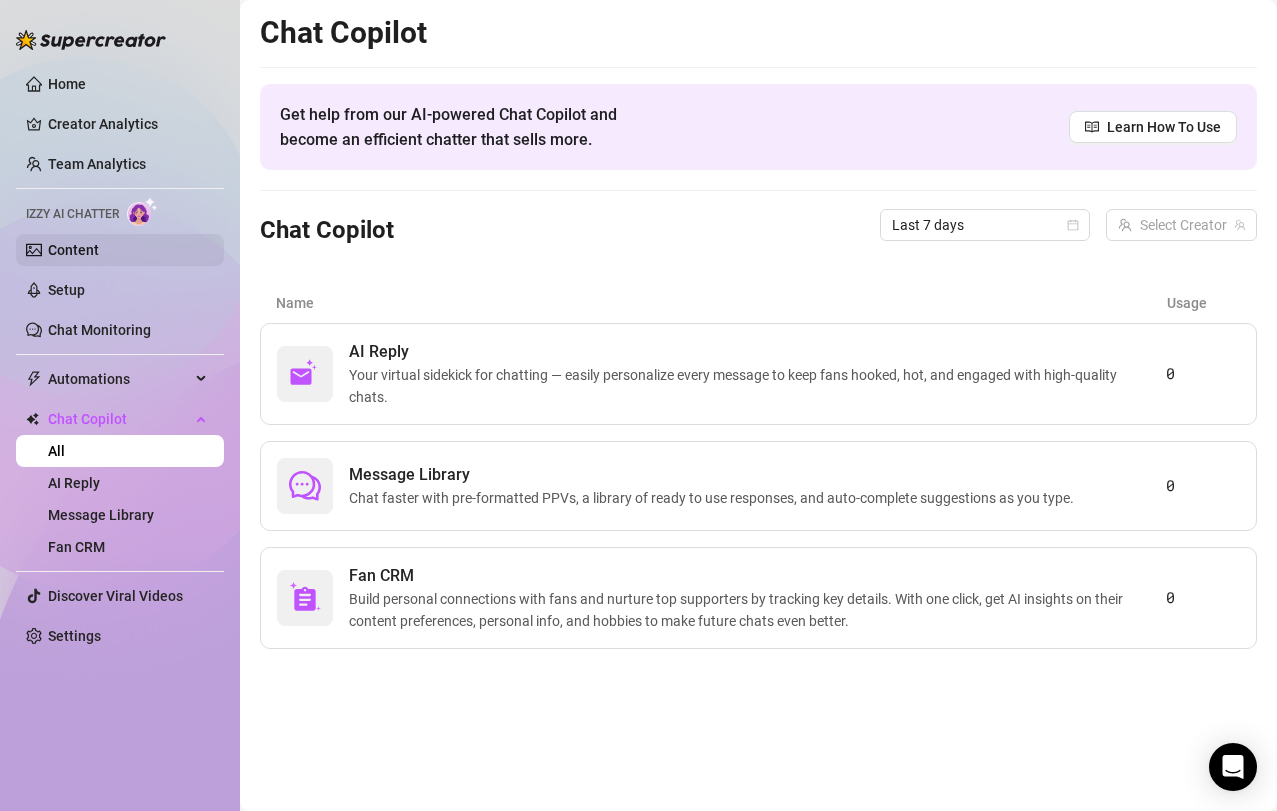 click on "Content" at bounding box center [73, 250] 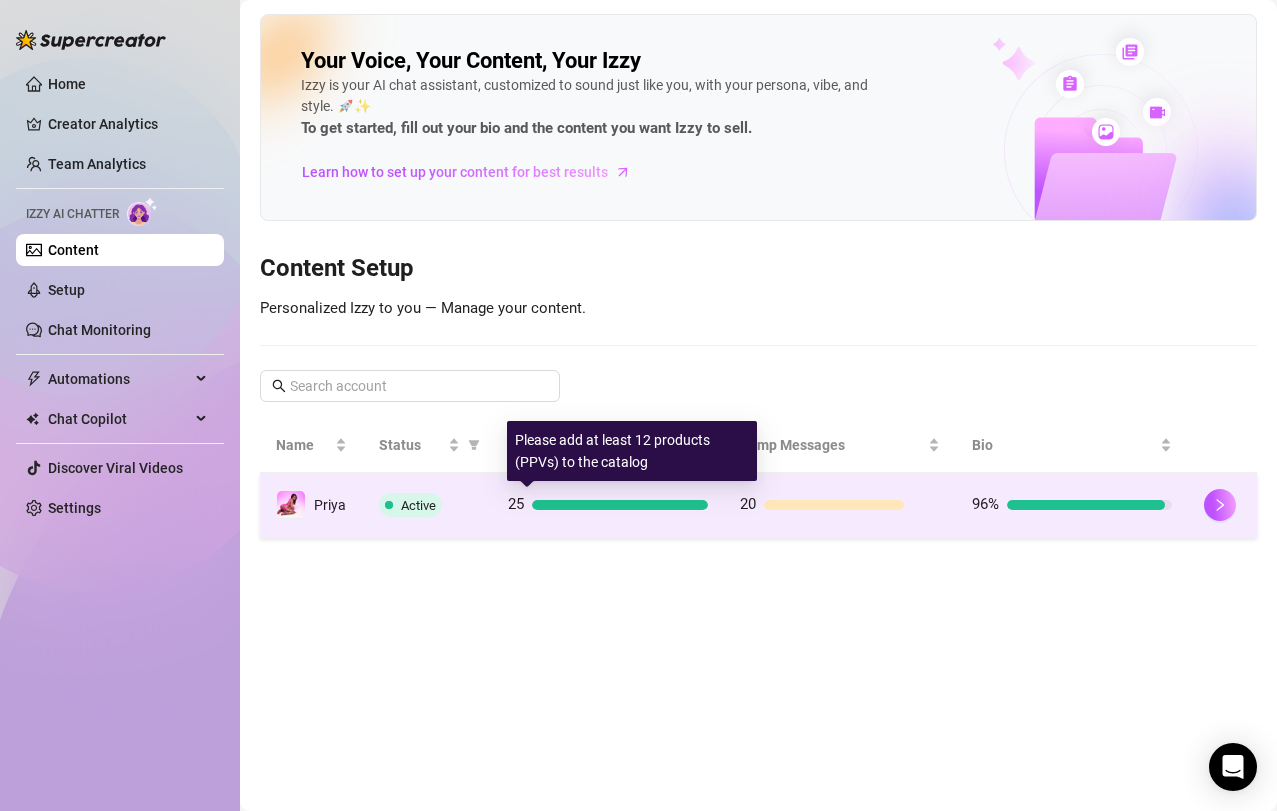 click on "25" at bounding box center [608, 505] 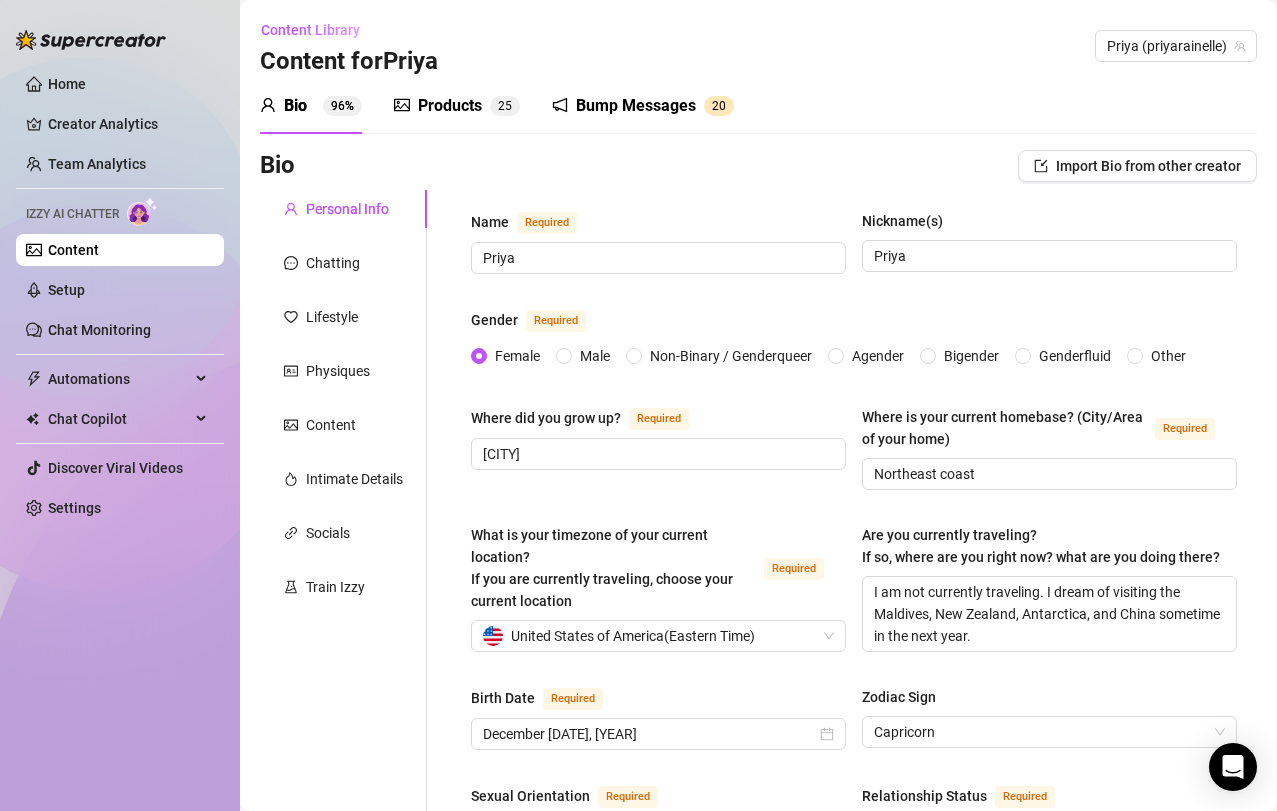 drag, startPoint x: 458, startPoint y: 113, endPoint x: 463, endPoint y: 64, distance: 49.25444 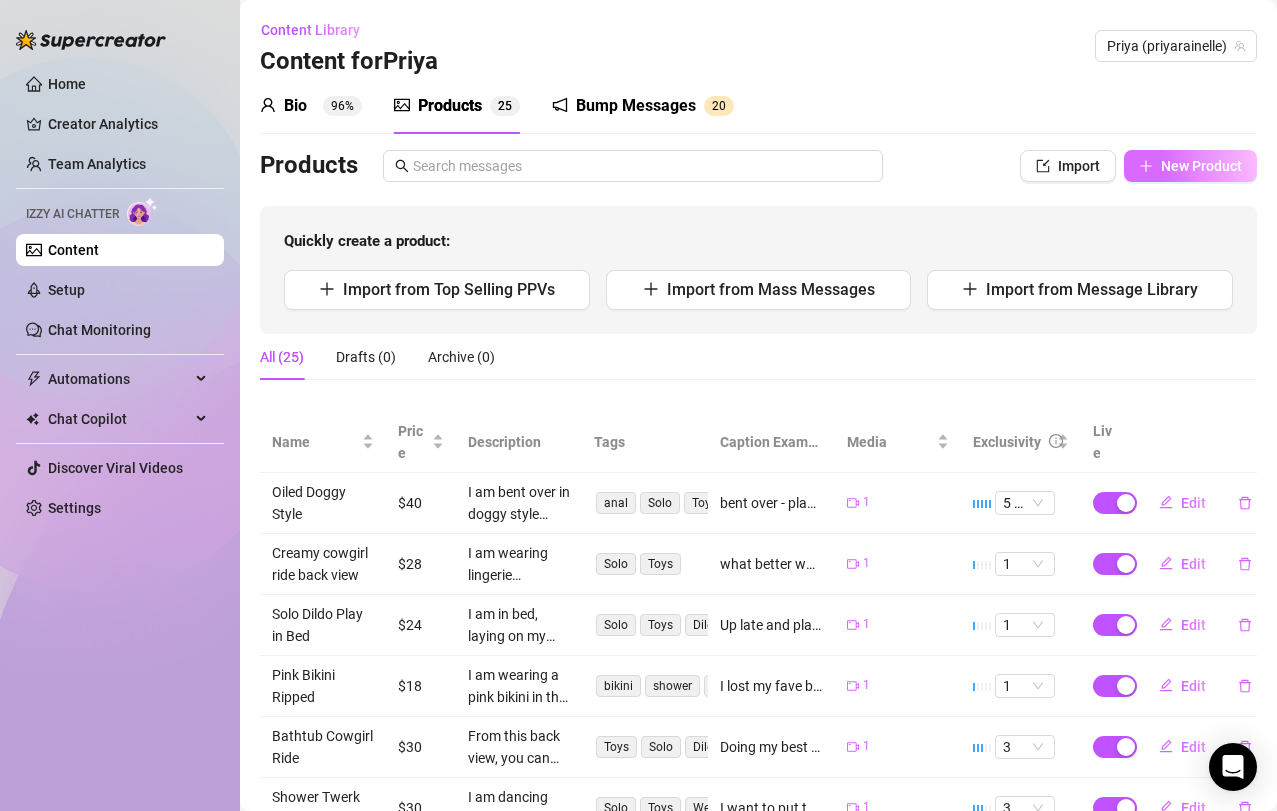 click on "New Product" at bounding box center [1201, 166] 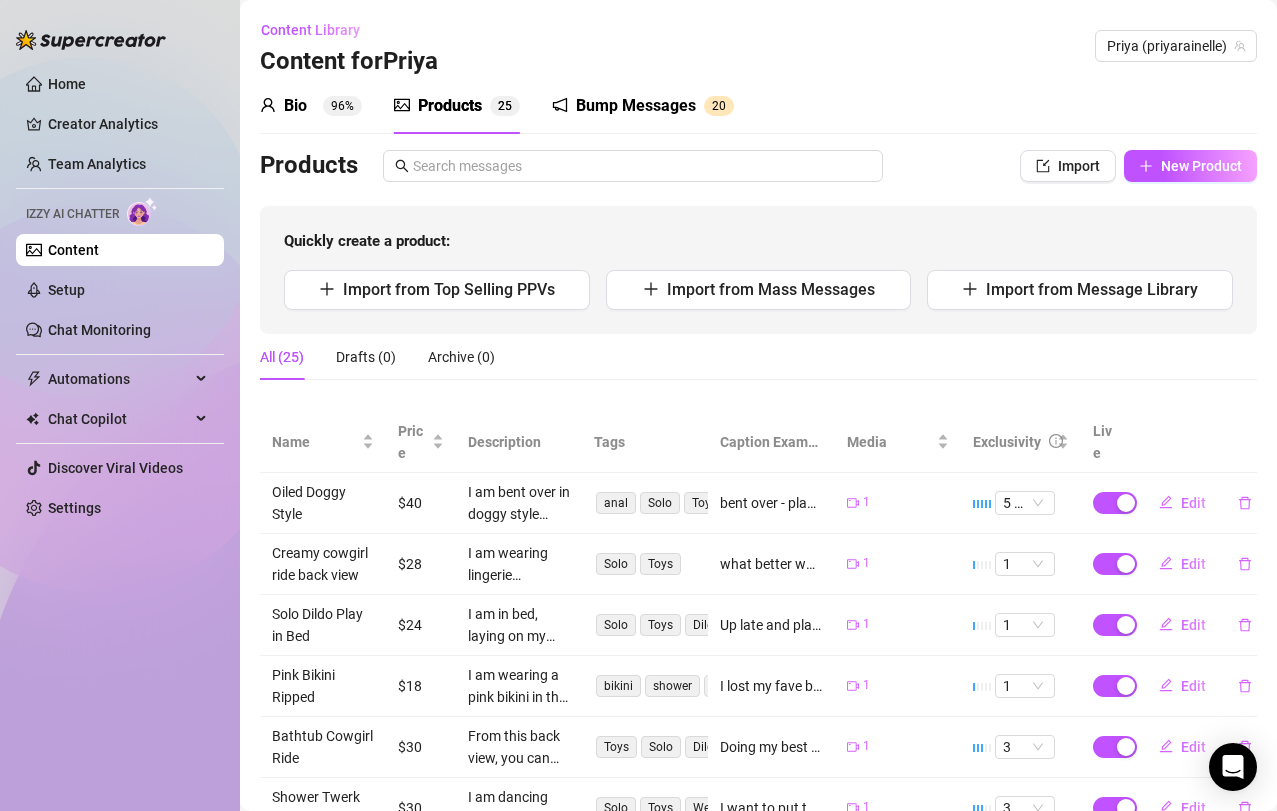 type on "Type your message here..." 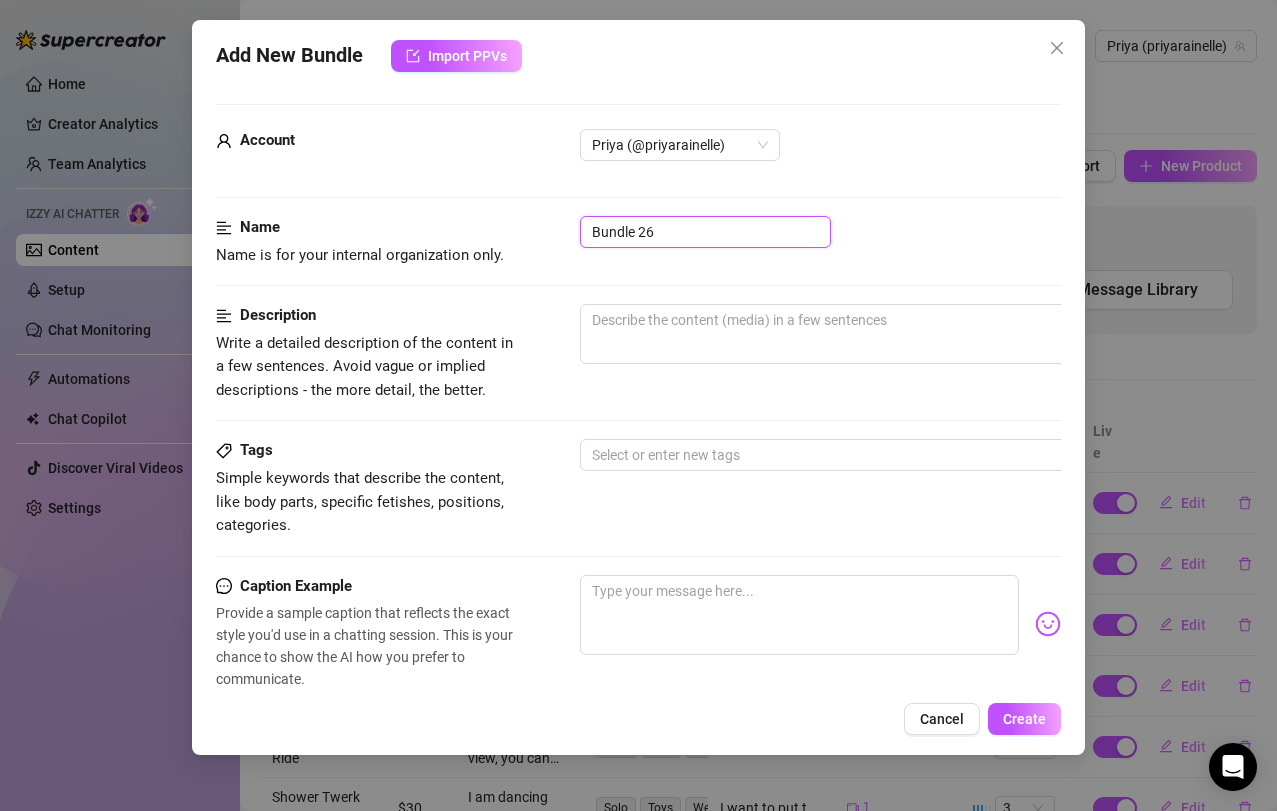 drag, startPoint x: 713, startPoint y: 234, endPoint x: 568, endPoint y: 239, distance: 145.08618 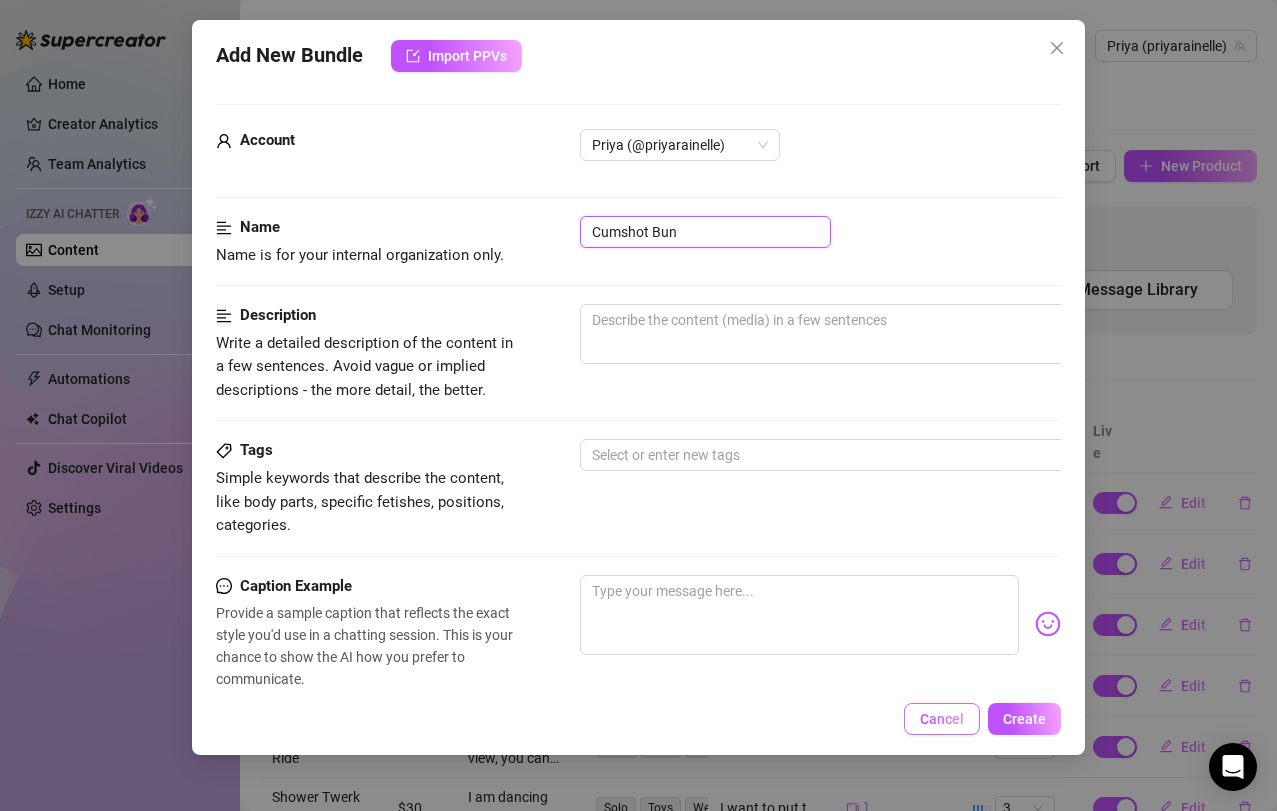 type on "Cumshot Bun" 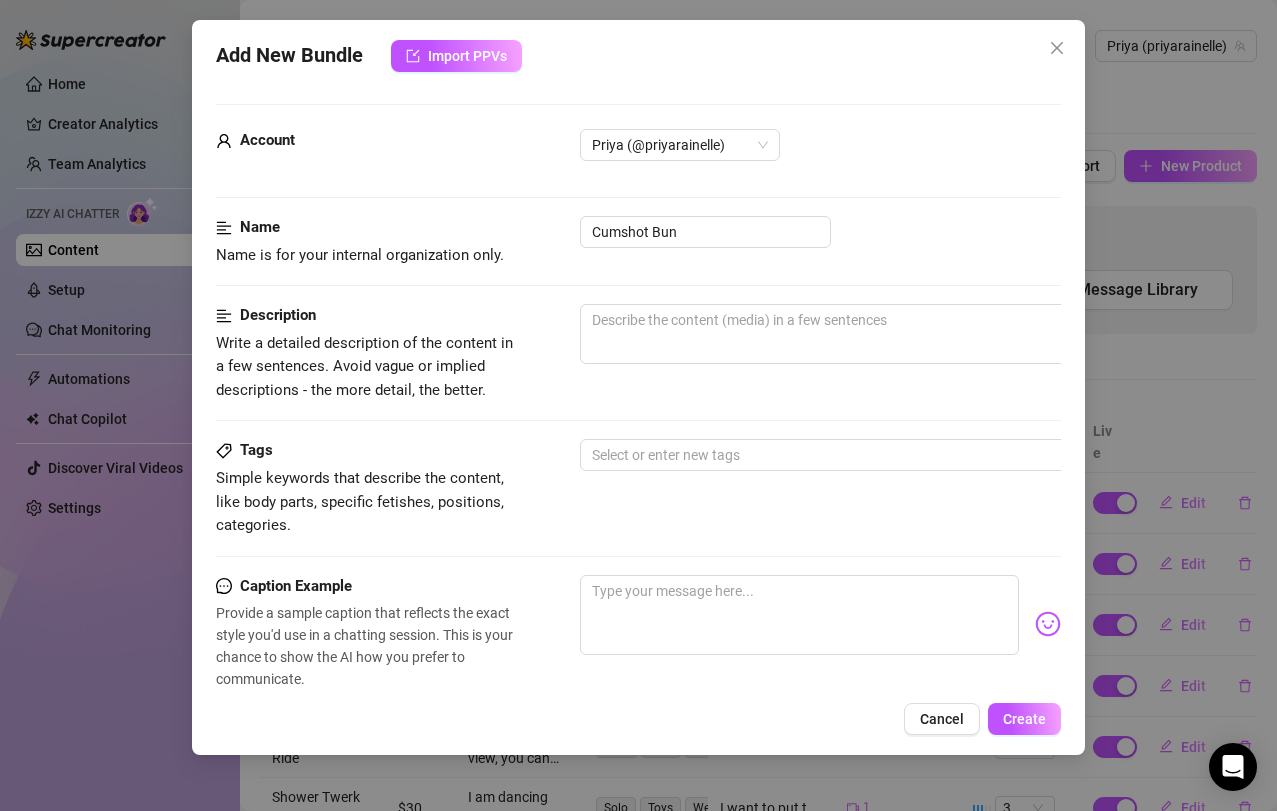 drag, startPoint x: 956, startPoint y: 717, endPoint x: 933, endPoint y: 715, distance: 23.086792 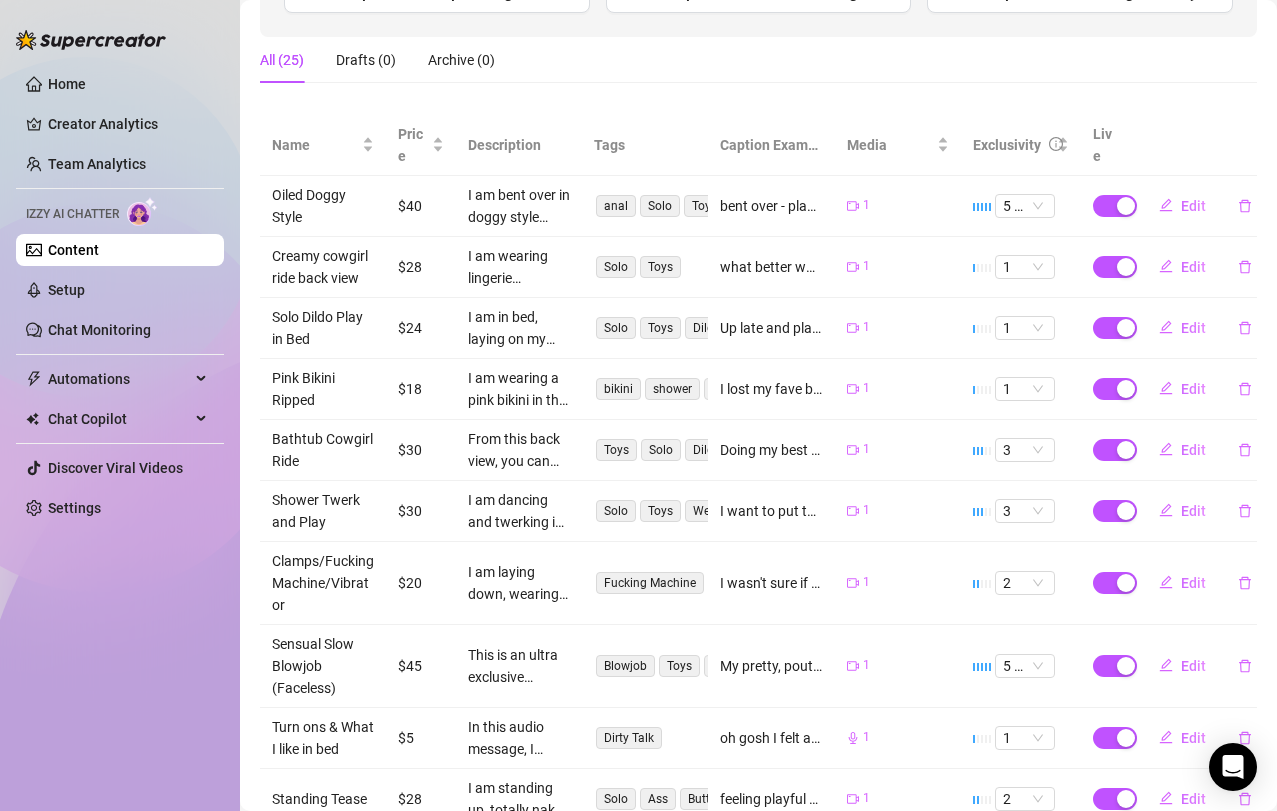 scroll, scrollTop: 453, scrollLeft: 0, axis: vertical 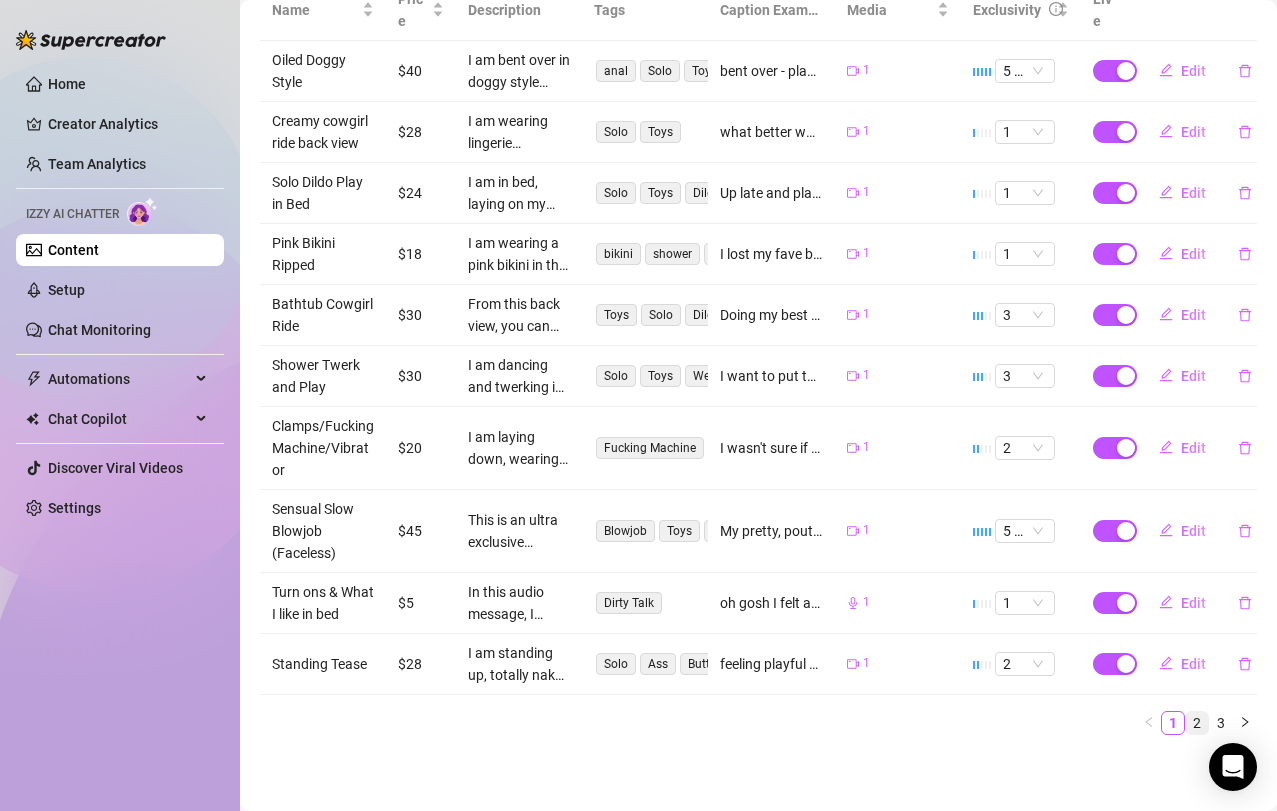 click on "2" at bounding box center [1197, 723] 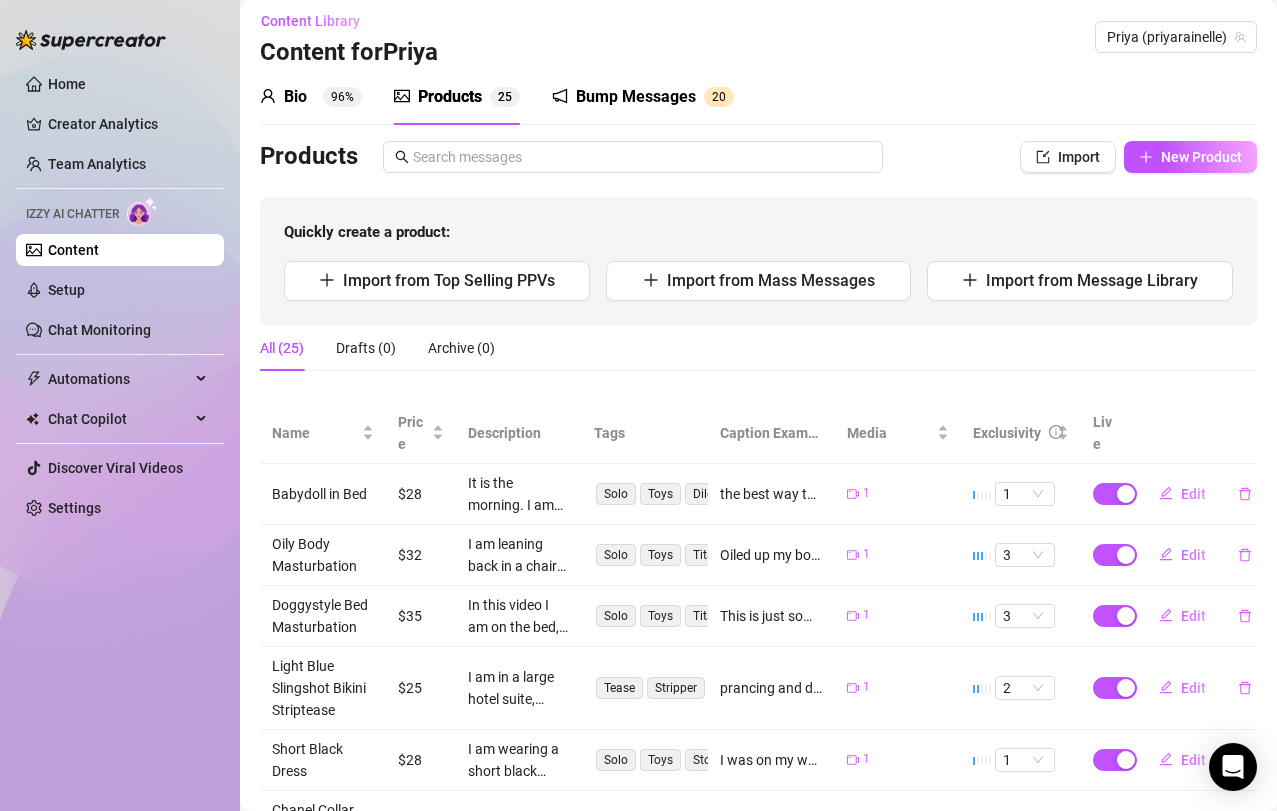 scroll, scrollTop: 0, scrollLeft: 0, axis: both 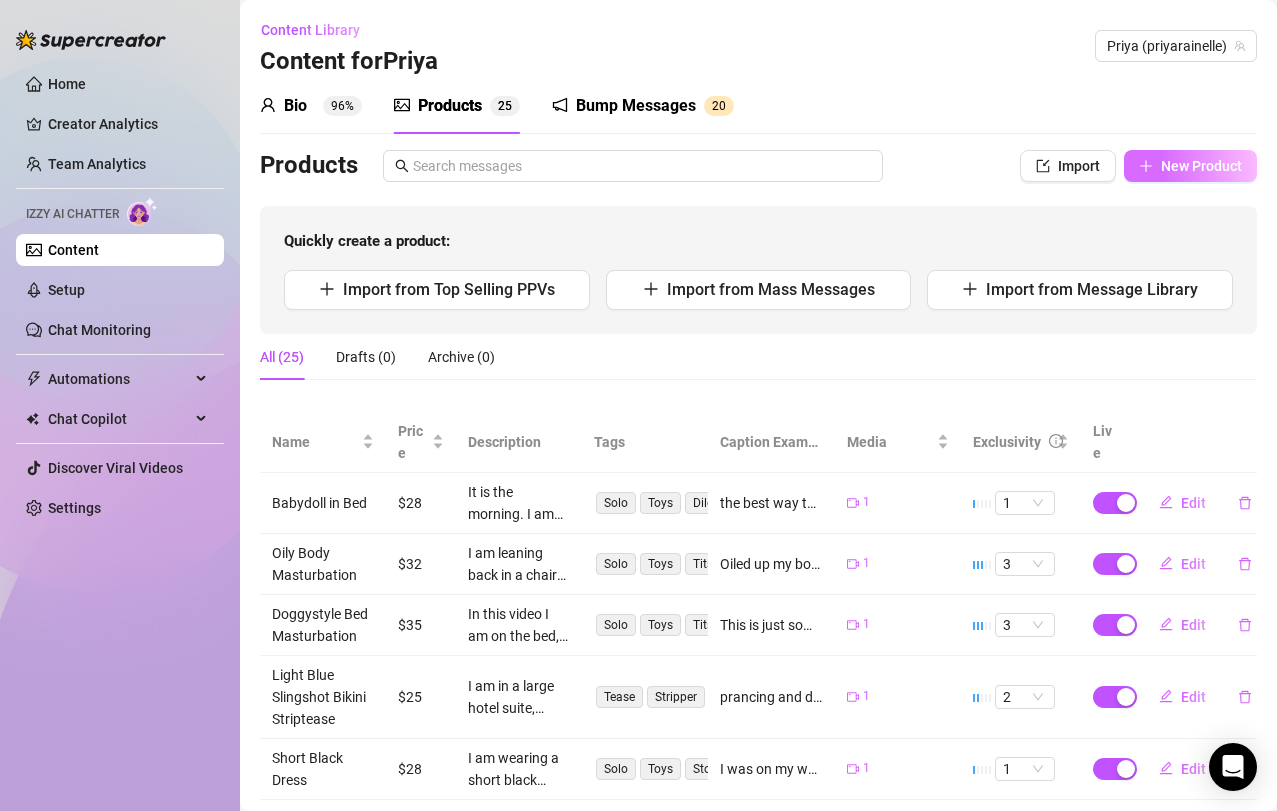 click on "New Product" at bounding box center (1201, 166) 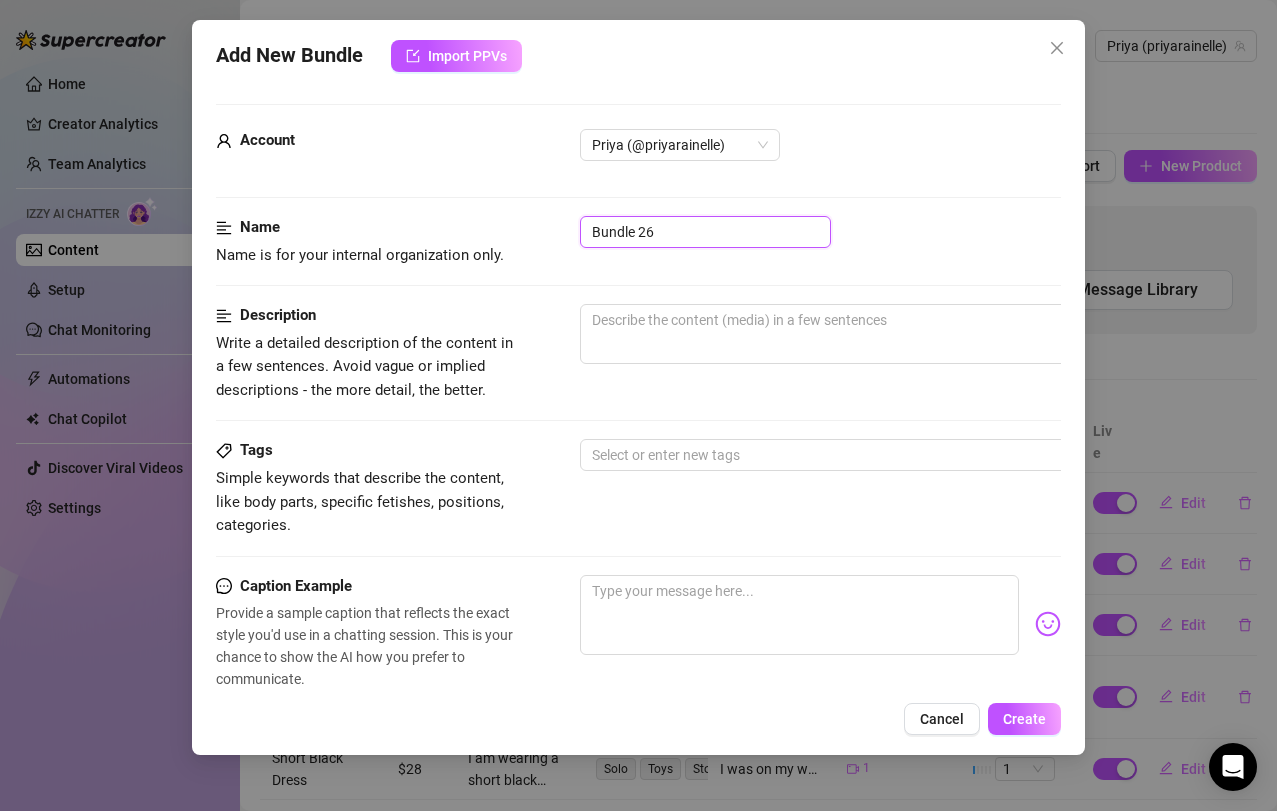 drag, startPoint x: 683, startPoint y: 229, endPoint x: 644, endPoint y: 229, distance: 39 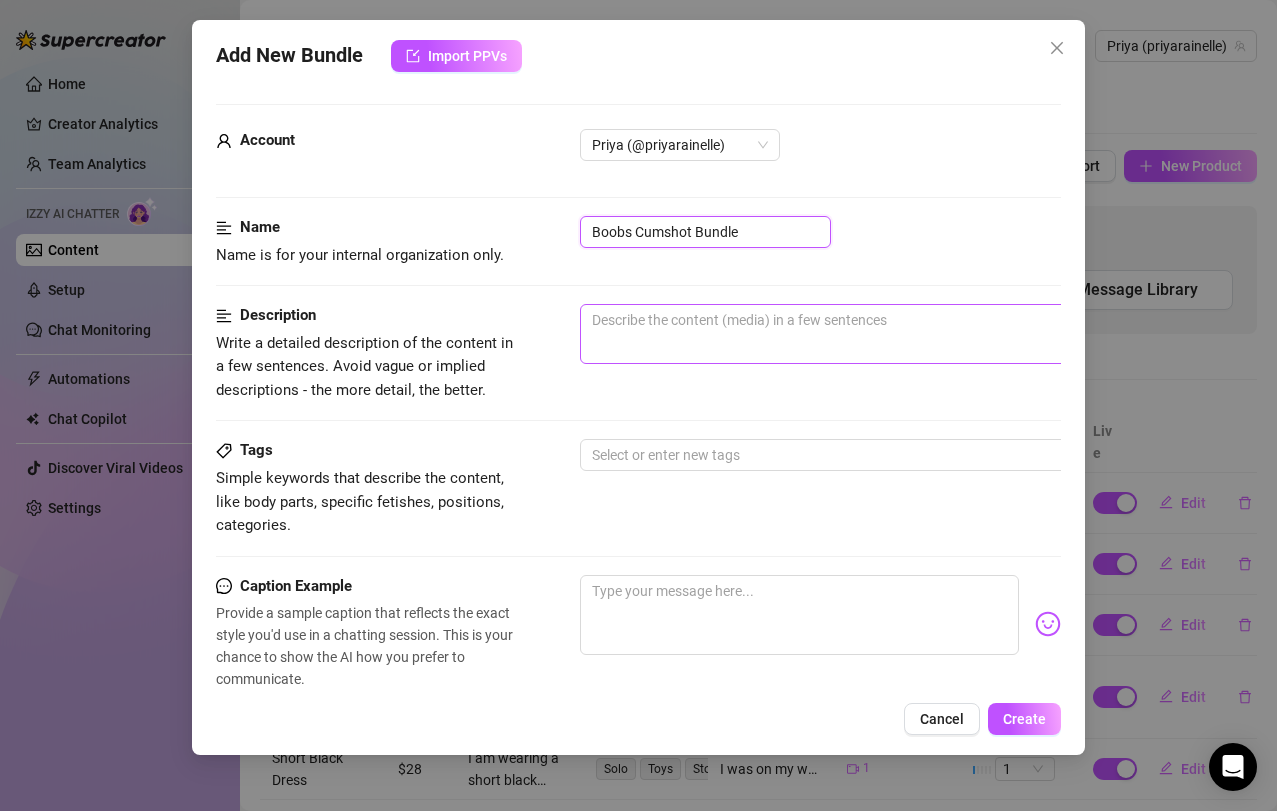 type on "Boobs Cumshot Bundle" 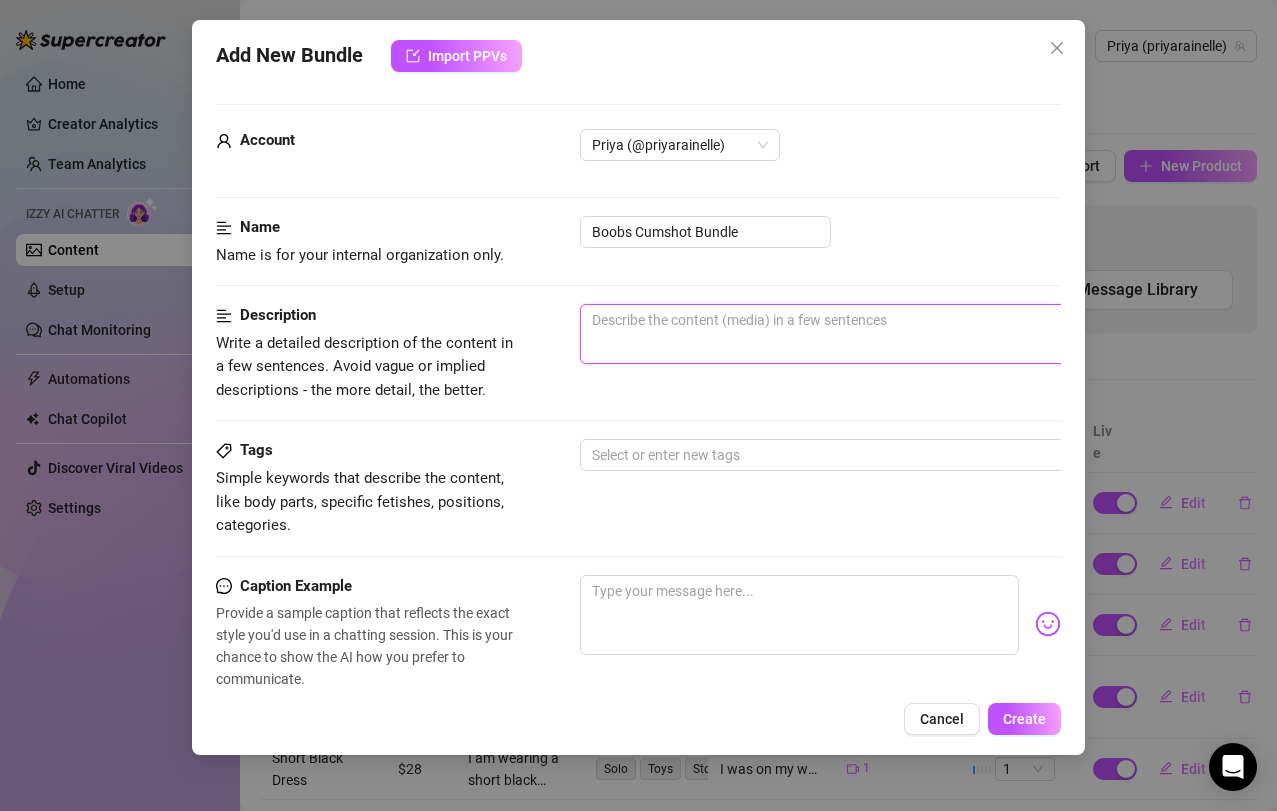 click at bounding box center [930, 334] 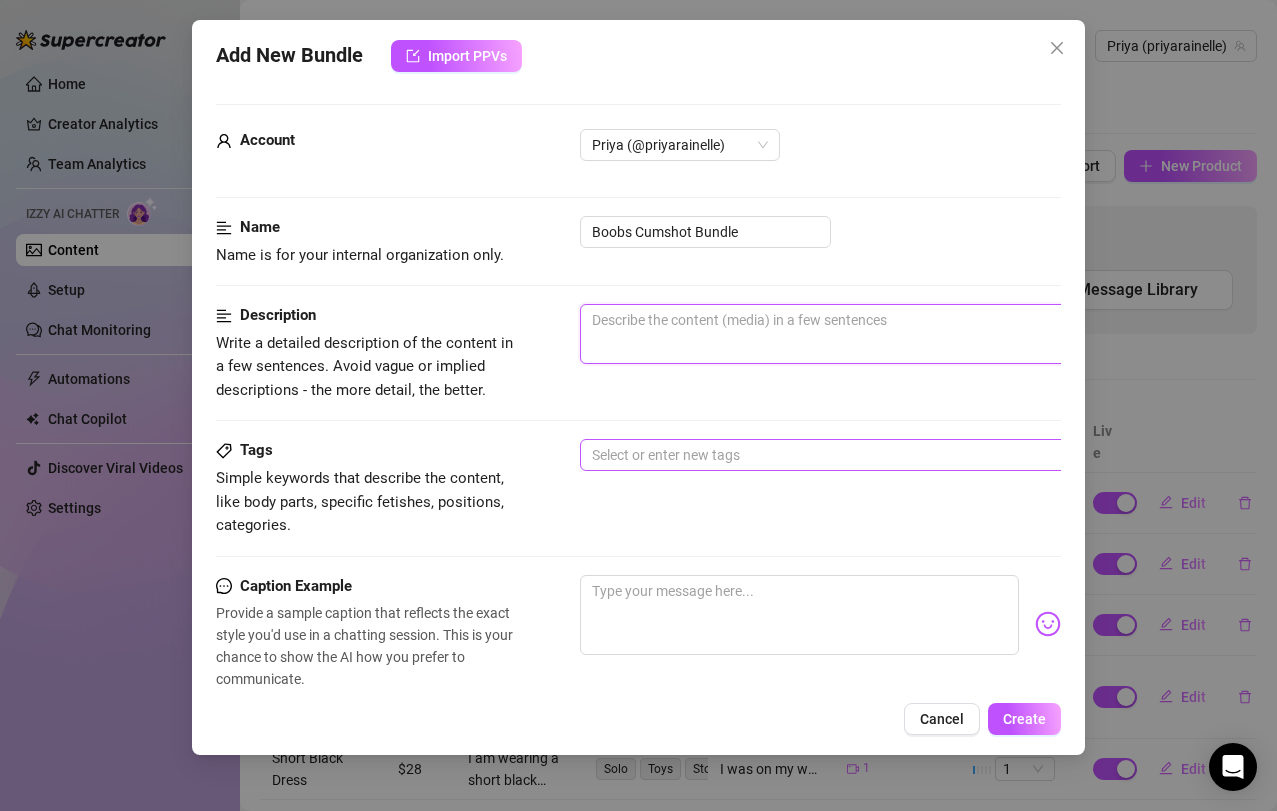 click at bounding box center [919, 455] 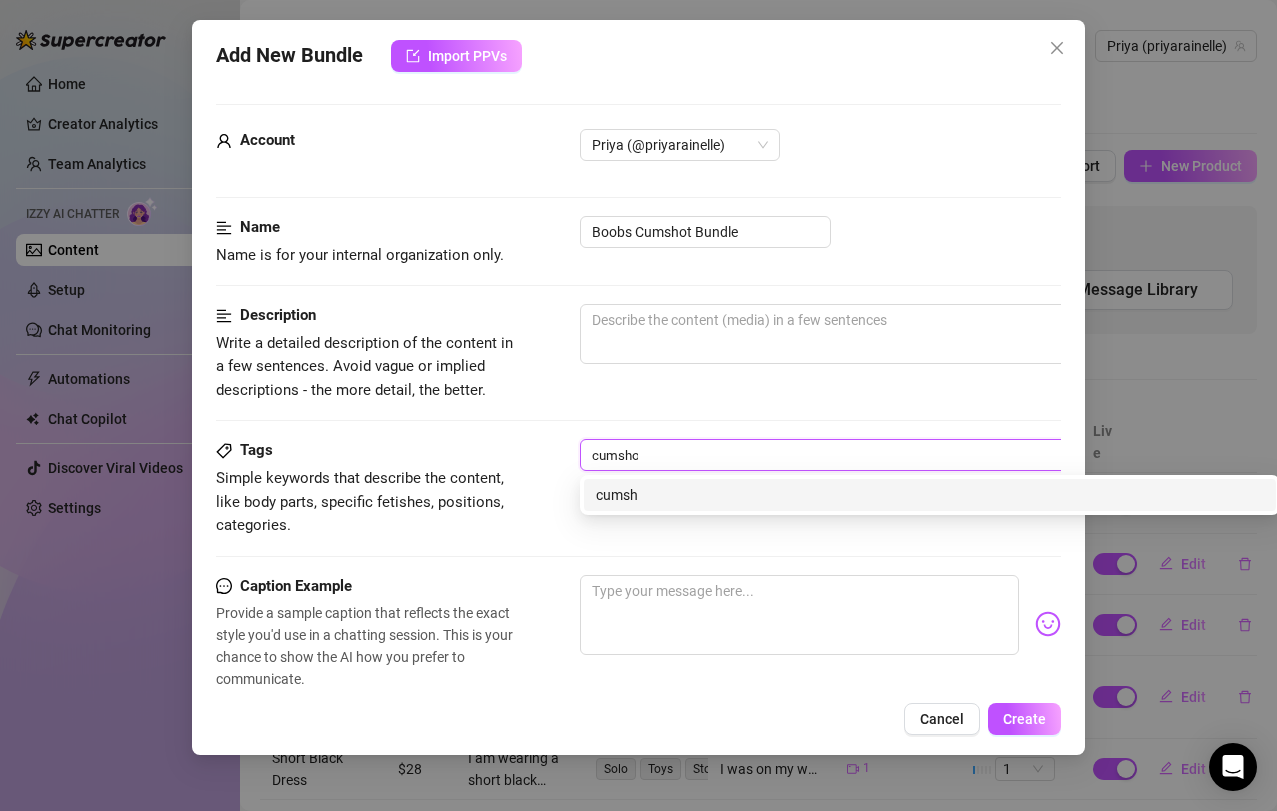 type on "cumshot" 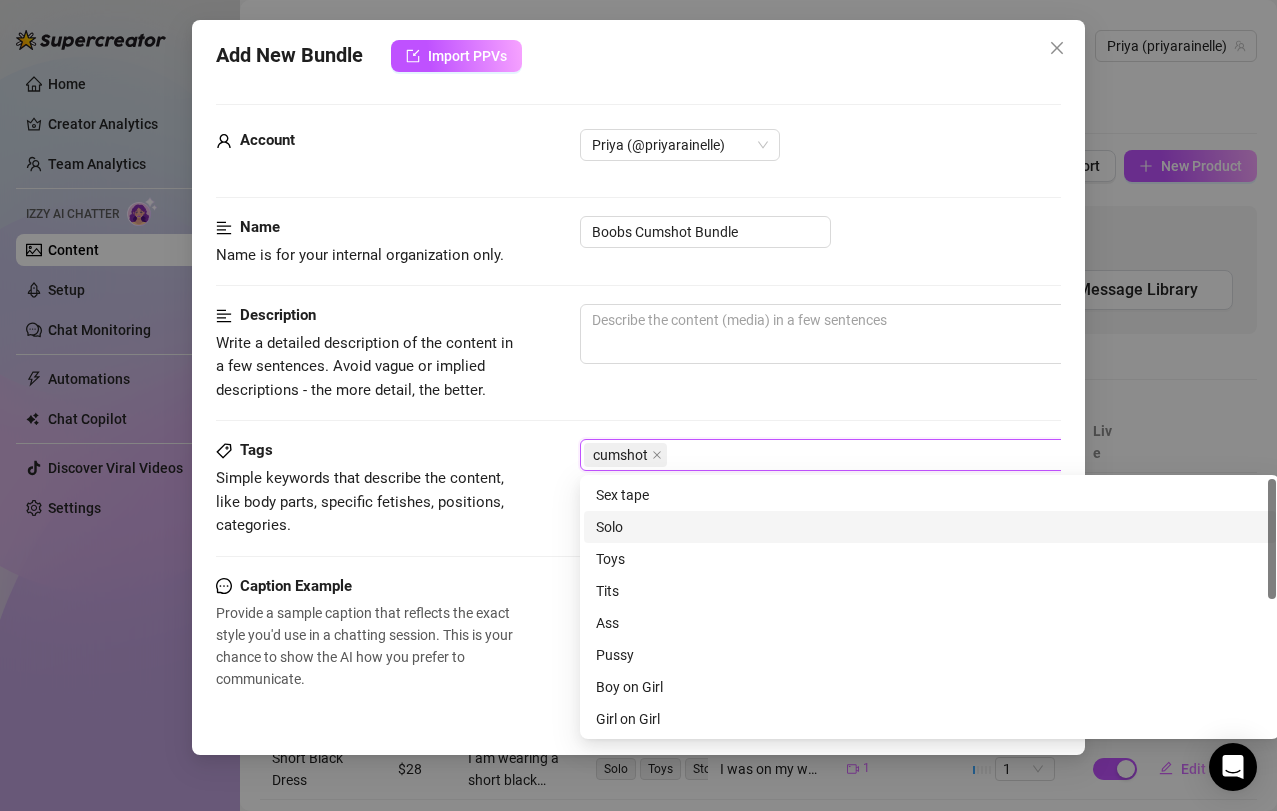 click on "Solo" at bounding box center (930, 527) 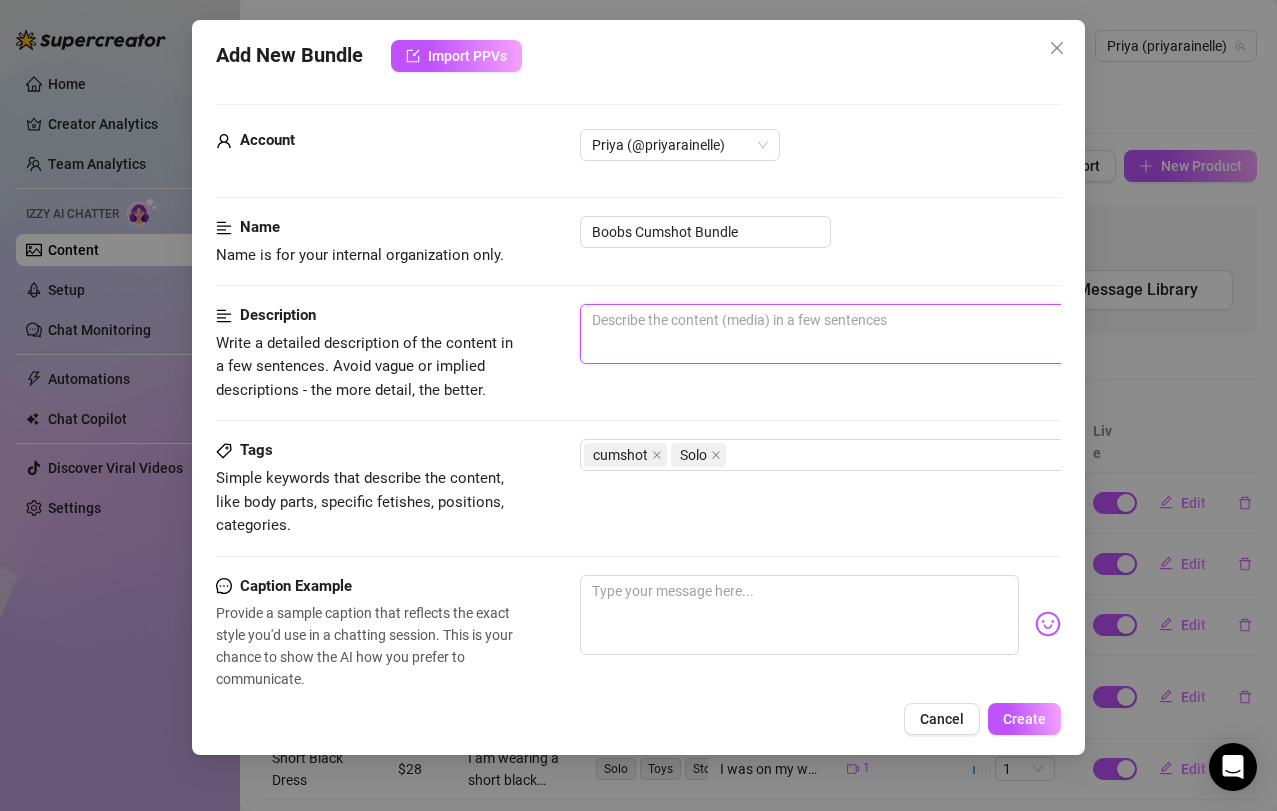 click at bounding box center (930, 334) 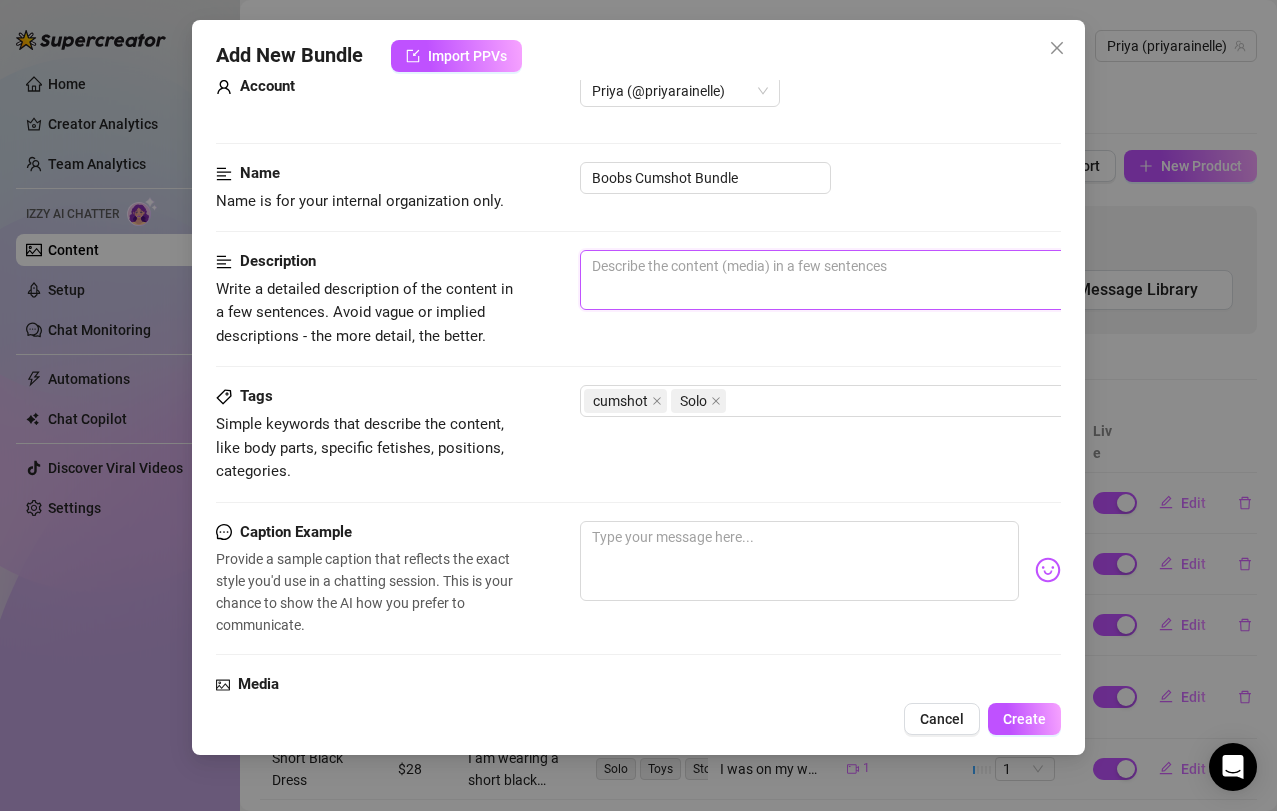 scroll, scrollTop: 69, scrollLeft: 0, axis: vertical 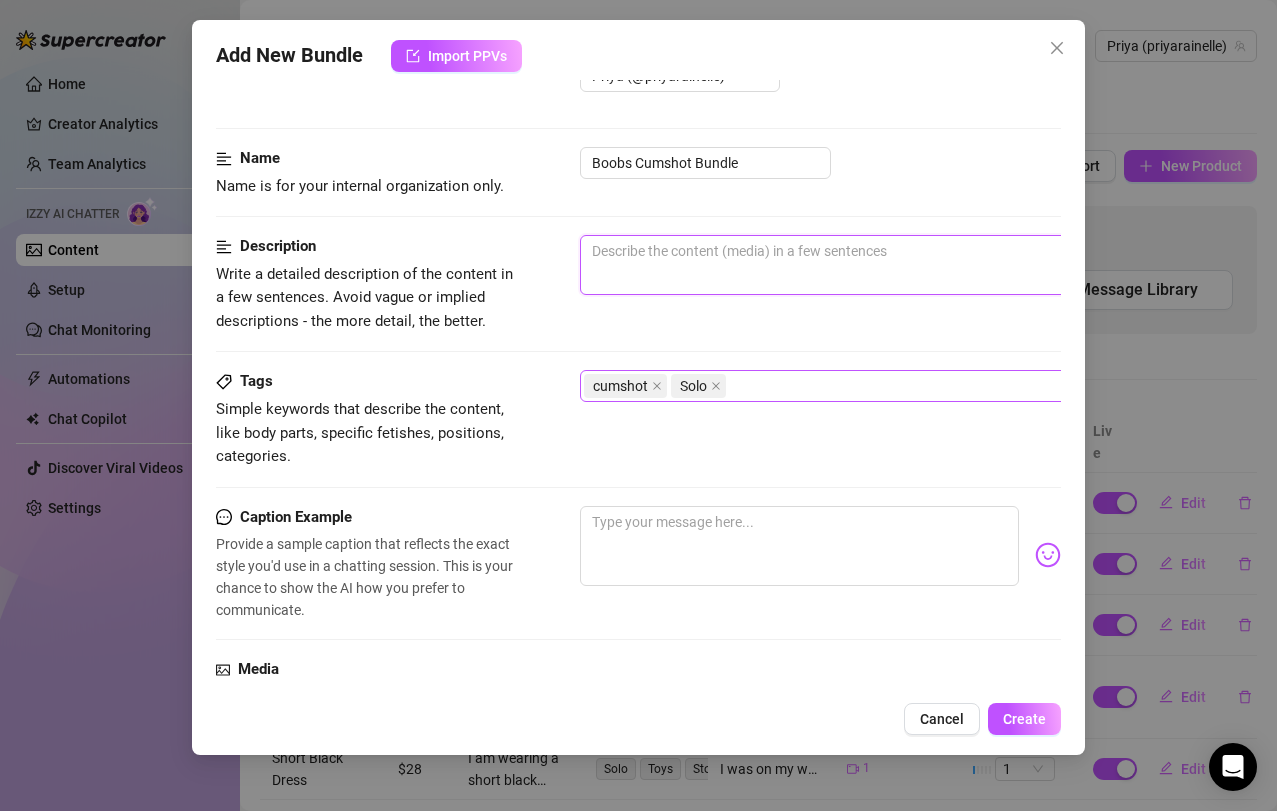 click on "cumshot Solo" at bounding box center [919, 386] 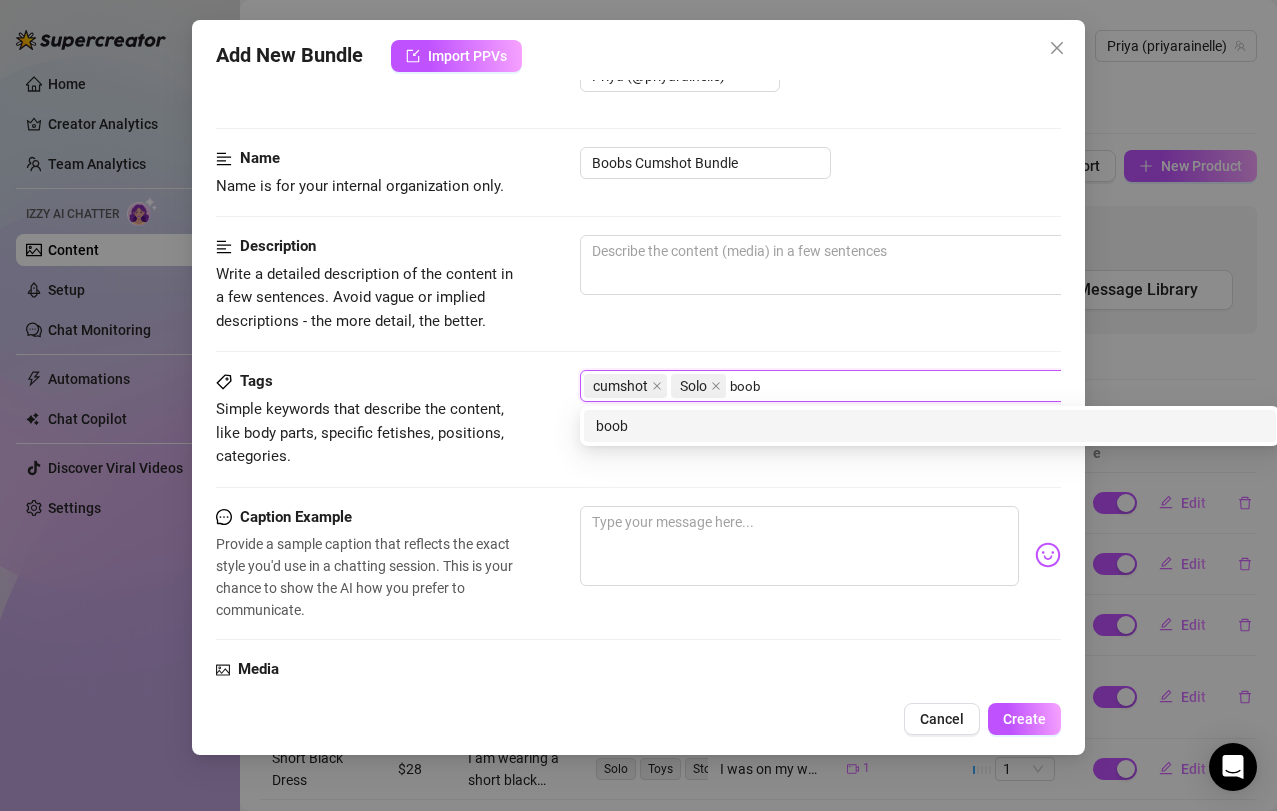 type on "boobs" 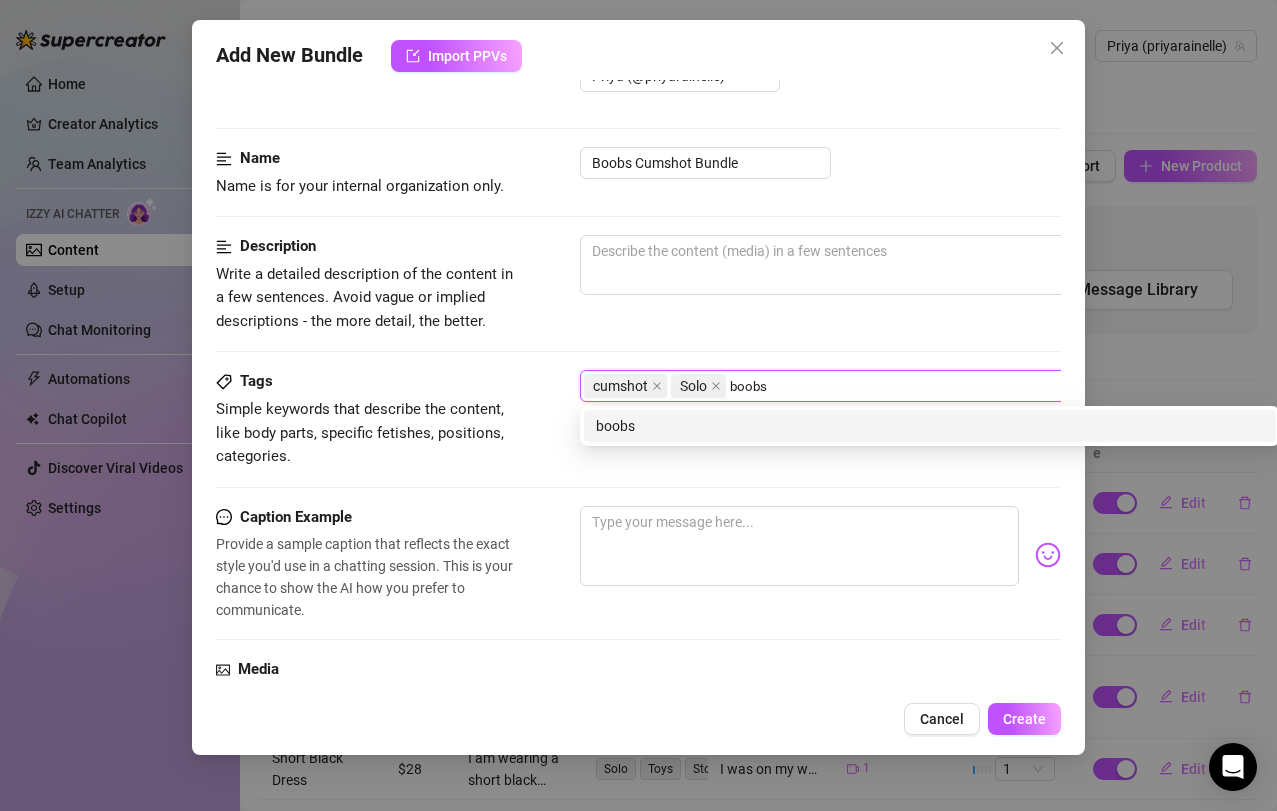 type 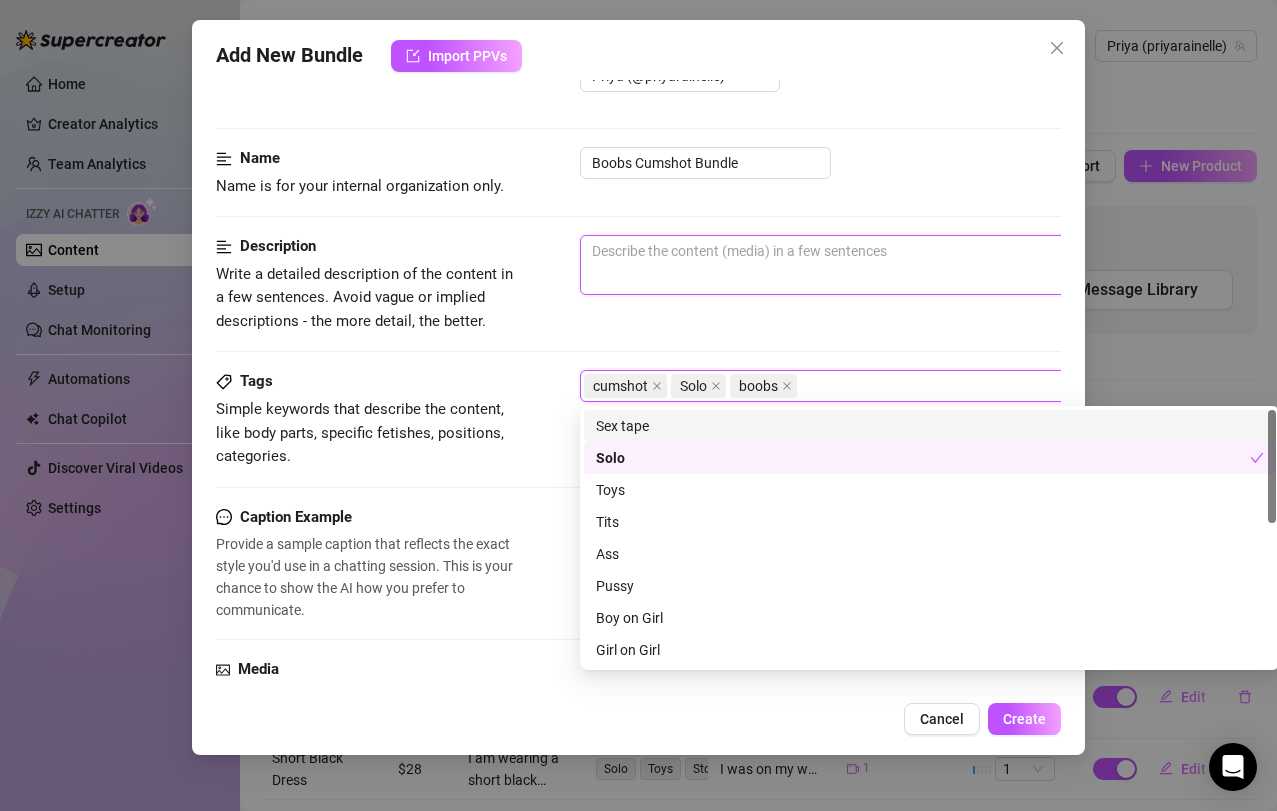click at bounding box center (930, 265) 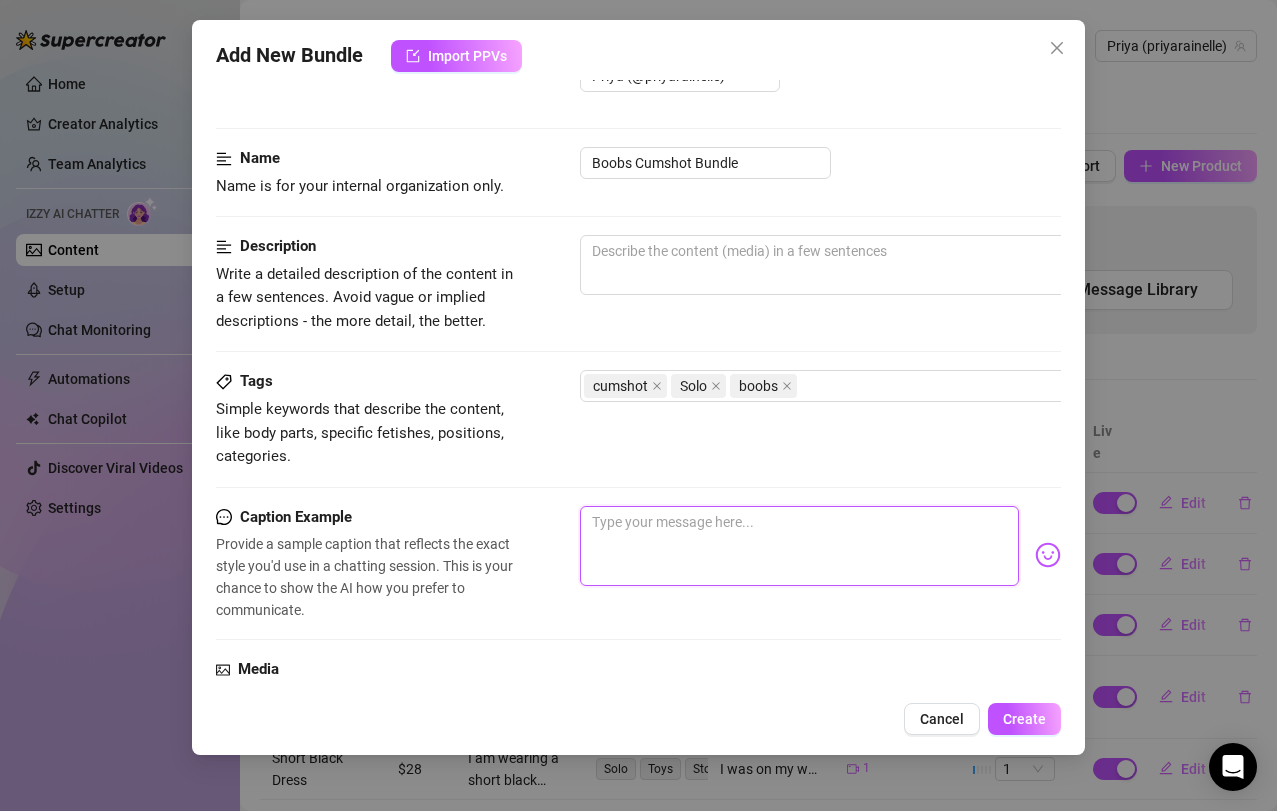 click at bounding box center [800, 546] 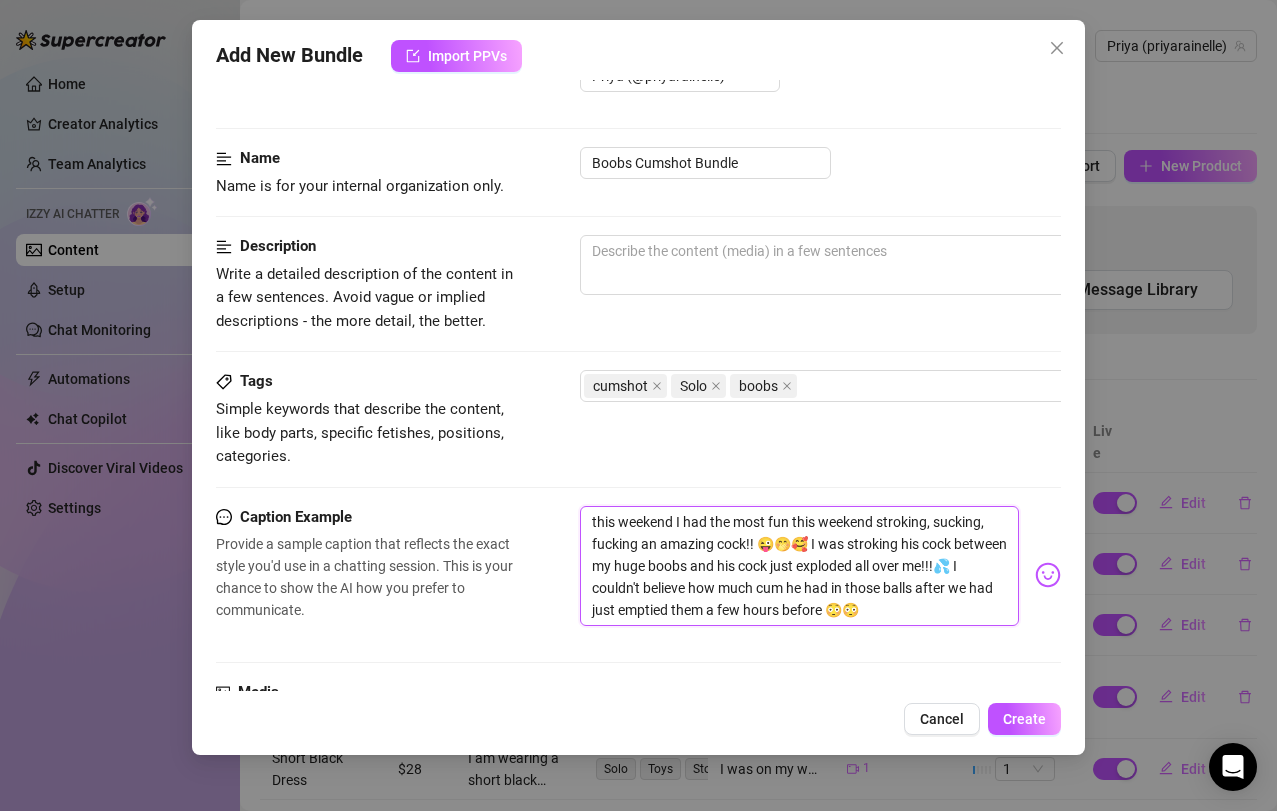 scroll, scrollTop: 0, scrollLeft: 0, axis: both 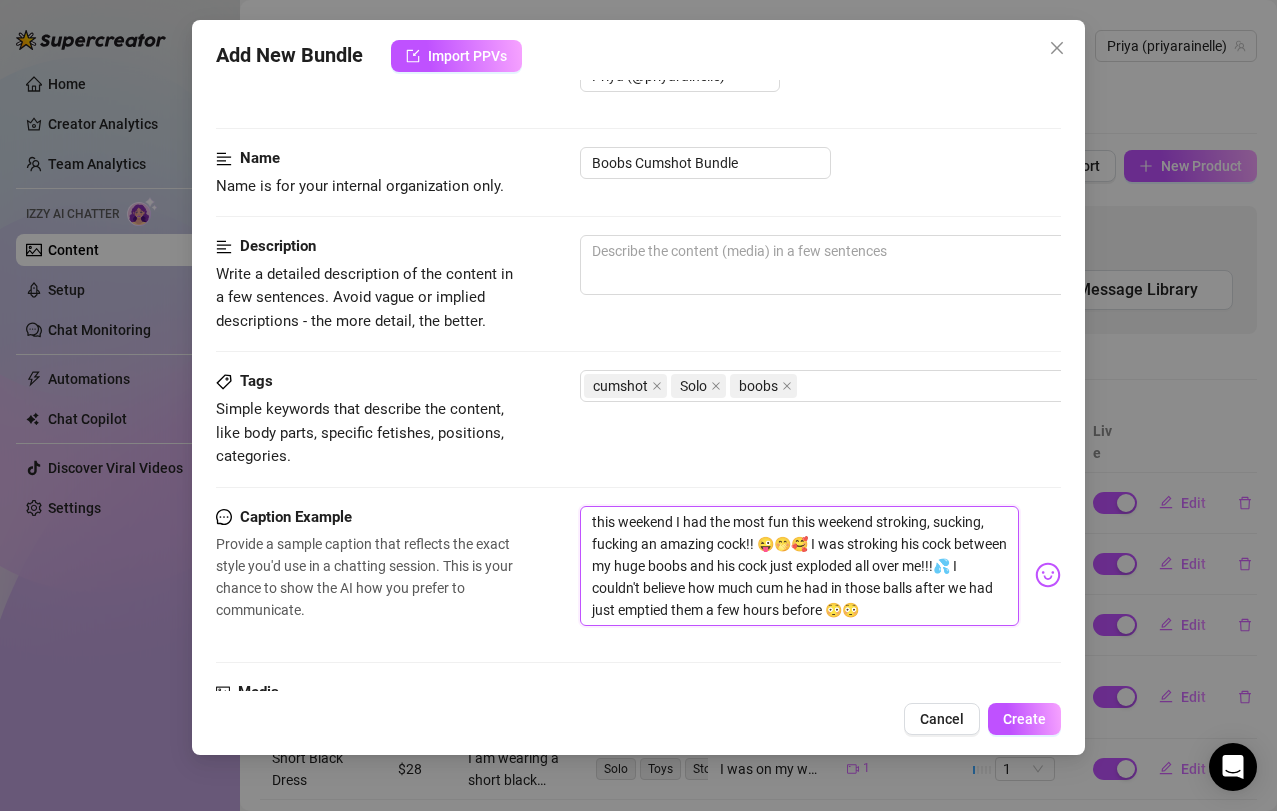 drag, startPoint x: 876, startPoint y: 521, endPoint x: 570, endPoint y: 525, distance: 306.02615 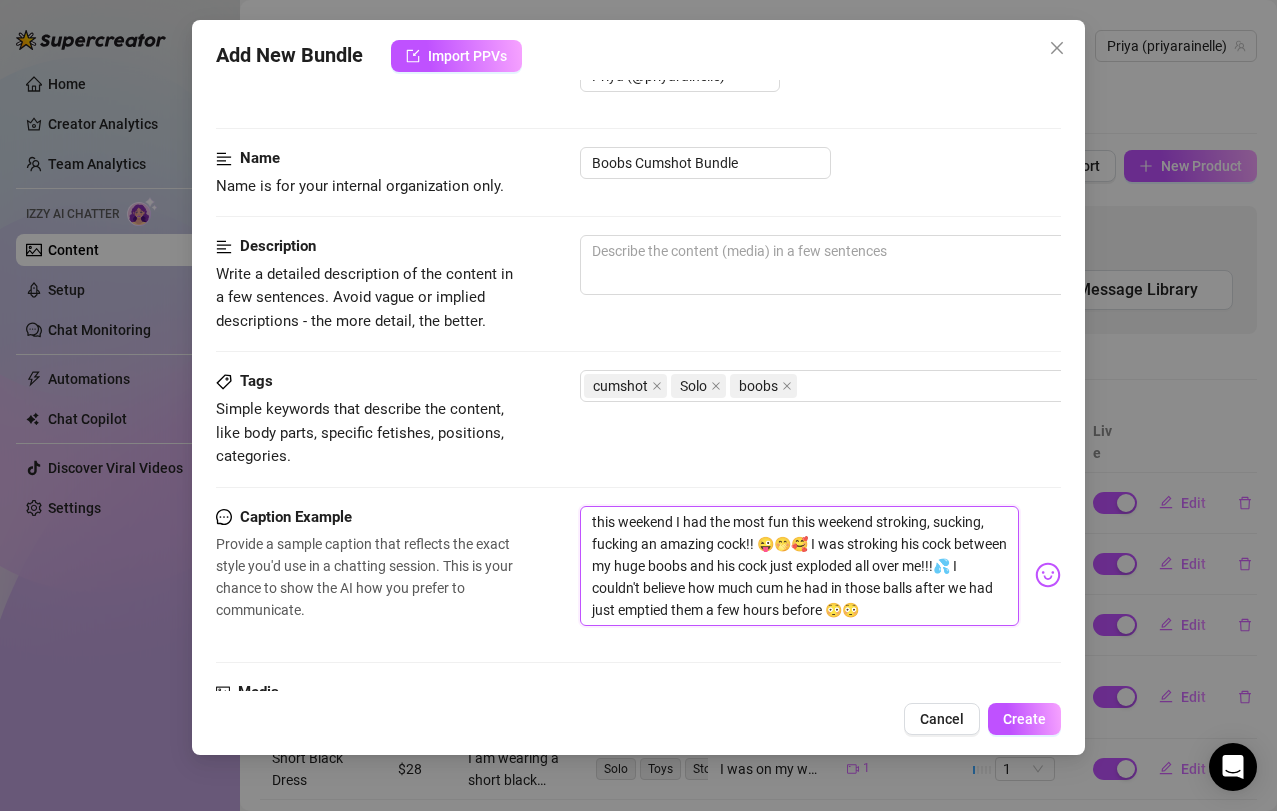 click on "Caption Example Provide a sample caption that reflects the exact style you'd use in a chatting session. This is your chance to show the AI how you prefer to communicate. this weekend I had the most fun this weekend stroking, sucking, fucking an amazing cock!! 😜🤭🥰 I was stroking his cock between my huge boobs and his cock just exploded all over me!!!💦 I couldn't believe how much cum he had in those balls after we had just emptied them a few hours before 😳😳" at bounding box center (639, 575) 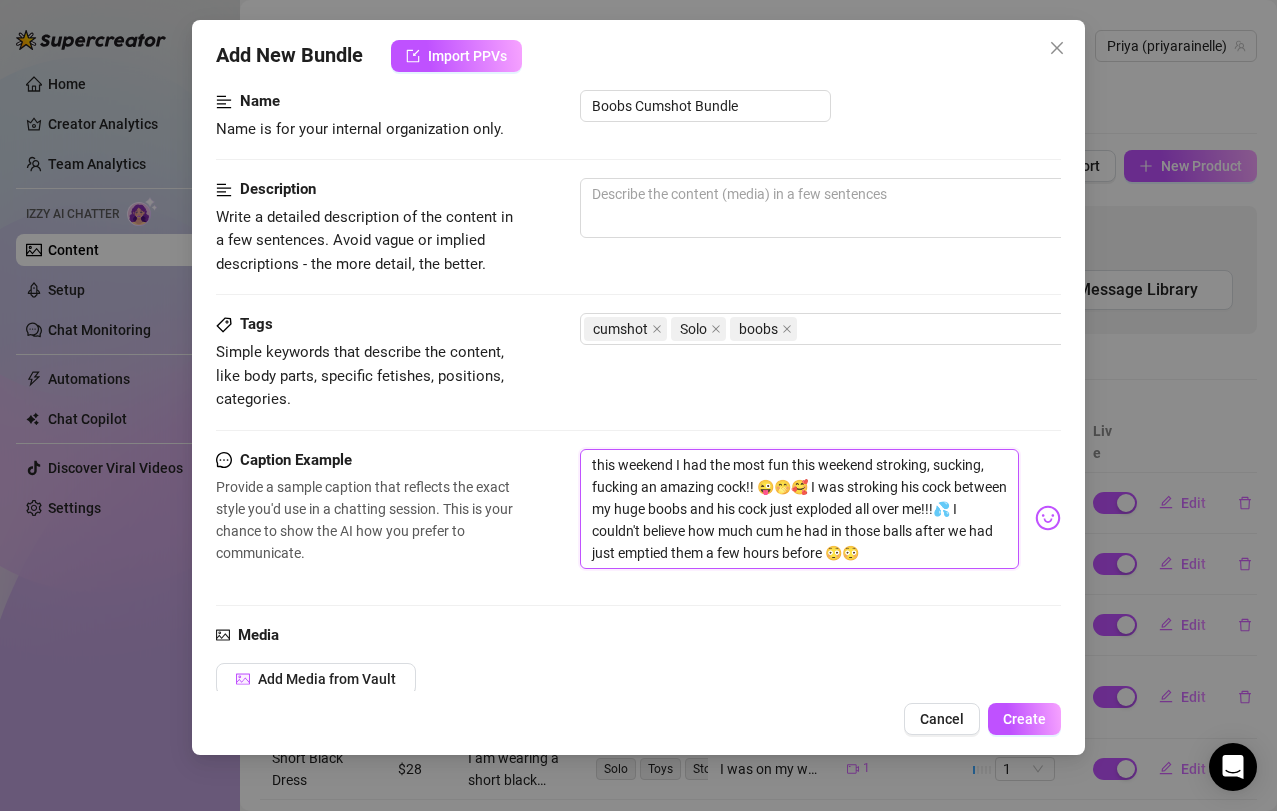 type on "stroking, sucking, fucking an amazing cock!! 😜🤭🥰 I was stroking his cock between my huge boobs and his cock just exploded all over me!!!💦 I couldn't believe how much cum he had in those balls after we had just emptied them a few hours before 😳😳" 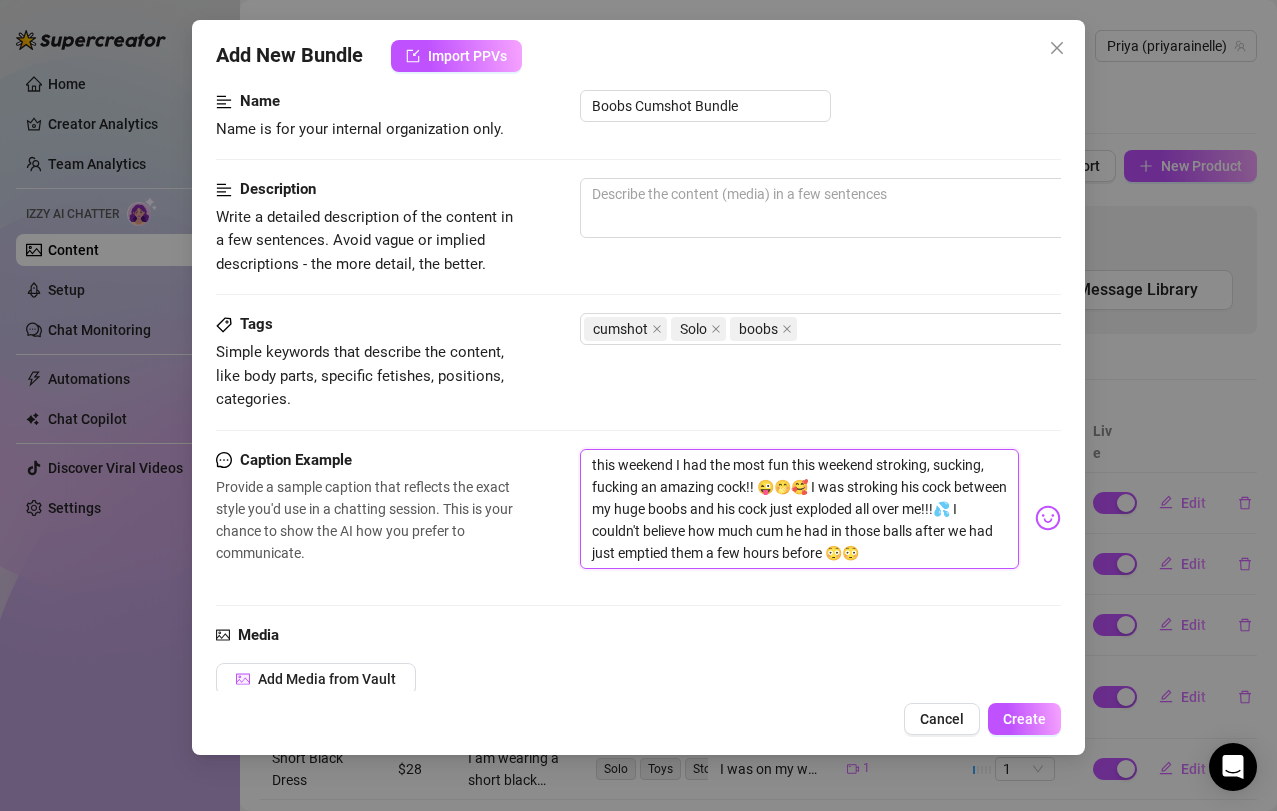 type on "stroking, sucking, fucking an amazing cock!! 😜🤭🥰 I was stroking his cock between my huge boobs and his cock just exploded all over me!!!💦 I couldn't believe how much cum he had in those balls after we had just emptied them a few hours before 😳😳" 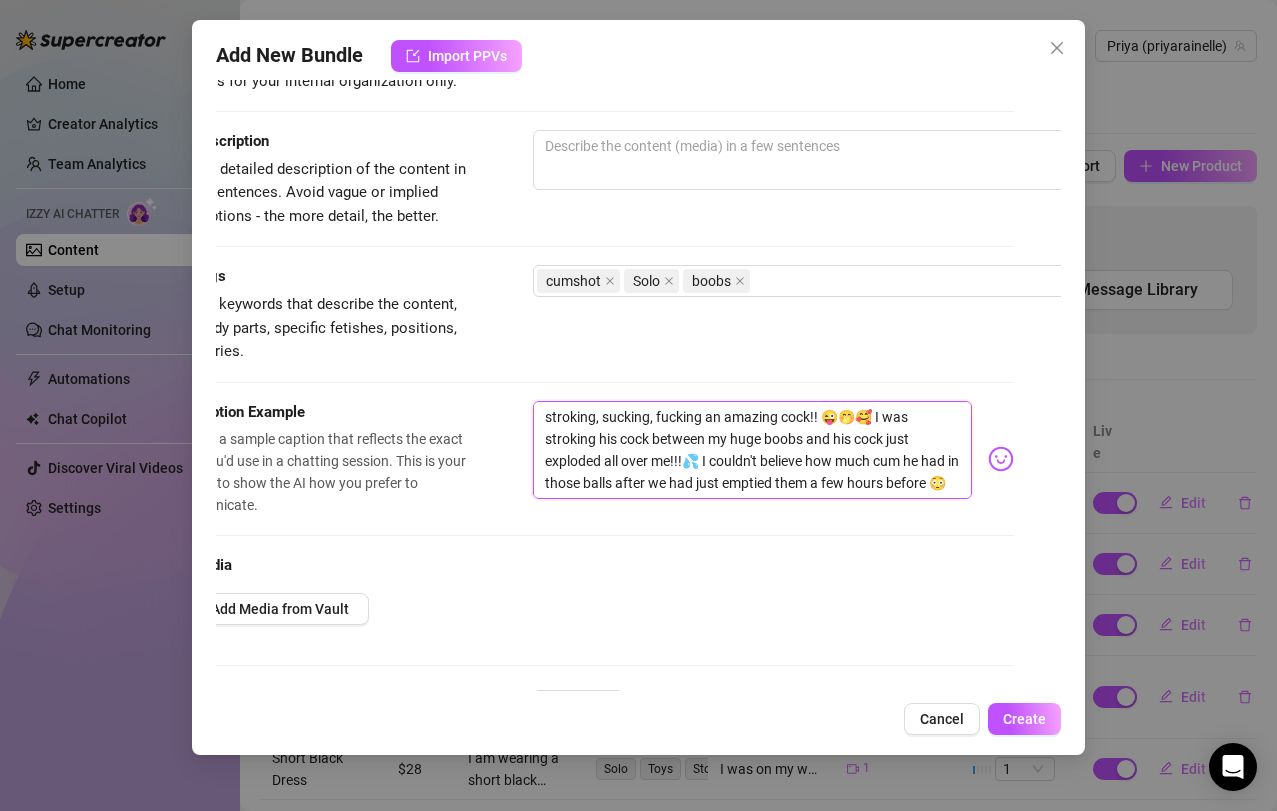 scroll, scrollTop: 174, scrollLeft: 53, axis: both 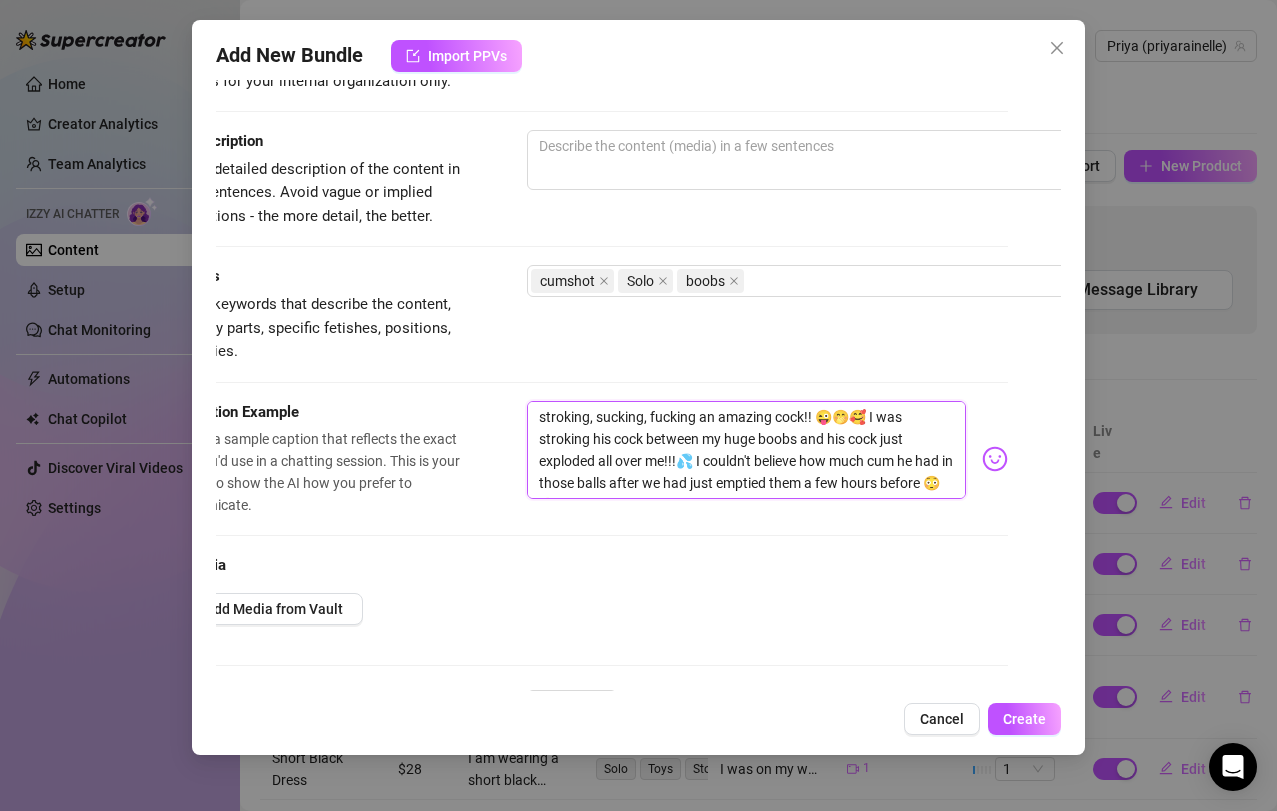 drag, startPoint x: 869, startPoint y: 415, endPoint x: 528, endPoint y: 411, distance: 341.02347 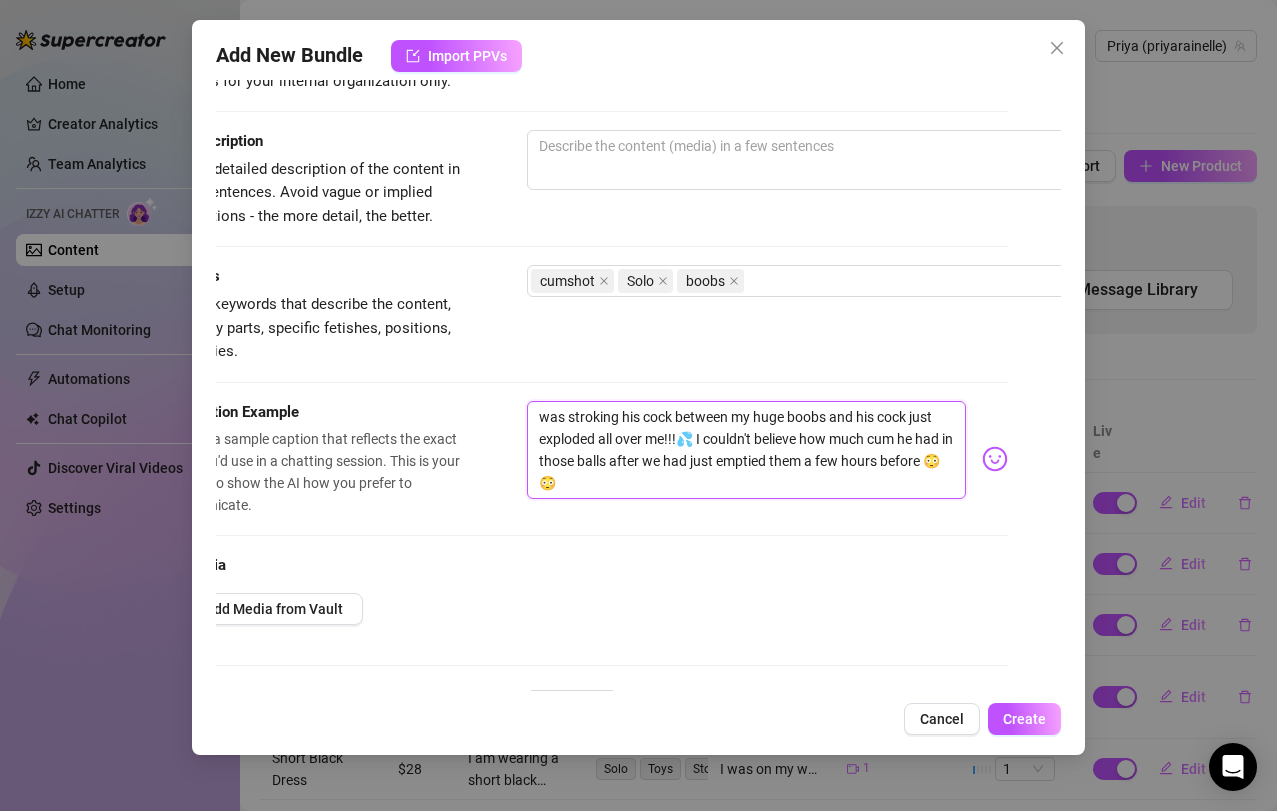 click on "was stroking his cock between my huge boobs and his cock just exploded all over me!!!💦 I couldn't believe how much cum he had in those balls after we had just emptied them a few hours before 😳😳" at bounding box center (747, 450) 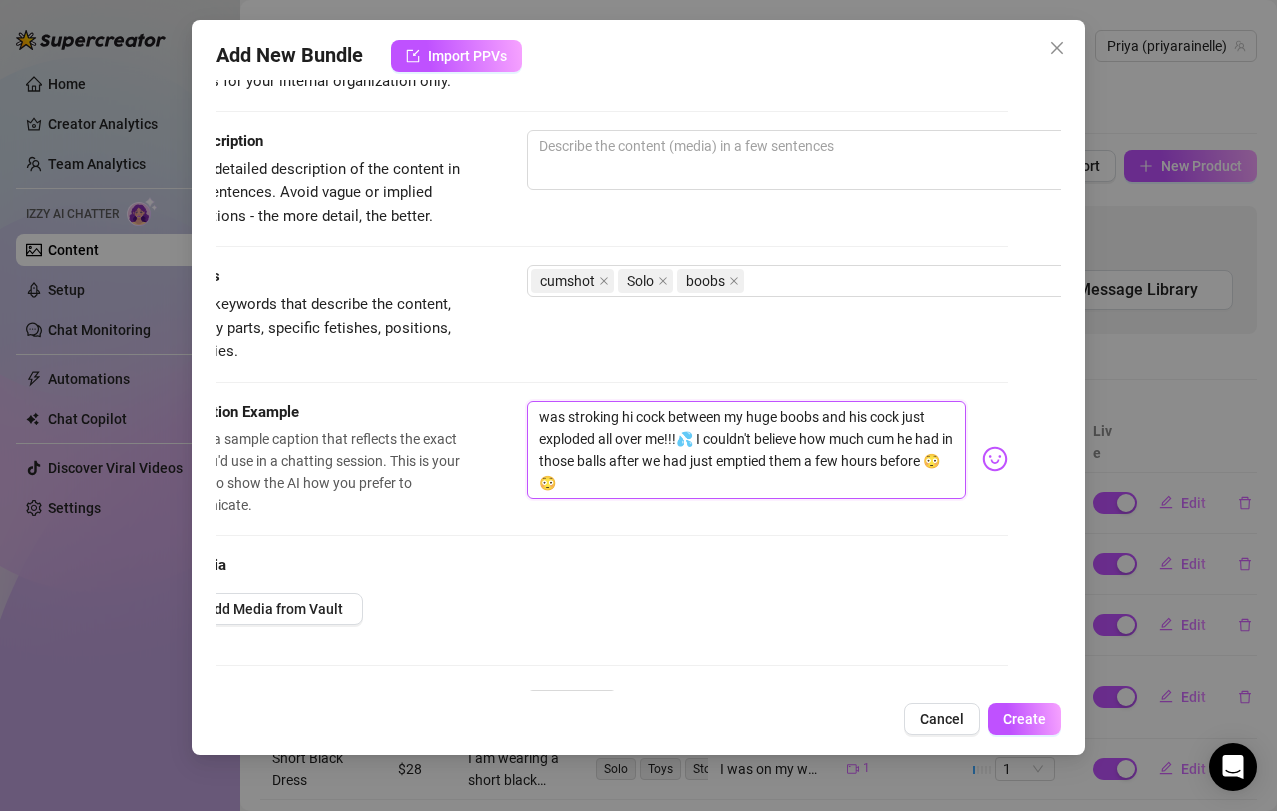 type on "was stroking h cock between my huge boobs and his cock just exploded all over me!!!💦 I couldn't believe how much cum he had in those balls after we had just emptied them a few hours before 😳😳" 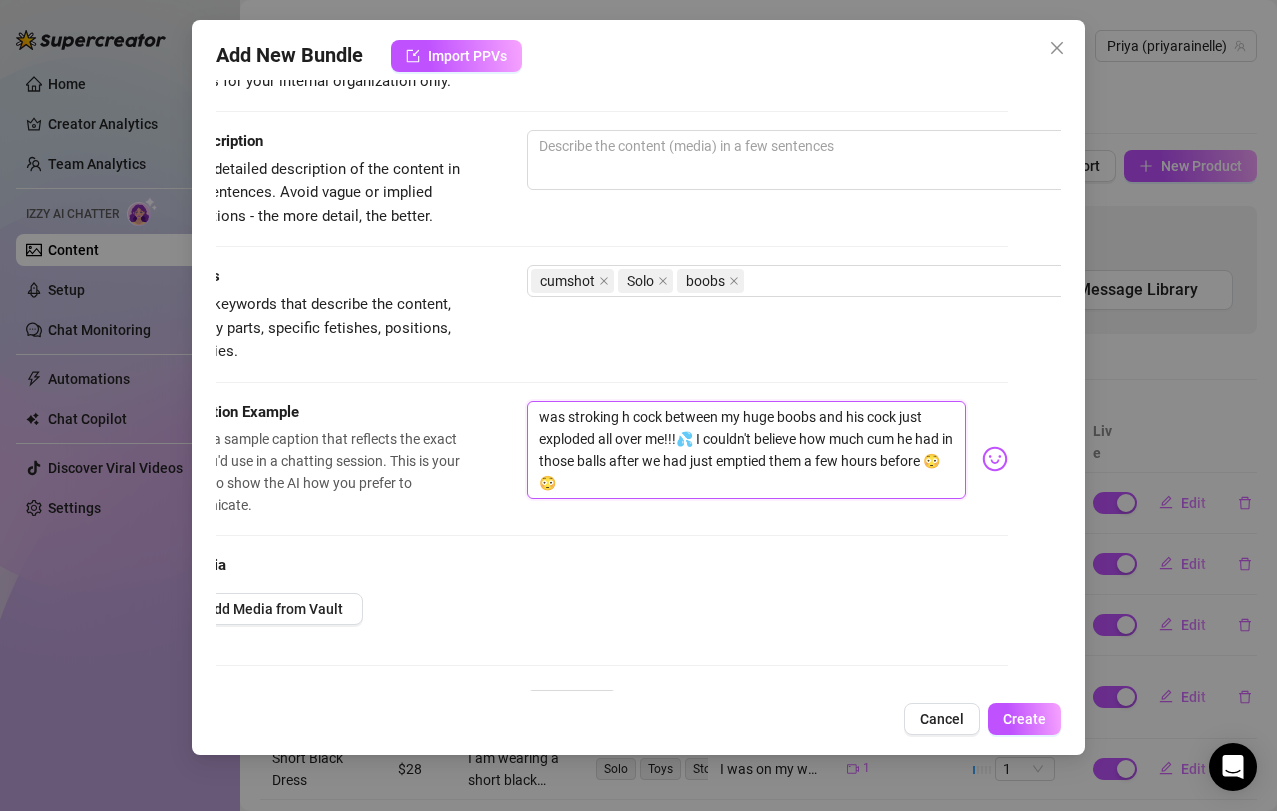 type on "was stroking  cock between my huge boobs and his cock just exploded all over me!!!💦 I couldn't believe how much cum he had in those balls after we had just emptied them a few hours before 😳😳" 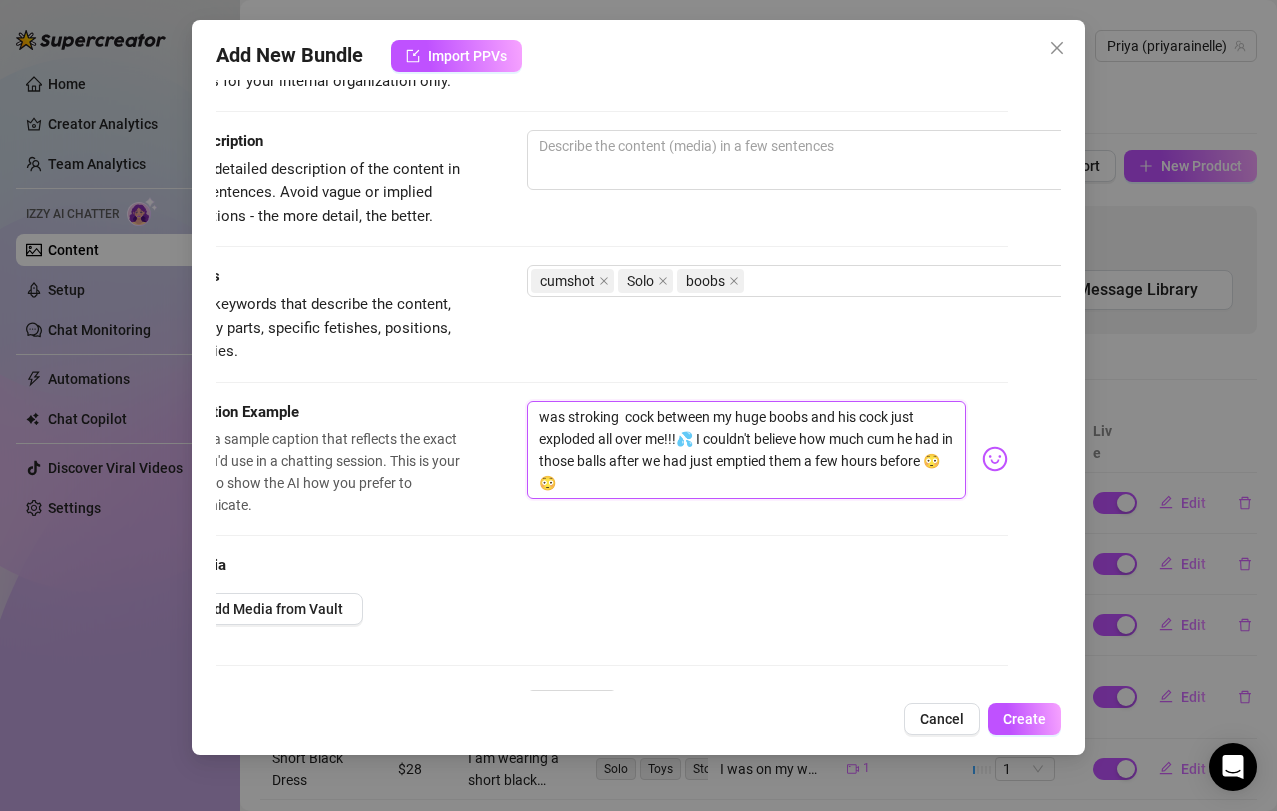 type on "was stroking t cock between my huge boobs and his cock just exploded all over me!!!💦 I couldn't believe how much cum he had in those balls after we had just emptied them a few hours before 😳😳" 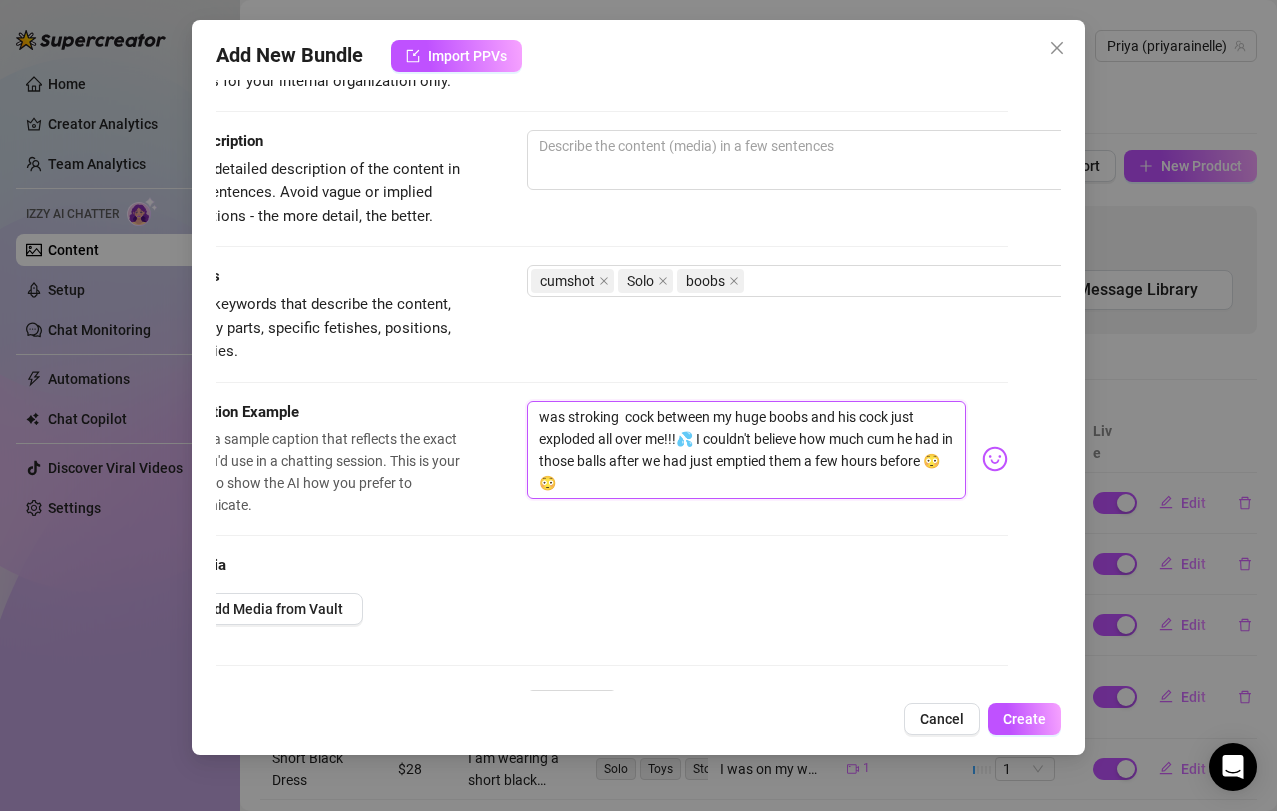 type on "was stroking t cock between my huge boobs and his cock just exploded all over me!!!💦 I couldn't believe how much cum he had in those balls after we had just emptied them a few hours before 😳😳" 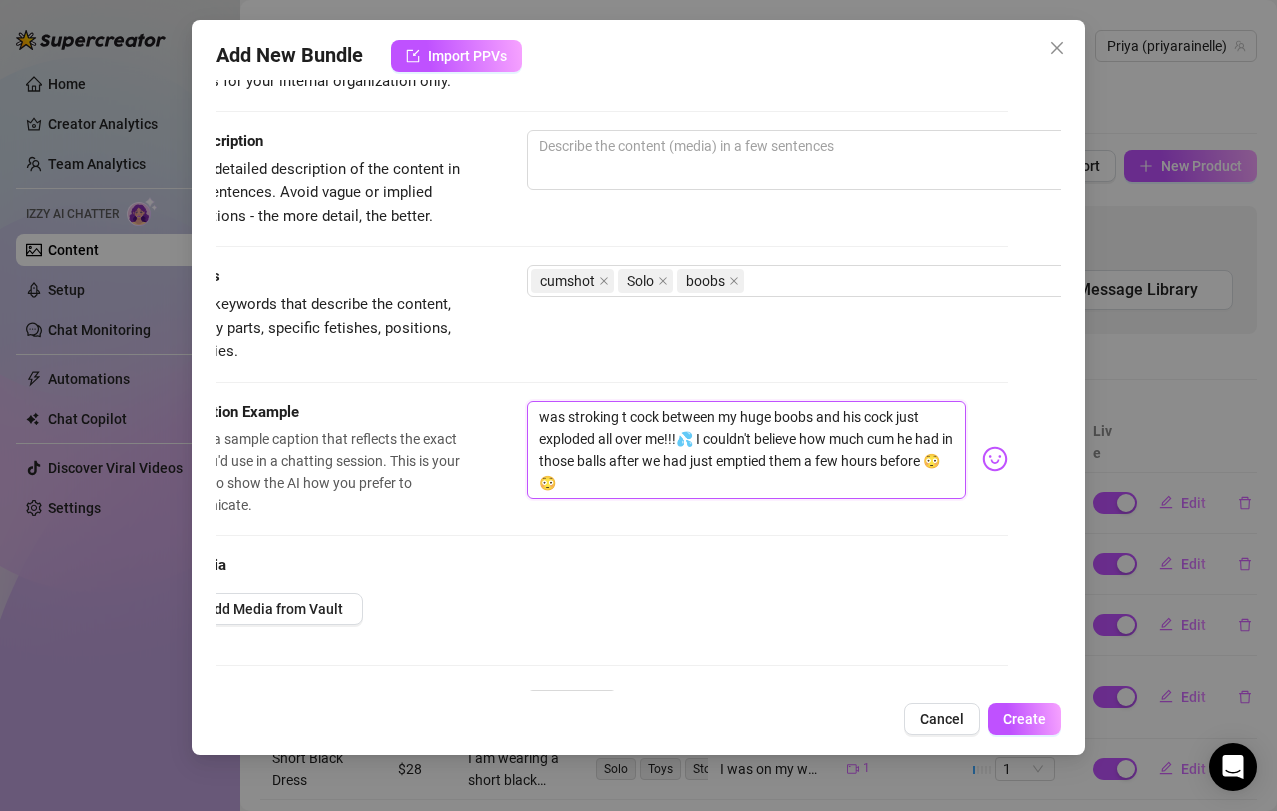 type on "was stroking th cock between my huge boobs and his cock just exploded all over me!!!💦 I couldn't believe how much cum he had in those balls after we had just emptied them a few hours before 😳😳" 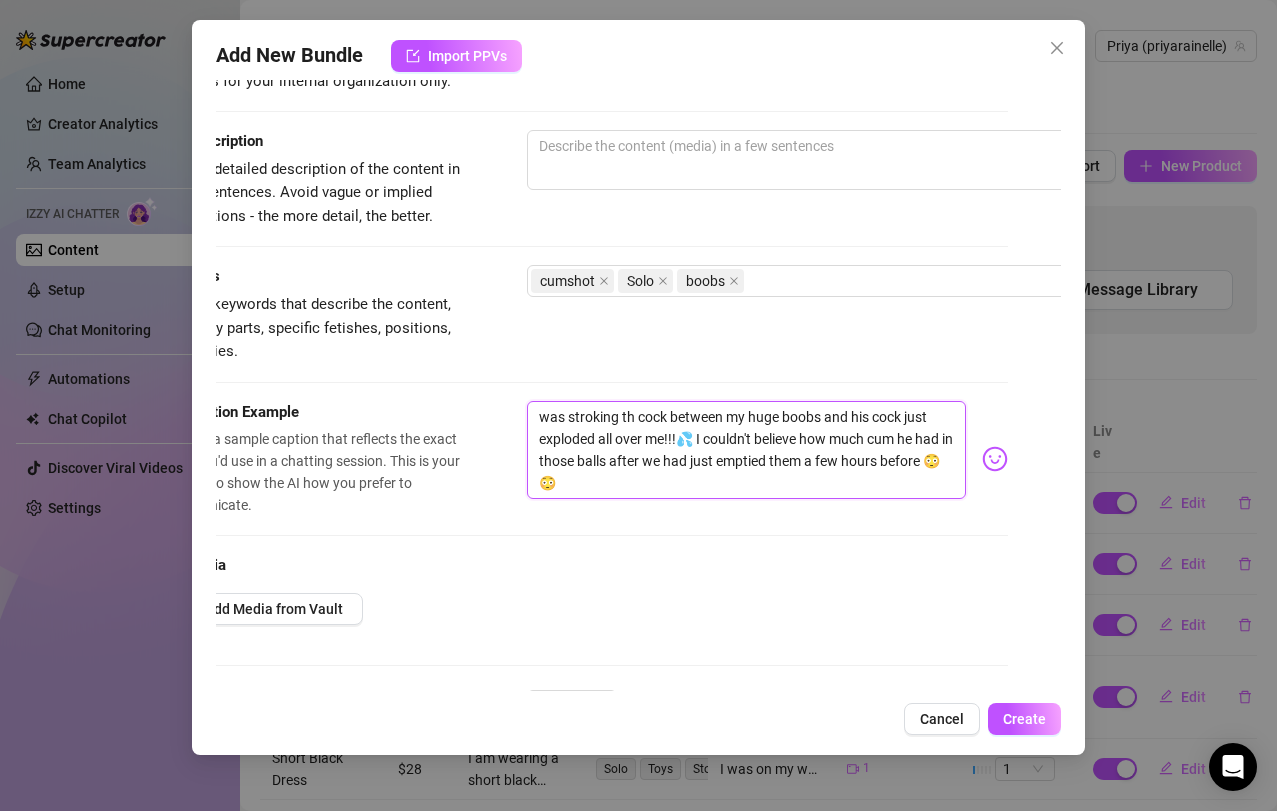 type on "was stroking thi cock between my huge boobs and his cock just exploded all over me!!!💦 I couldn't believe how much cum he had in those balls after we had just emptied them a few hours before 😳😳" 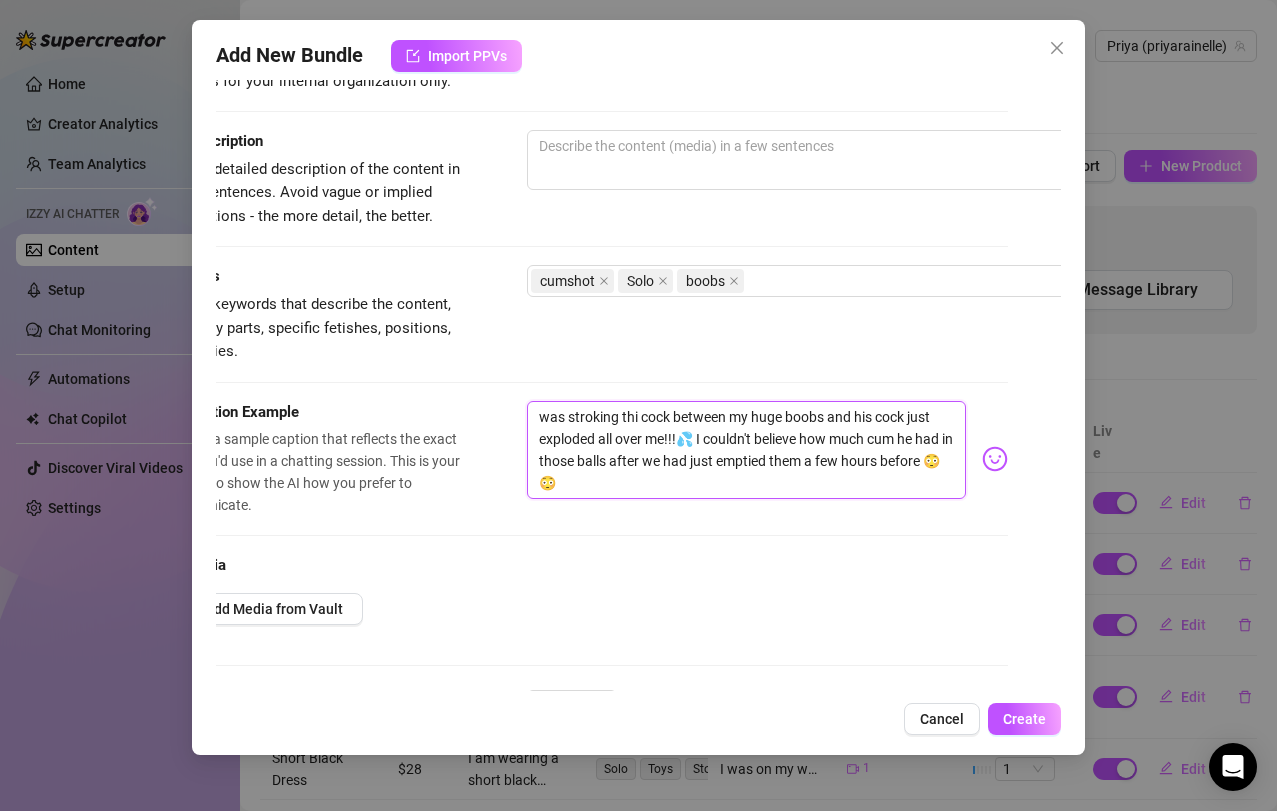 type on "was stroking this cock between my huge boobs and his cock just exploded all over me!!!💦 I couldn't believe how much cum he had in those balls after we had just emptied them a few hours before 😳😳" 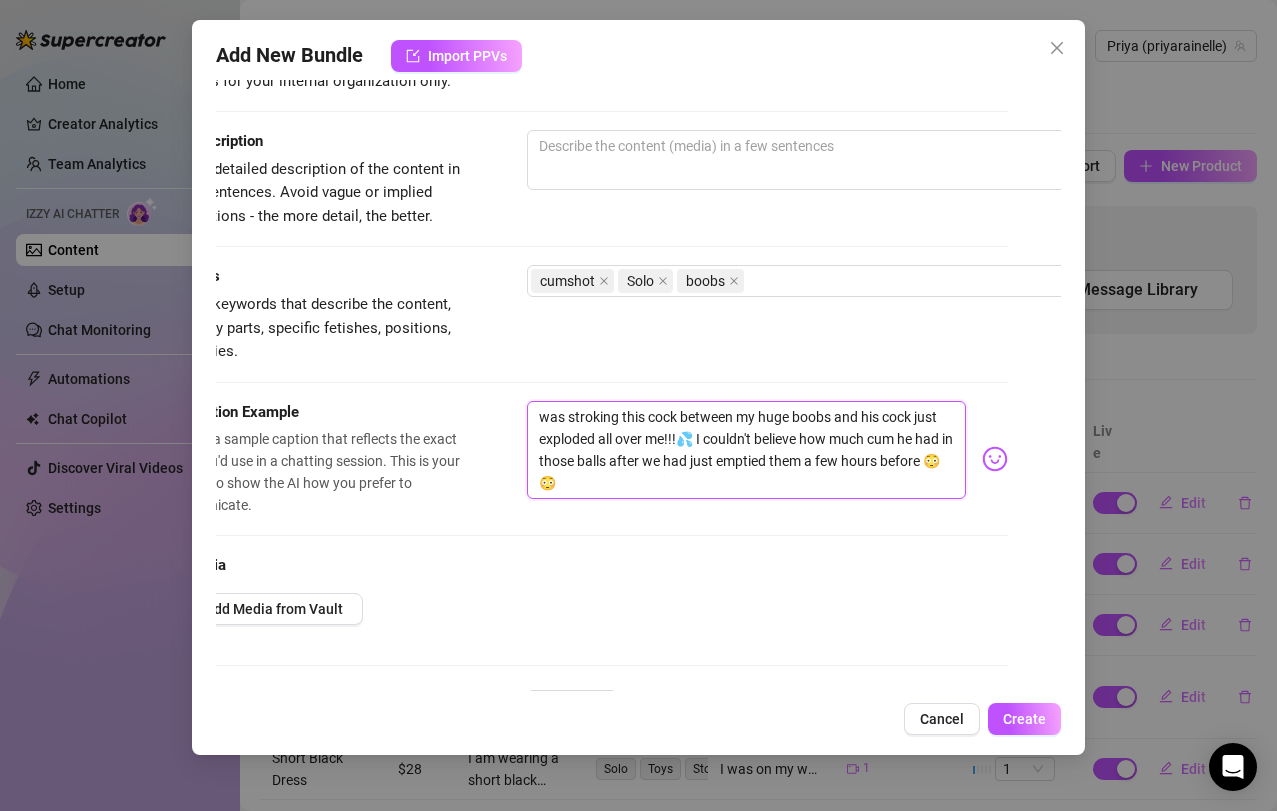 type on "was stroking this  cock between my huge boobs and his cock just exploded all over me!!!💦 I couldn't believe how much cum he had in those balls after we had just emptied them a few hours before 😳😳" 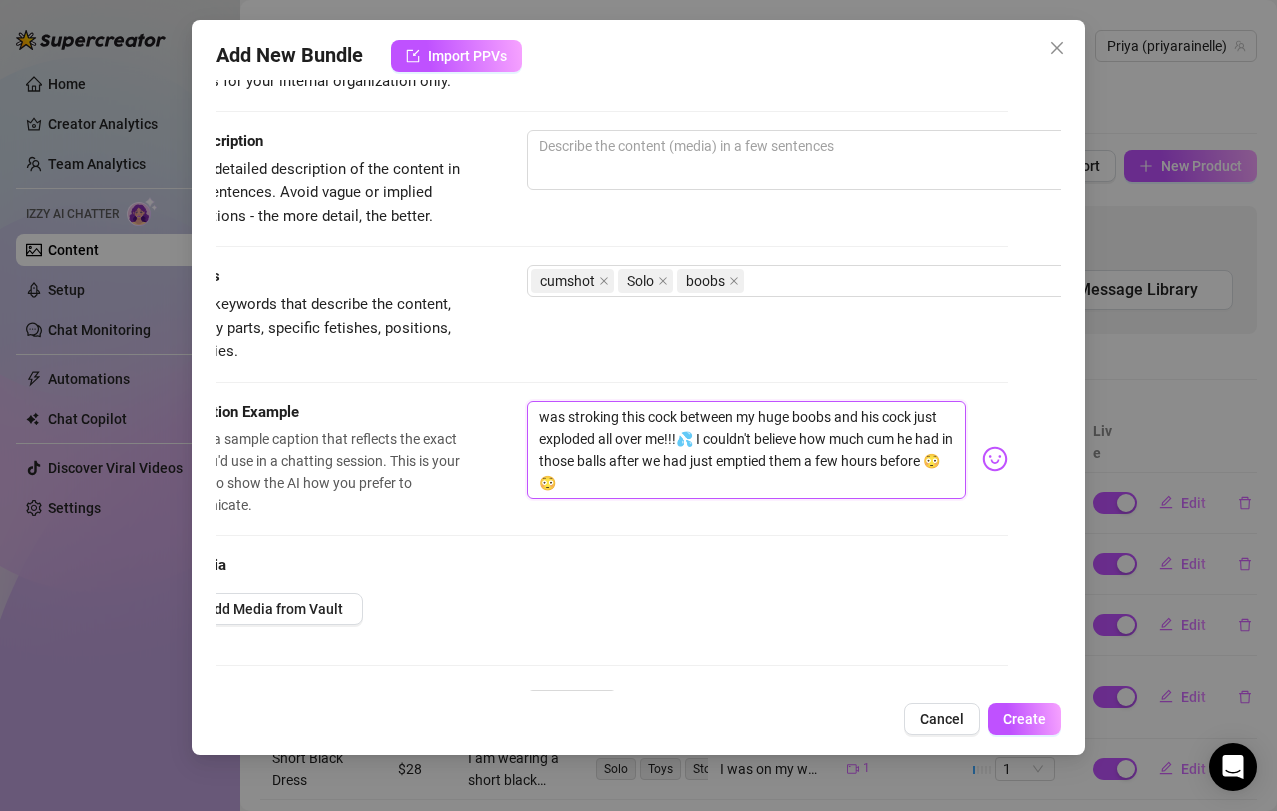 type on "was stroking this  cock between my huge boobs and his cock just exploded all over me!!!💦 I couldn't believe how much cum he had in those balls after we had just emptied them a few hours before 😳😳" 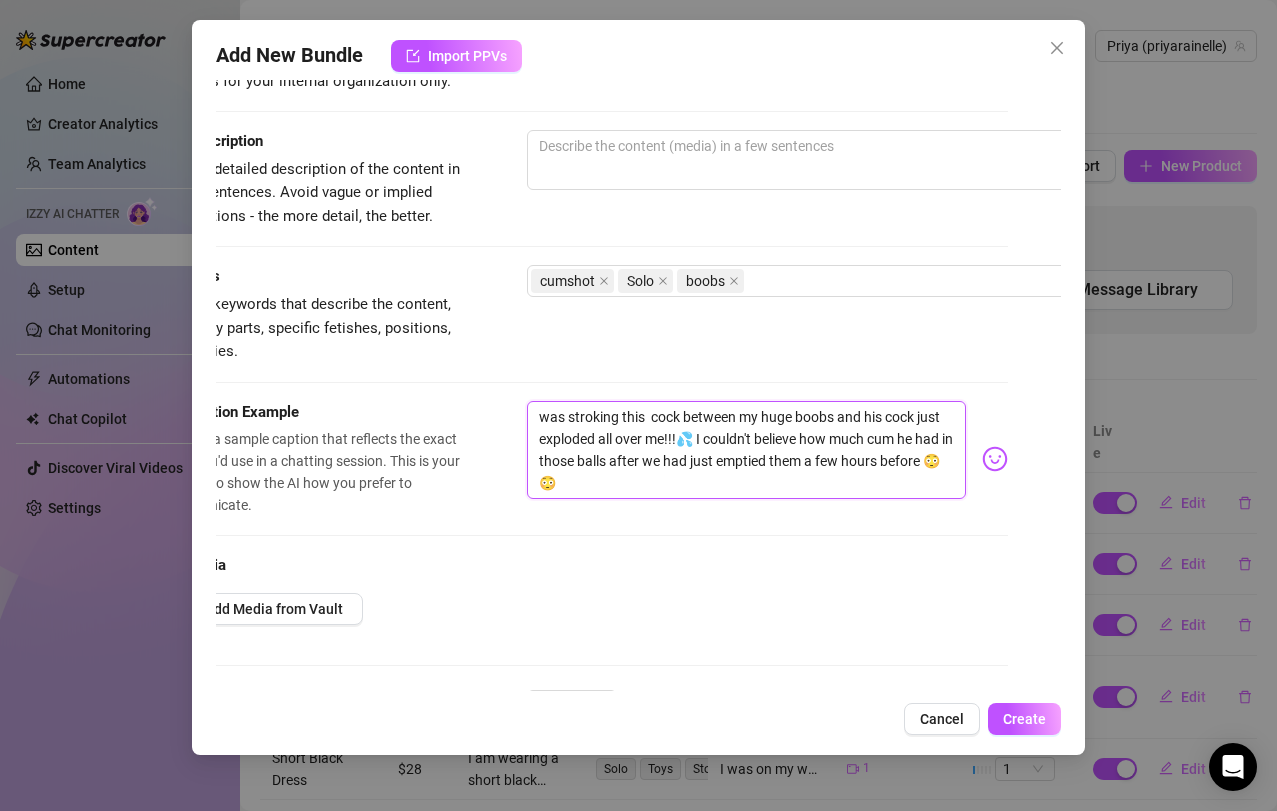 type on "was stroking this cock between my huge boobs and his cock just exploded all over me!!!💦 I couldn't believe how much cum he had in those balls after we had just emptied them a few hours before 😳😳" 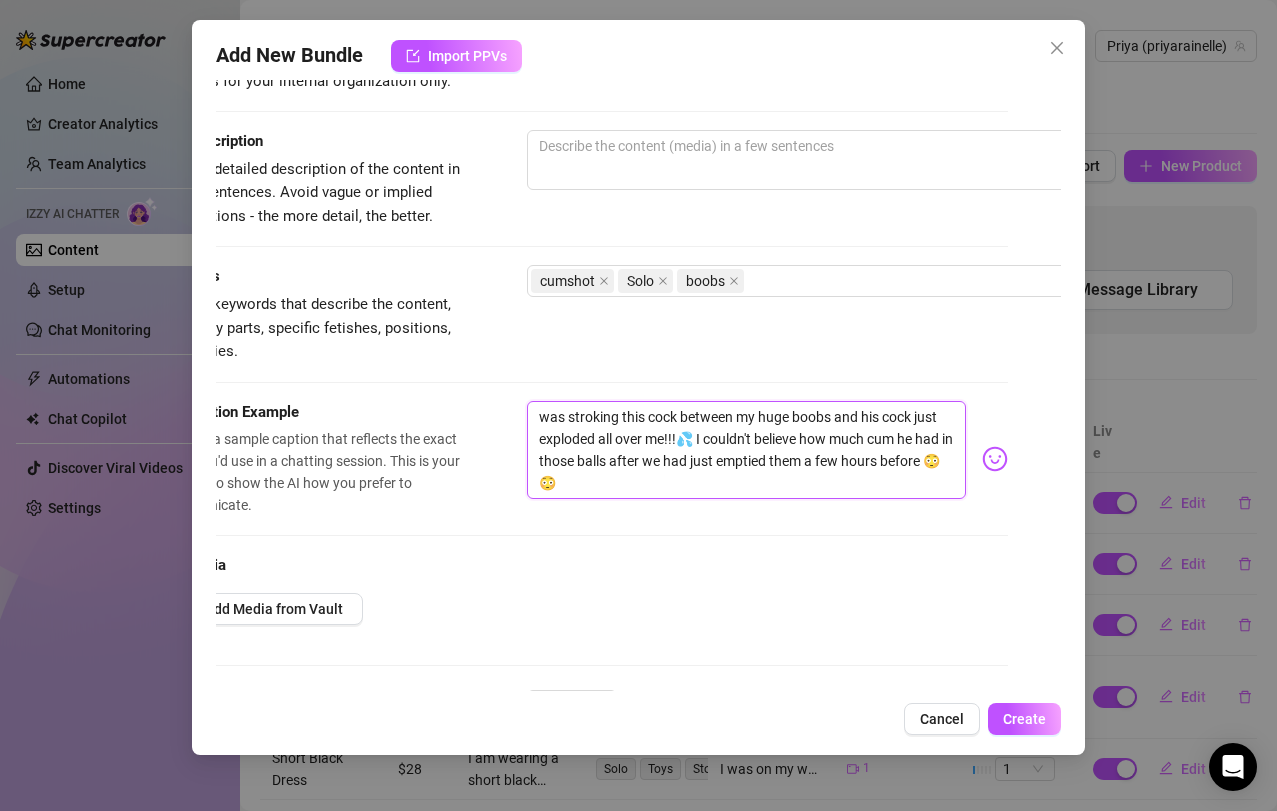 type on "was stroking thi cock between my huge boobs and his cock just exploded all over me!!!💦 I couldn't believe how much cum he had in those balls after we had just emptied them a few hours before 😳😳" 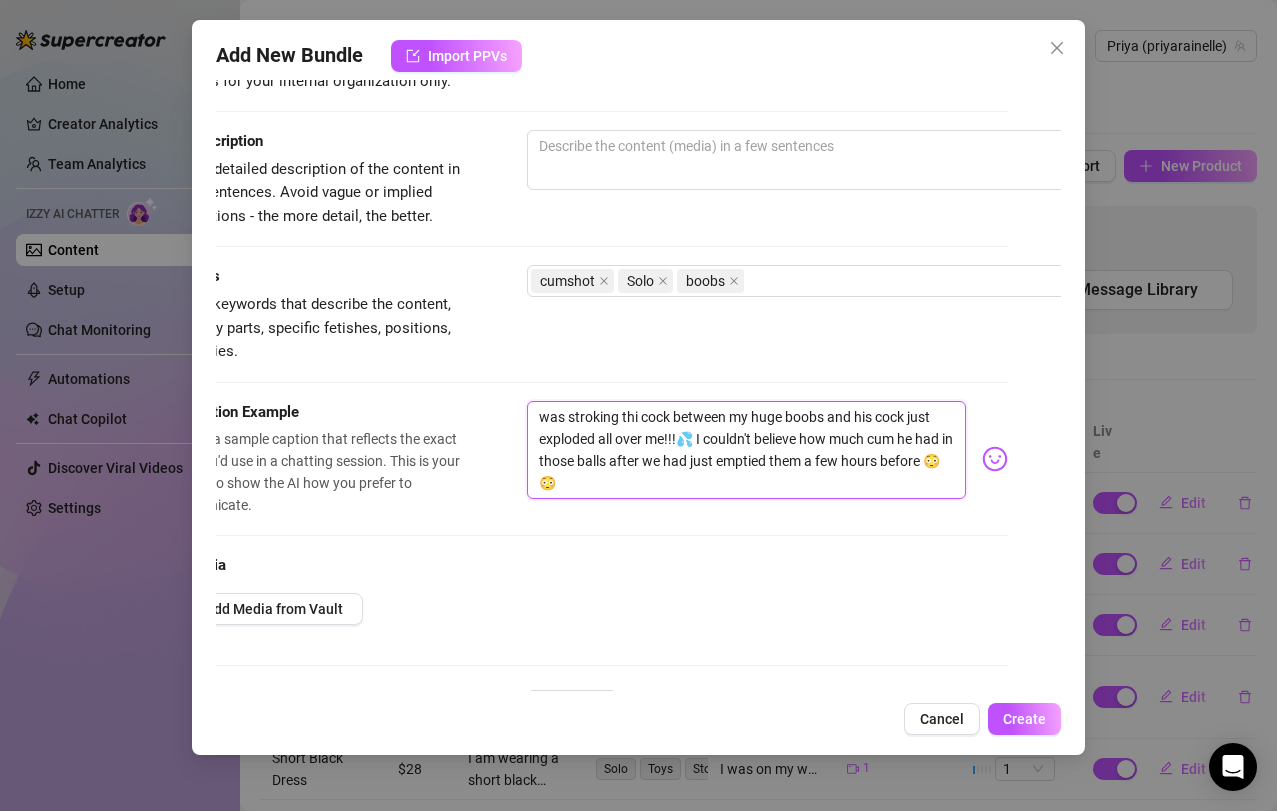 type on "was stroking th cock between my huge boobs and his cock just exploded all over me!!!💦 I couldn't believe how much cum he had in those balls after we had just emptied them a few hours before 😳😳" 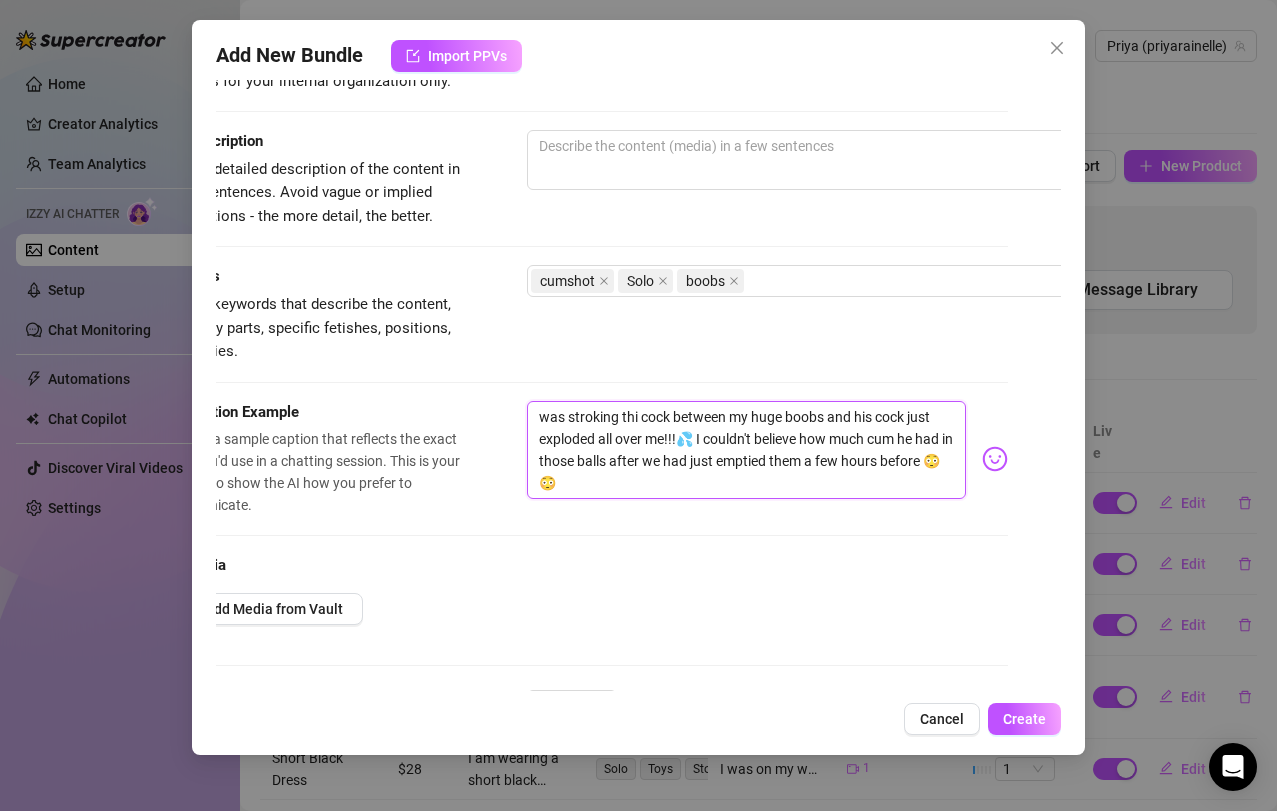 type on "was stroking th cock between my huge boobs and his cock just exploded all over me!!!💦 I couldn't believe how much cum he had in those balls after we had just emptied them a few hours before 😳😳" 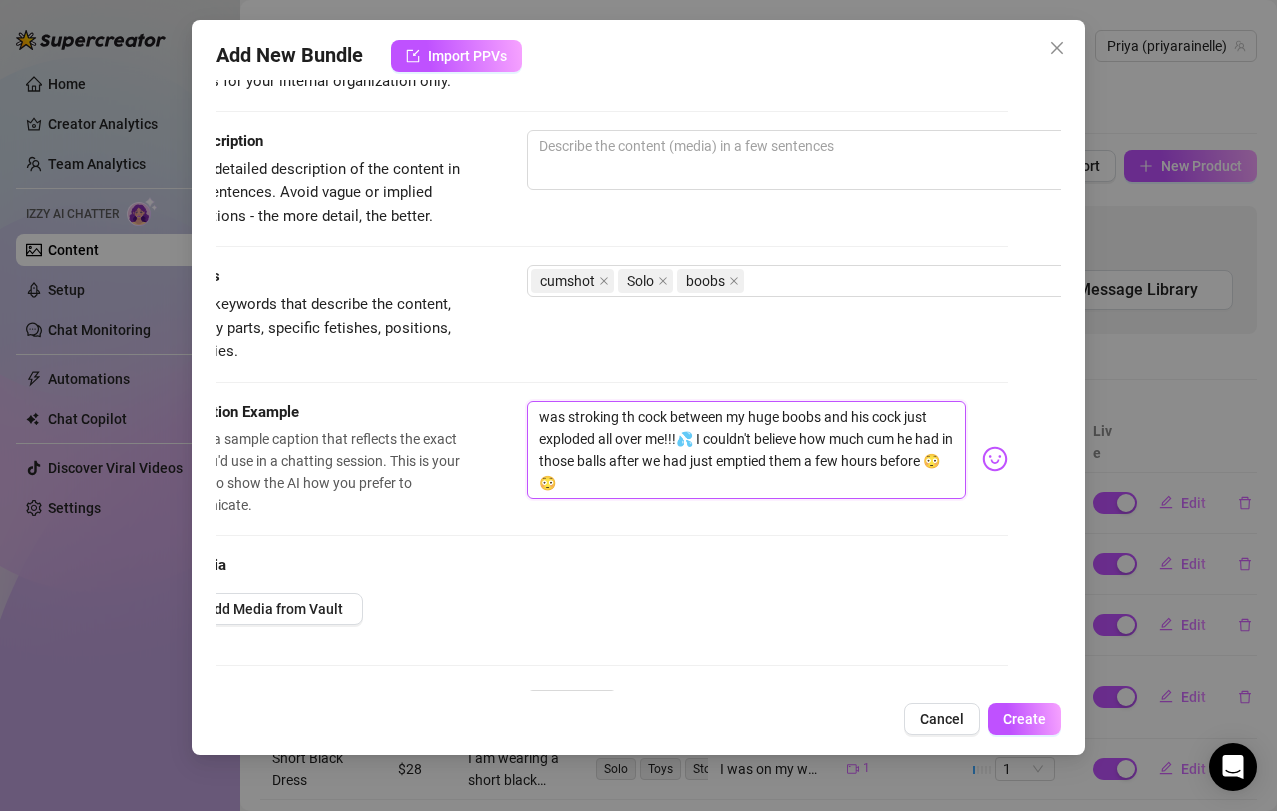 type on "was stroking t cock between my huge boobs and his cock just exploded all over me!!!💦 I couldn't believe how much cum he had in those balls after we had just emptied them a few hours before 😳😳" 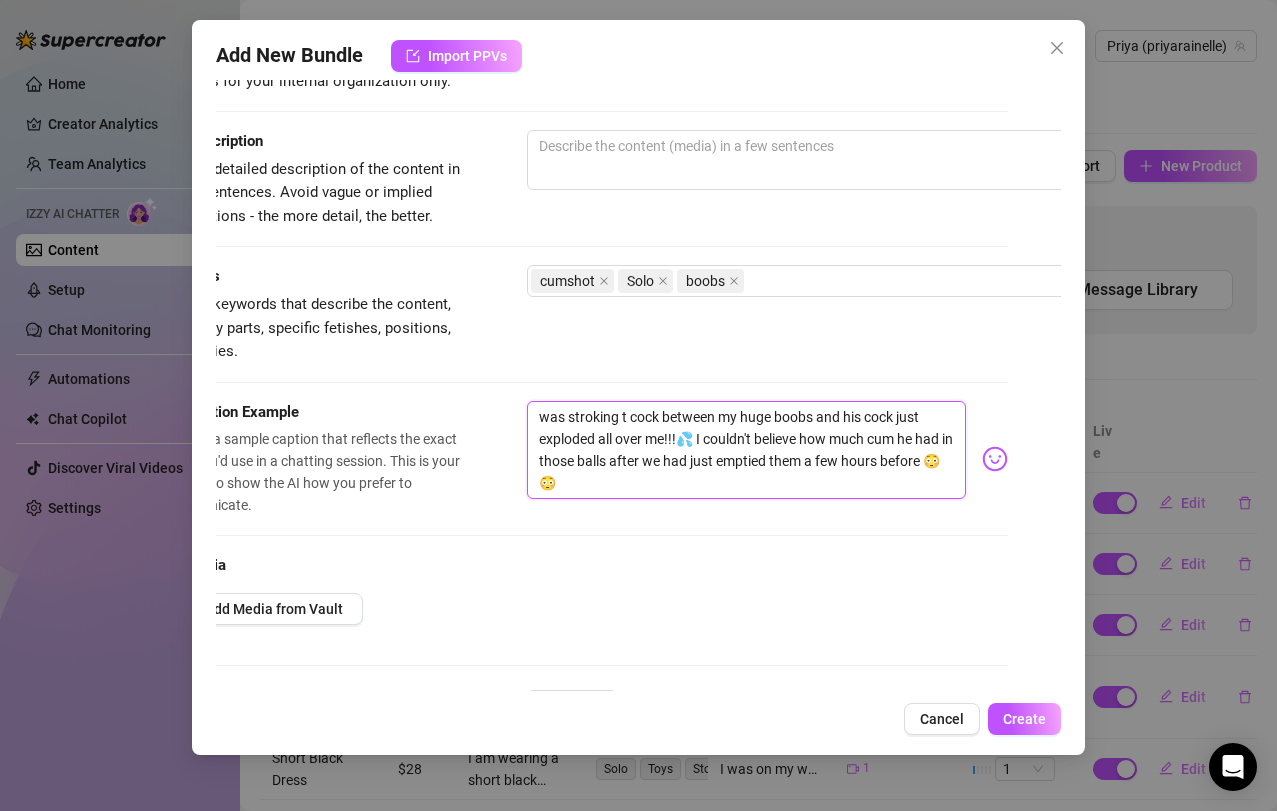 type on "was stroking  cock between my huge boobs and his cock just exploded all over me!!!💦 I couldn't believe how much cum he had in those balls after we had just emptied them a few hours before 😳😳" 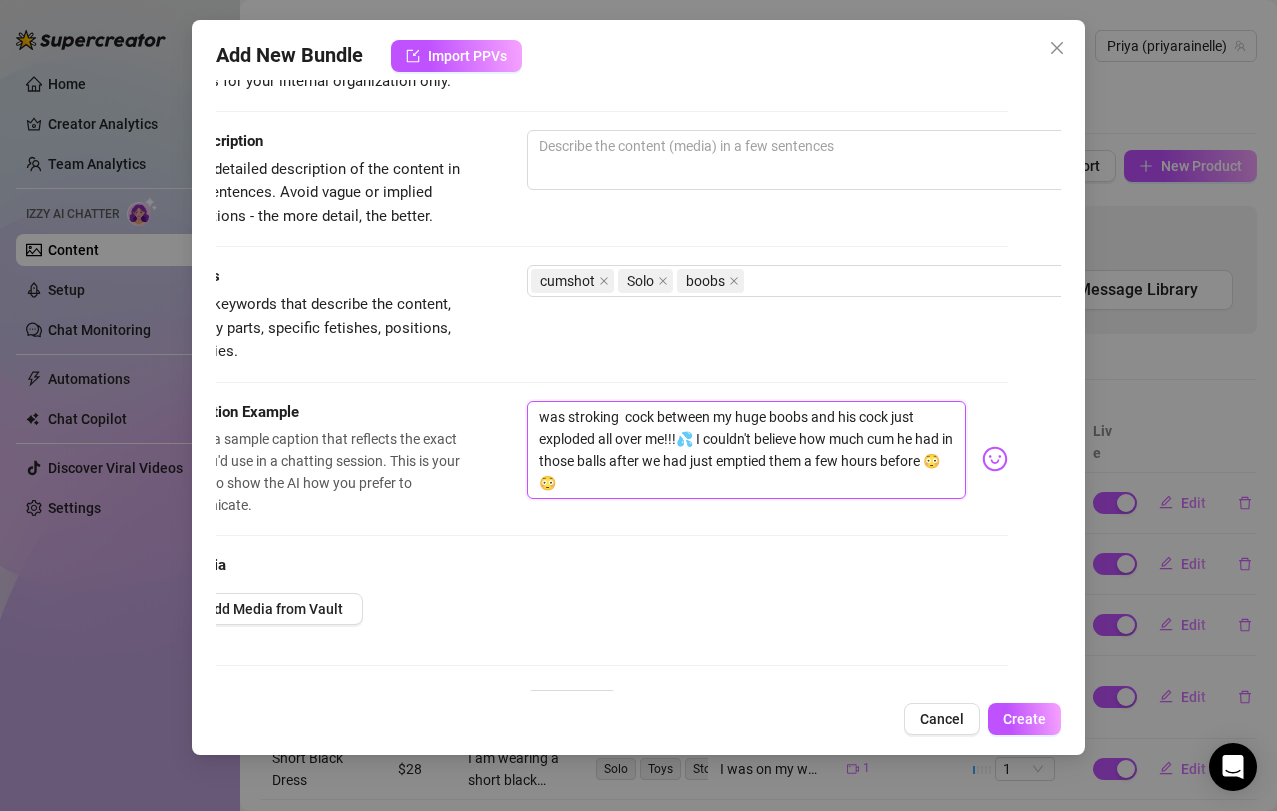 type on "was stroking h cock between my huge boobs and his cock just exploded all over me!!!💦 I couldn't believe how much cum he had in those balls after we had just emptied them a few hours before 😳😳" 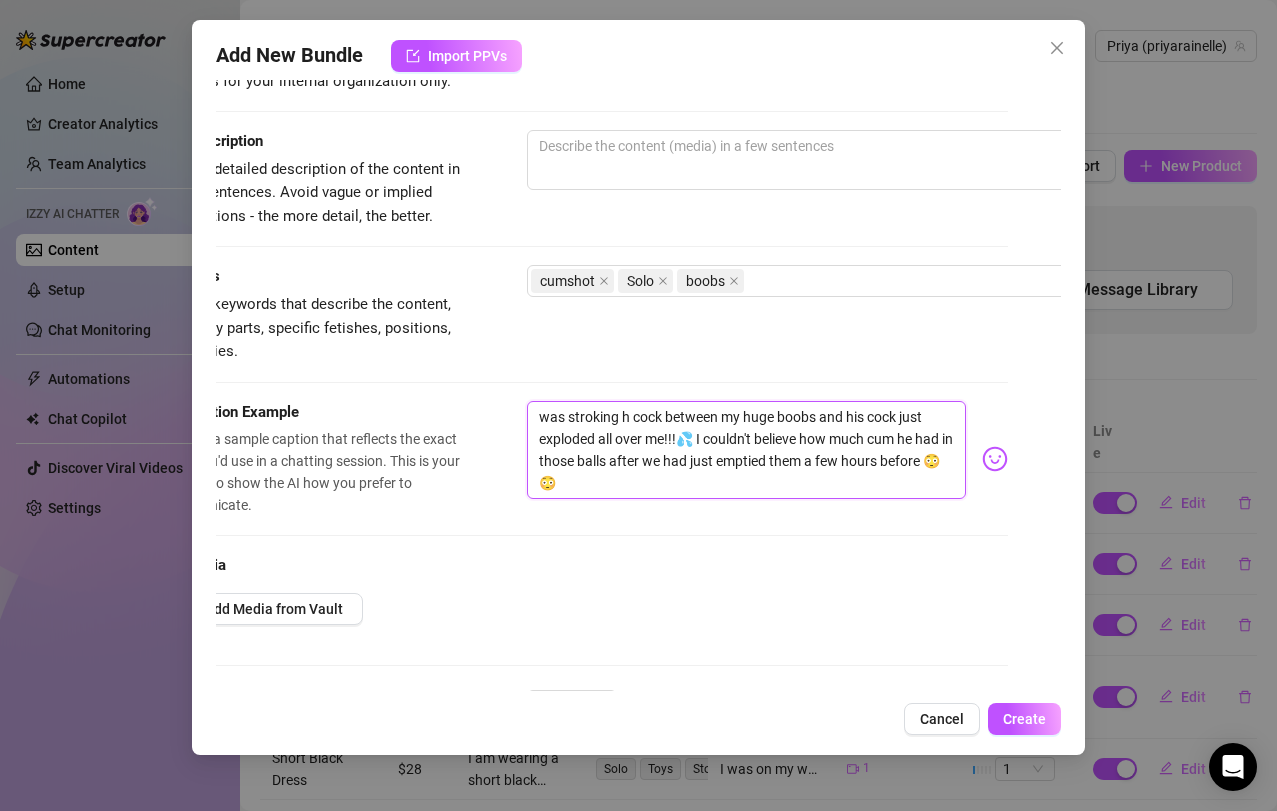 type on "was stroking hi cock between my huge boobs and his cock just exploded all over me!!!💦 I couldn't believe how much cum he had in those balls after we had just emptied them a few hours before 😳😳" 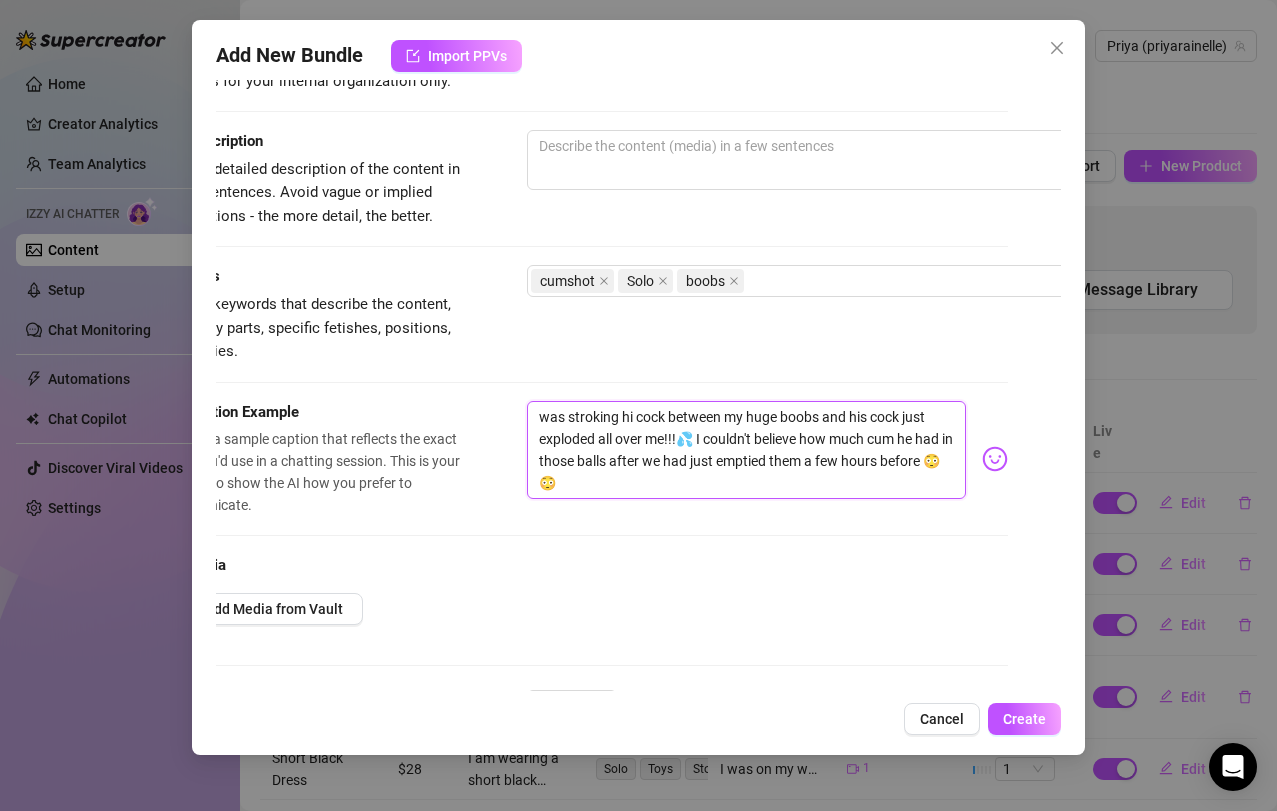 type on "was stroking his cock between my huge boobs and his cock just exploded all over me!!!💦 I couldn't believe how much cum he had in those balls after we had just emptied them a few hours before 😳😳" 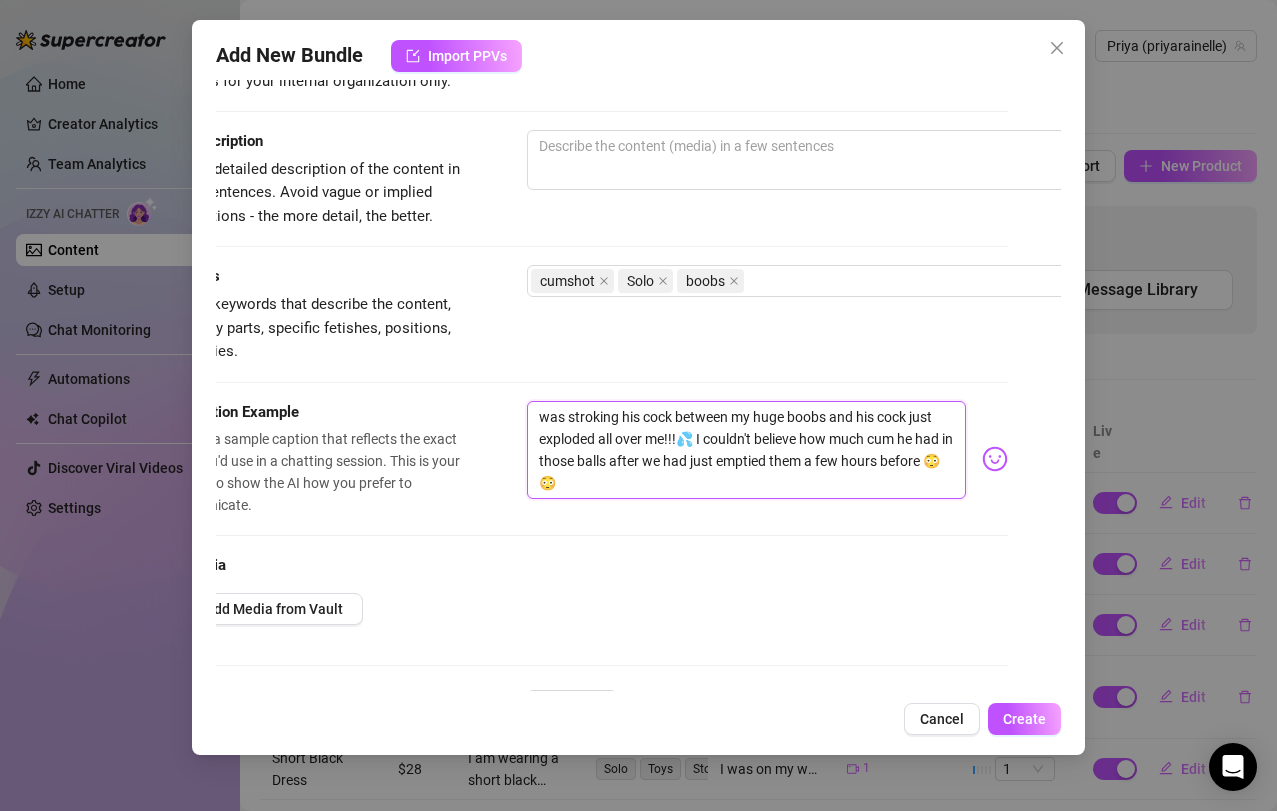 type on "was stroking hi cock between my huge boobs and his cock just exploded all over me!!!💦 I couldn't believe how much cum he had in those balls after we had just emptied them a few hours before 😳😳" 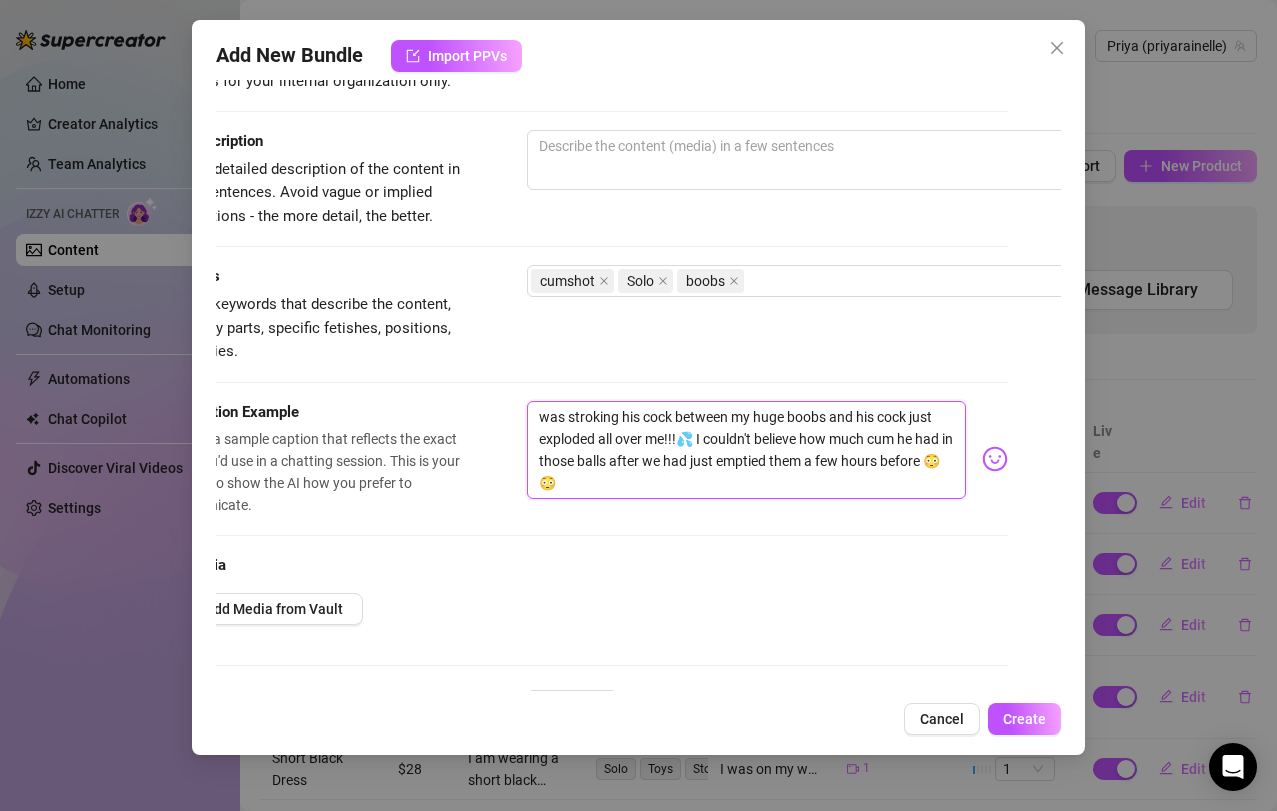 type on "was stroking hi cock between my huge boobs and his cock just exploded all over me!!!💦 I couldn't believe how much cum he had in those balls after we had just emptied them a few hours before 😳😳" 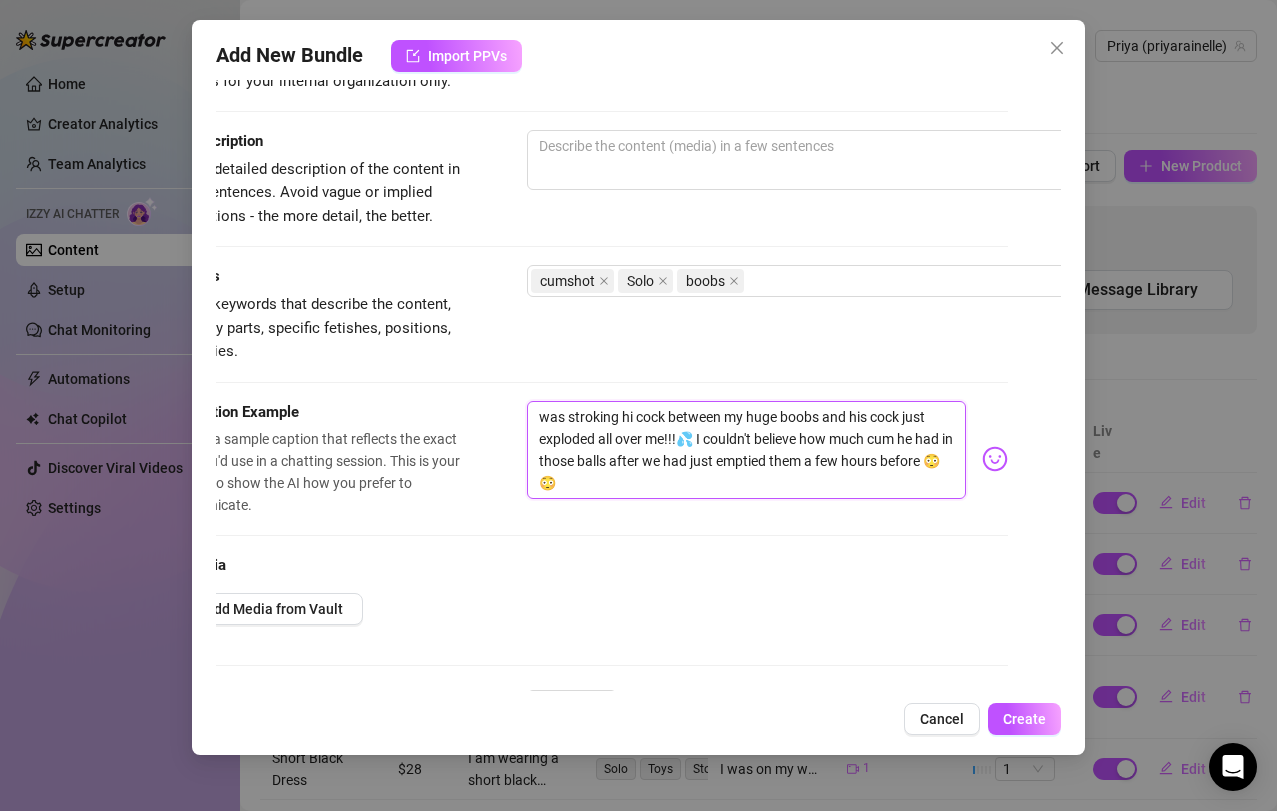 type on "was stroking h cock between my huge boobs and his cock just exploded all over me!!!💦 I couldn't believe how much cum he had in those balls after we had just emptied them a few hours before 😳😳" 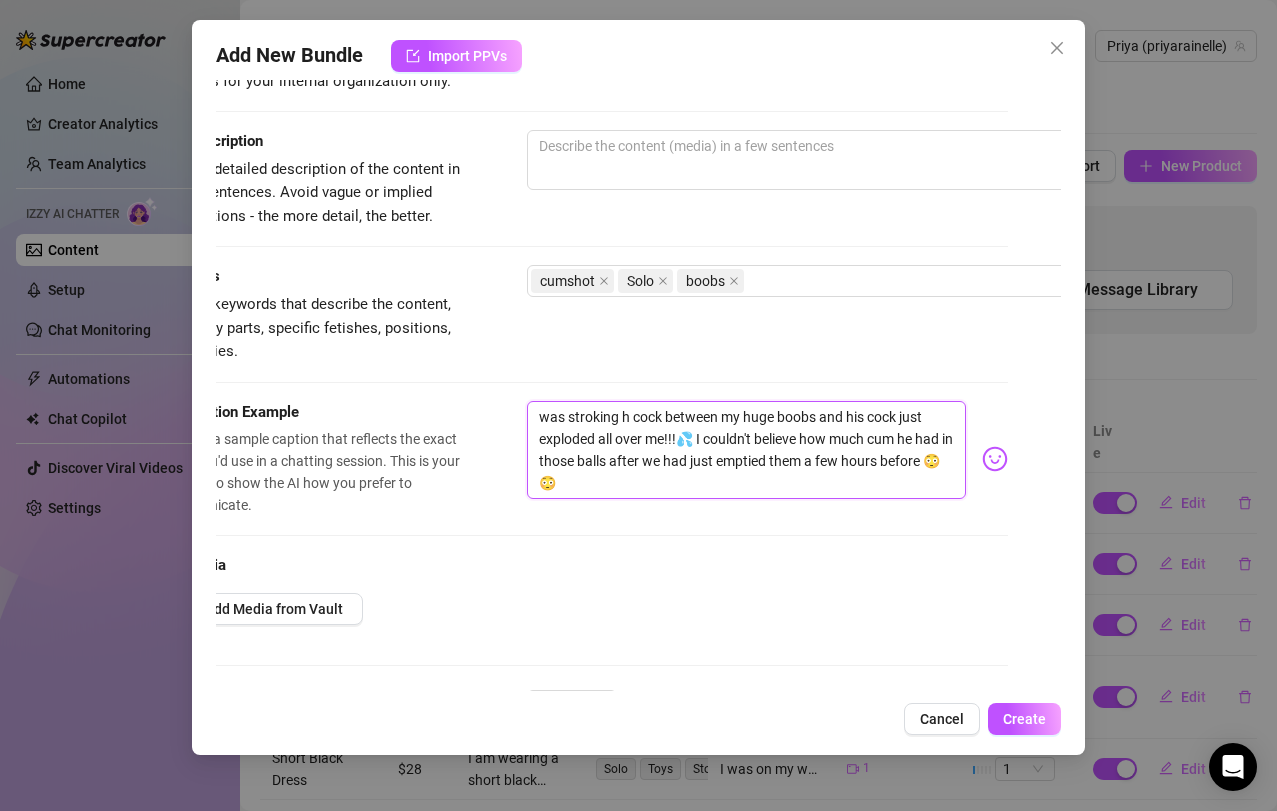 type on "was stroking  cock between my huge boobs and his cock just exploded all over me!!!💦 I couldn't believe how much cum he had in those balls after we had just emptied them a few hours before 😳😳" 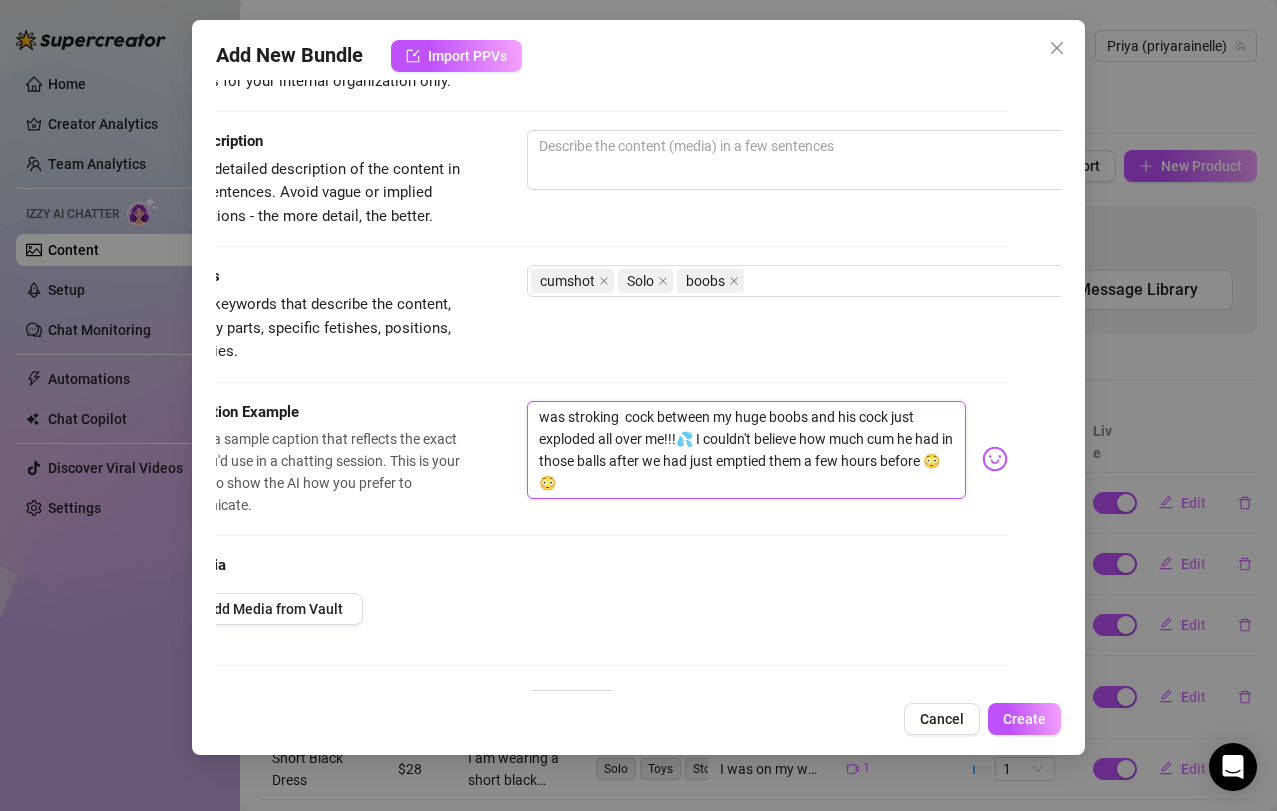 type on "was stroking t cock between my huge boobs and his cock just exploded all over me!!!💦 I couldn't believe how much cum he had in those balls after we had just emptied them a few hours before 😳😳" 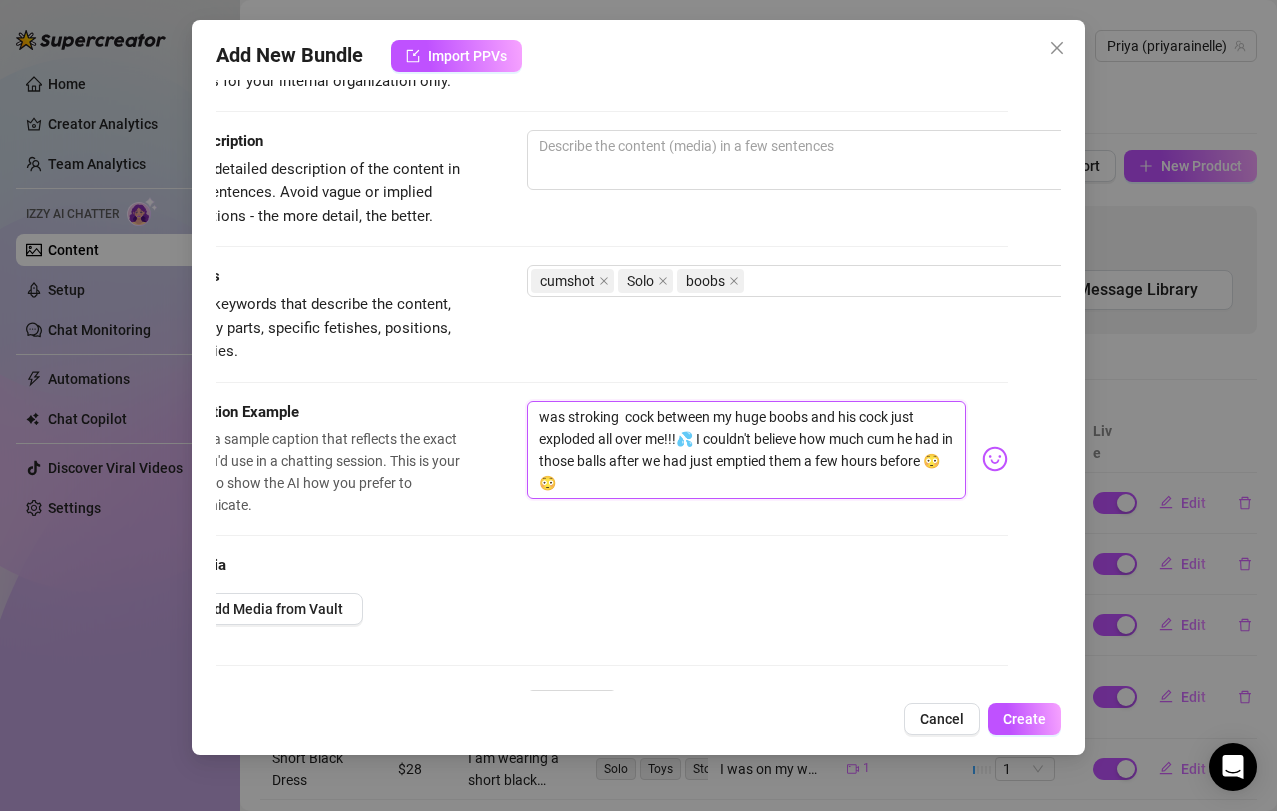 type on "was stroking t cock between my huge boobs and his cock just exploded all over me!!!💦 I couldn't believe how much cum he had in those balls after we had just emptied them a few hours before 😳😳" 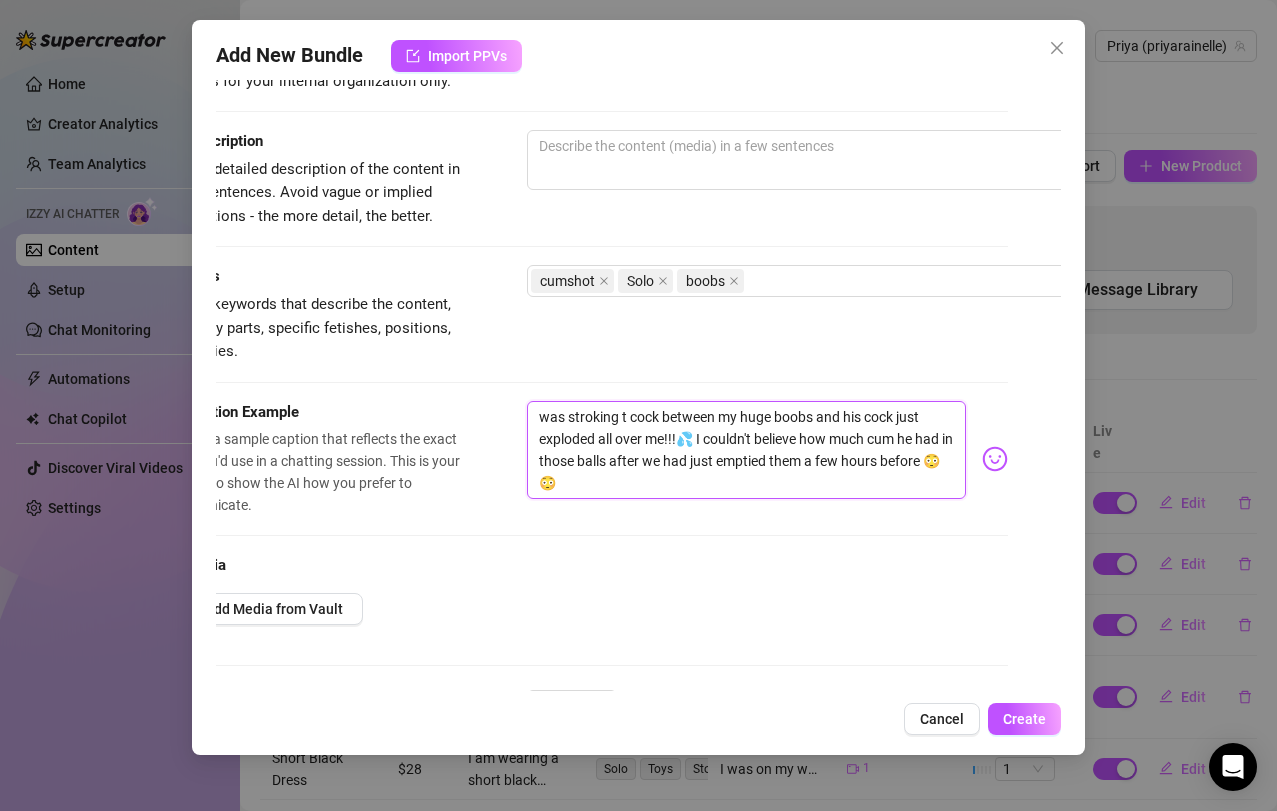 type on "was stroking th cock between my huge boobs and his cock just exploded all over me!!!💦 I couldn't believe how much cum he had in those balls after we had just emptied them a few hours before 😳😳" 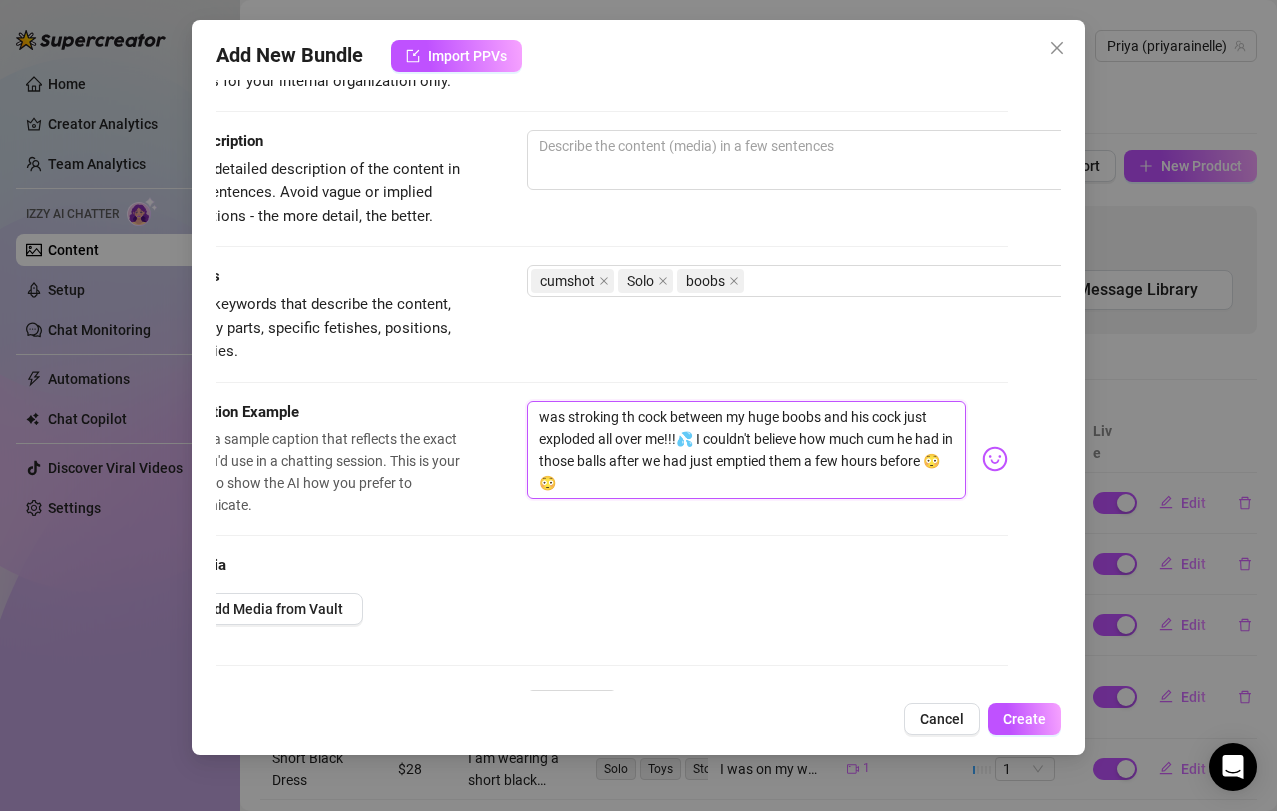 type on "was stroking thi cock between my huge boobs and his cock just exploded all over me!!!💦 I couldn't believe how much cum he had in those balls after we had just emptied them a few hours before 😳😳" 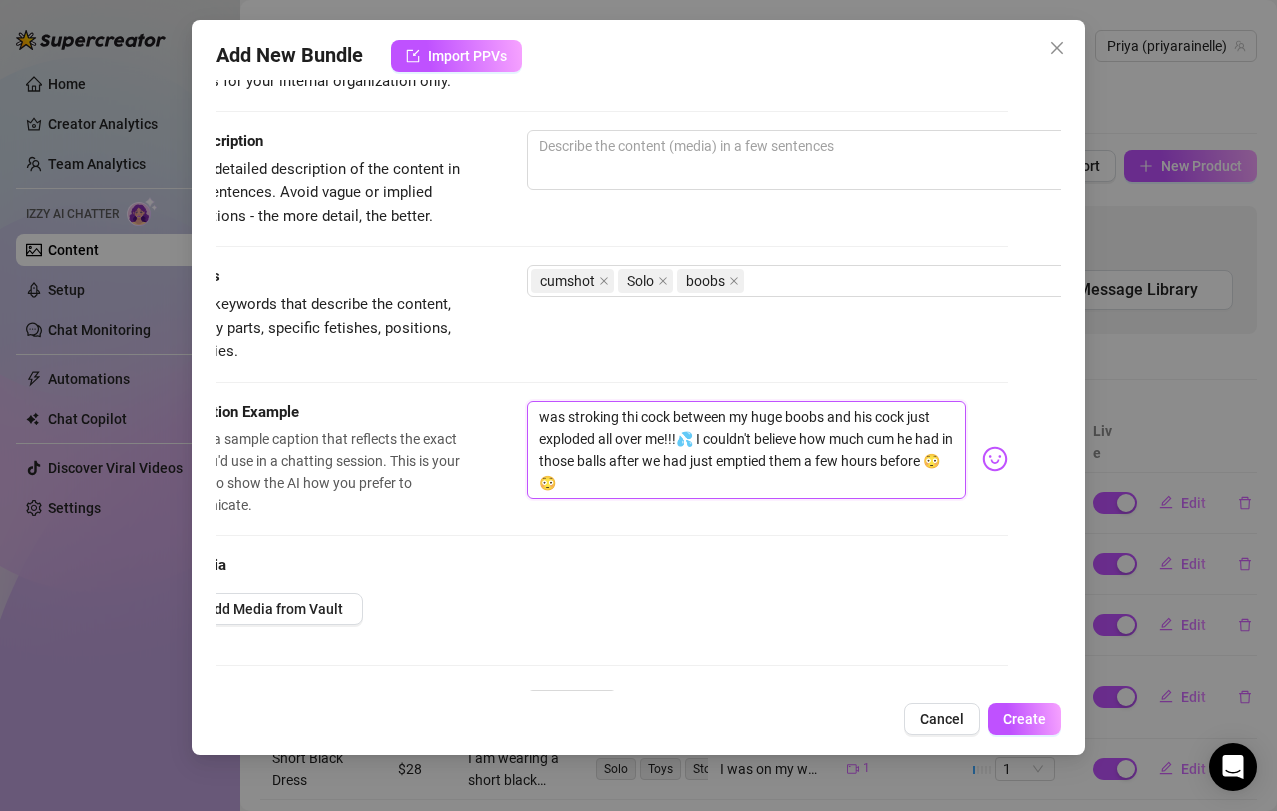 type on "was stroking this cock between my huge boobs and his cock just exploded all over me!!!💦 I couldn't believe how much cum he had in those balls after we had just emptied them a few hours before 😳😳" 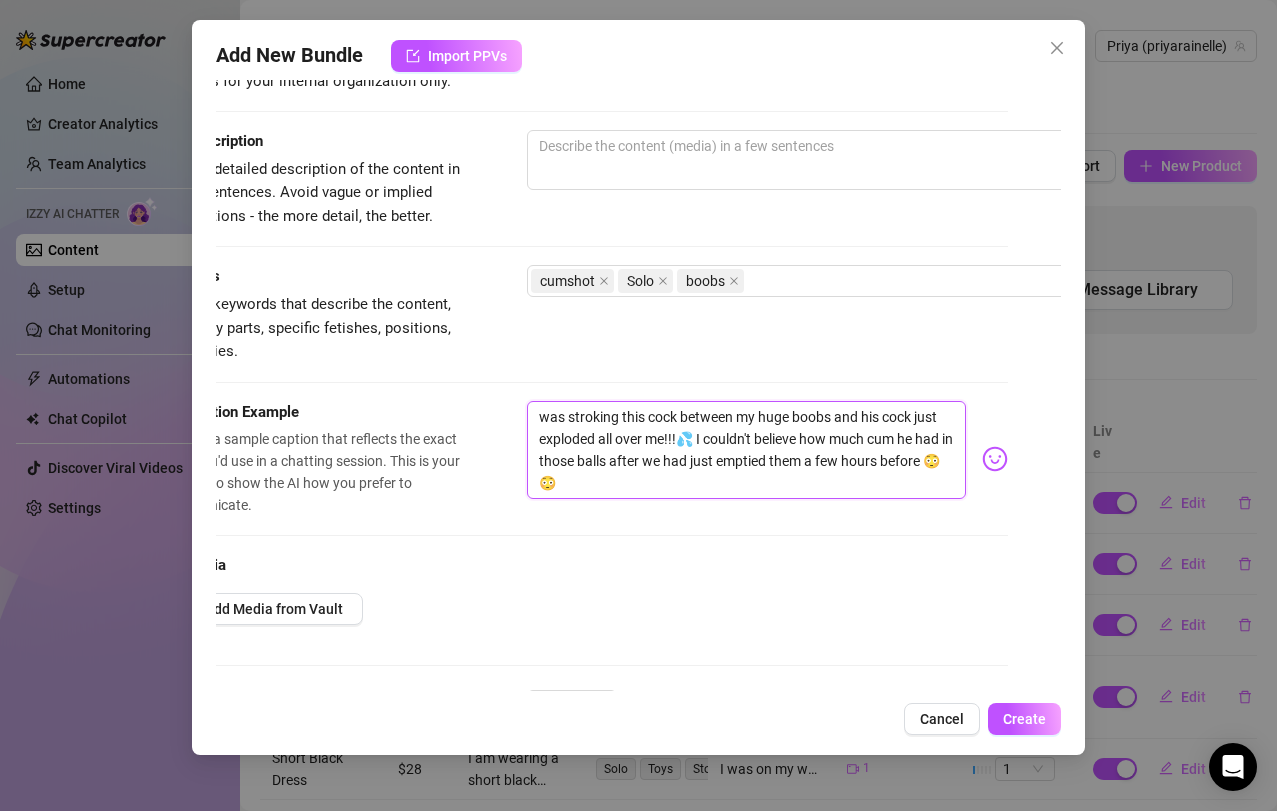 type on "was stroking this  cock between my huge boobs and his cock just exploded all over me!!!💦 I couldn't believe how much cum he had in those balls after we had just emptied them a few hours before 😳😳" 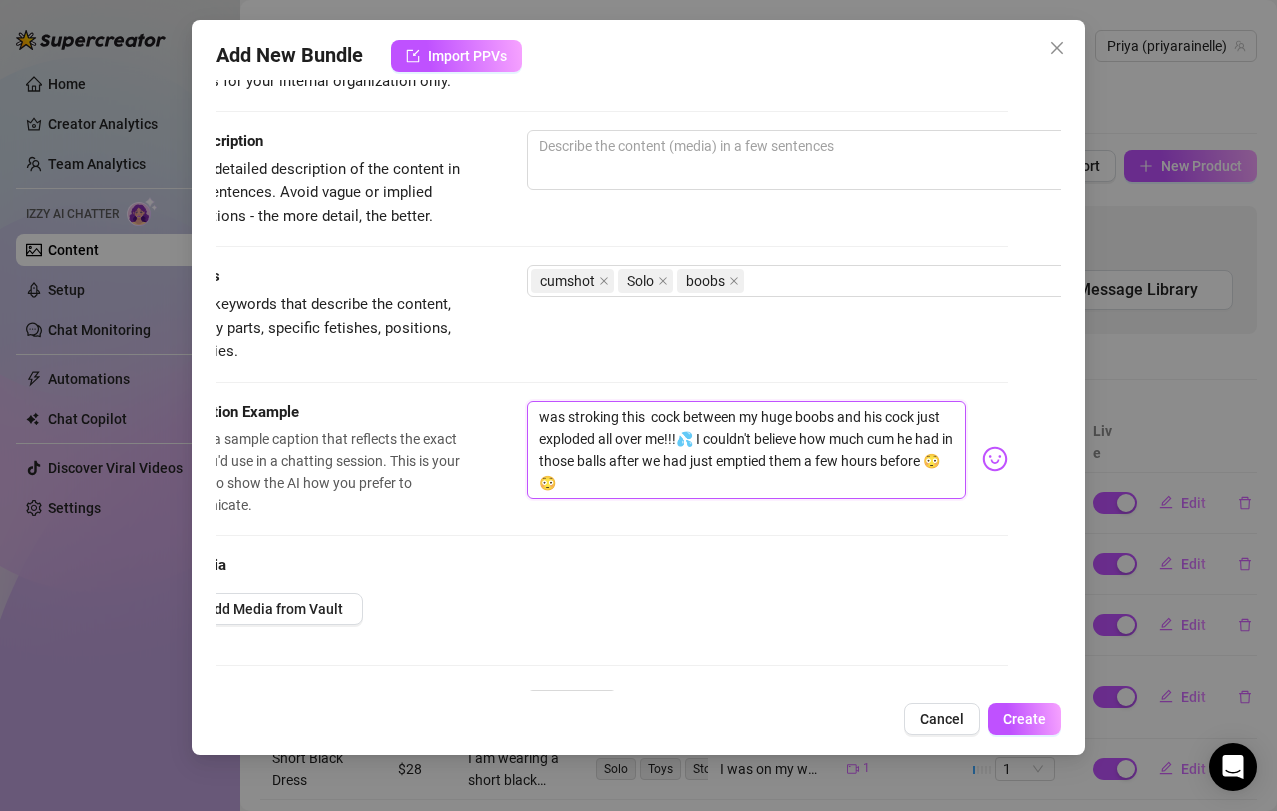 type on "was stroking this b cock between my huge boobs and his cock just exploded all over me!!!💦 I couldn't believe how much cum he had in those balls after we had just emptied them a few hours before 😳😳" 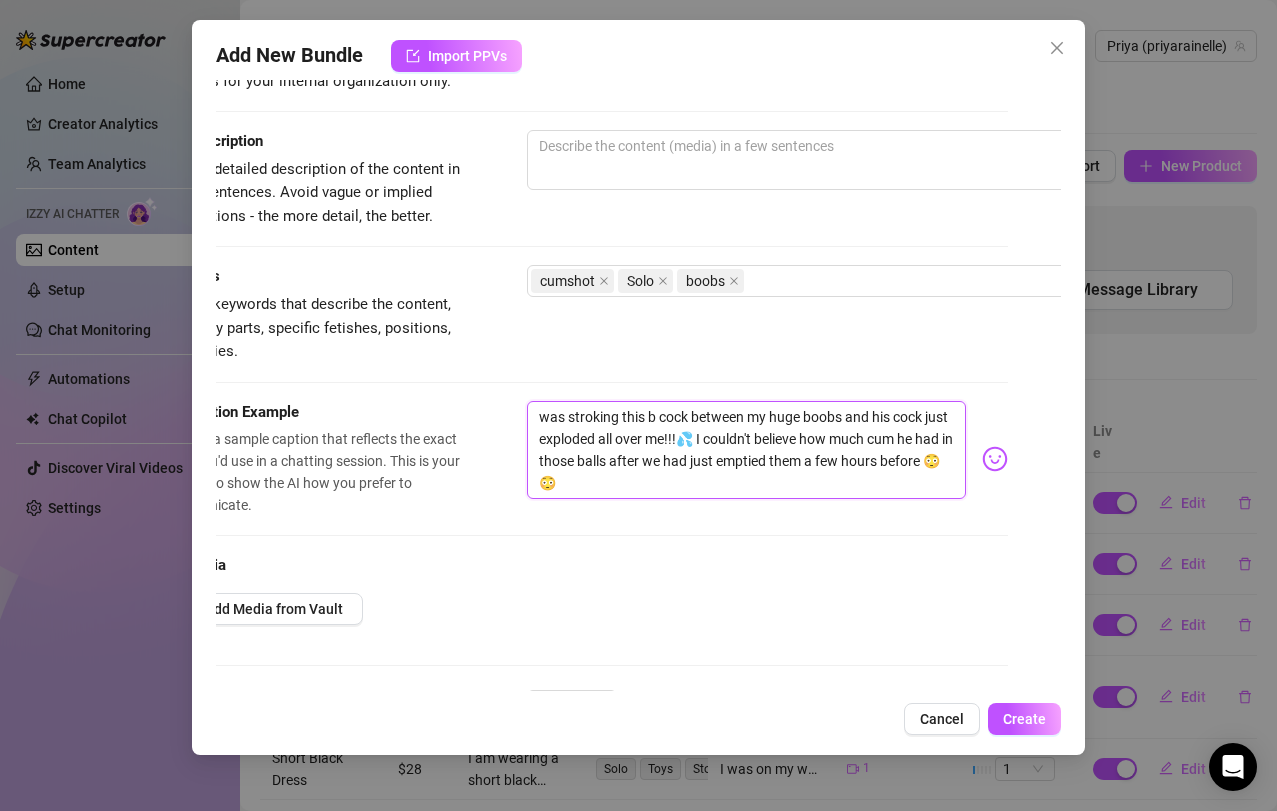 type on "was stroking this bi cock between my huge boobs and his cock just exploded all over me!!!💦 I couldn't believe how much cum he had in those balls after we had just emptied them a few hours before 😳😳" 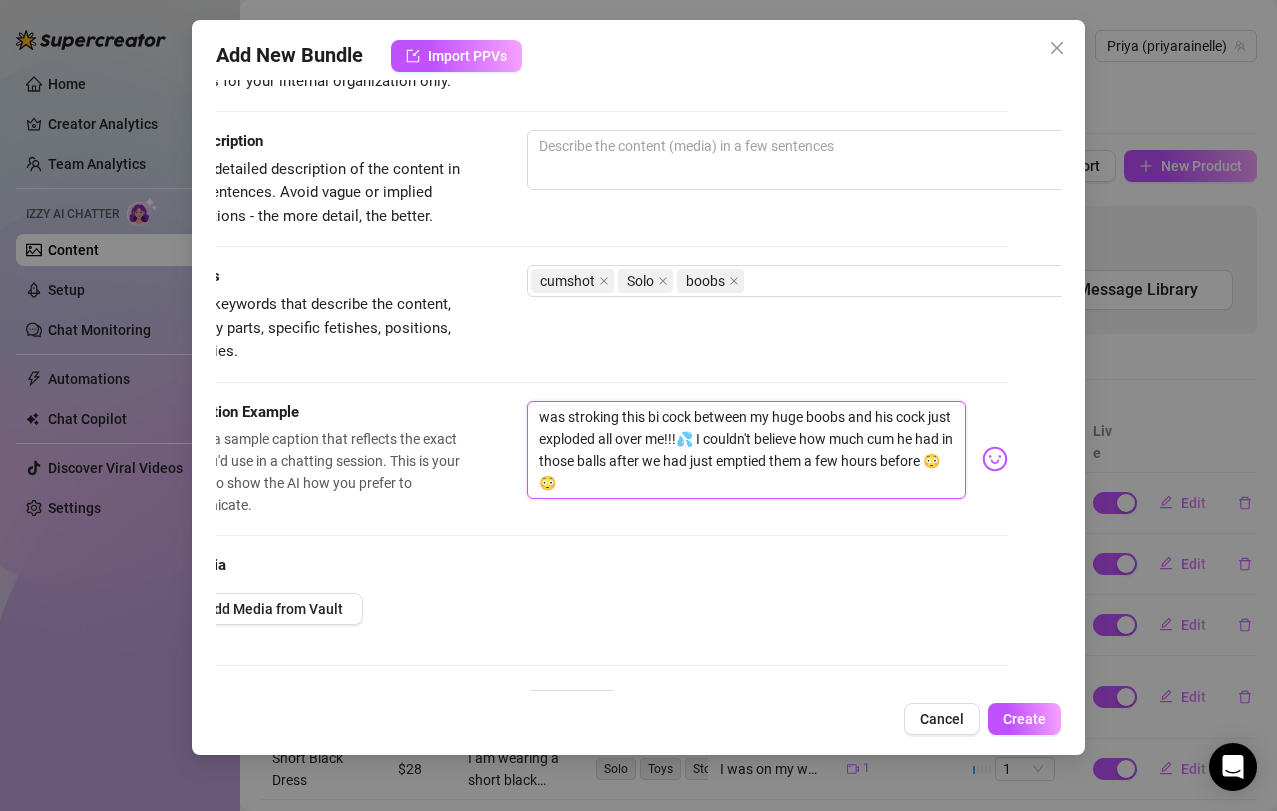 type on "was stroking this big cock between my huge boobs and his cock just exploded all over me!!!💦 I couldn't believe how much cum he had in those balls after we had just emptied them a few hours before 😳😳" 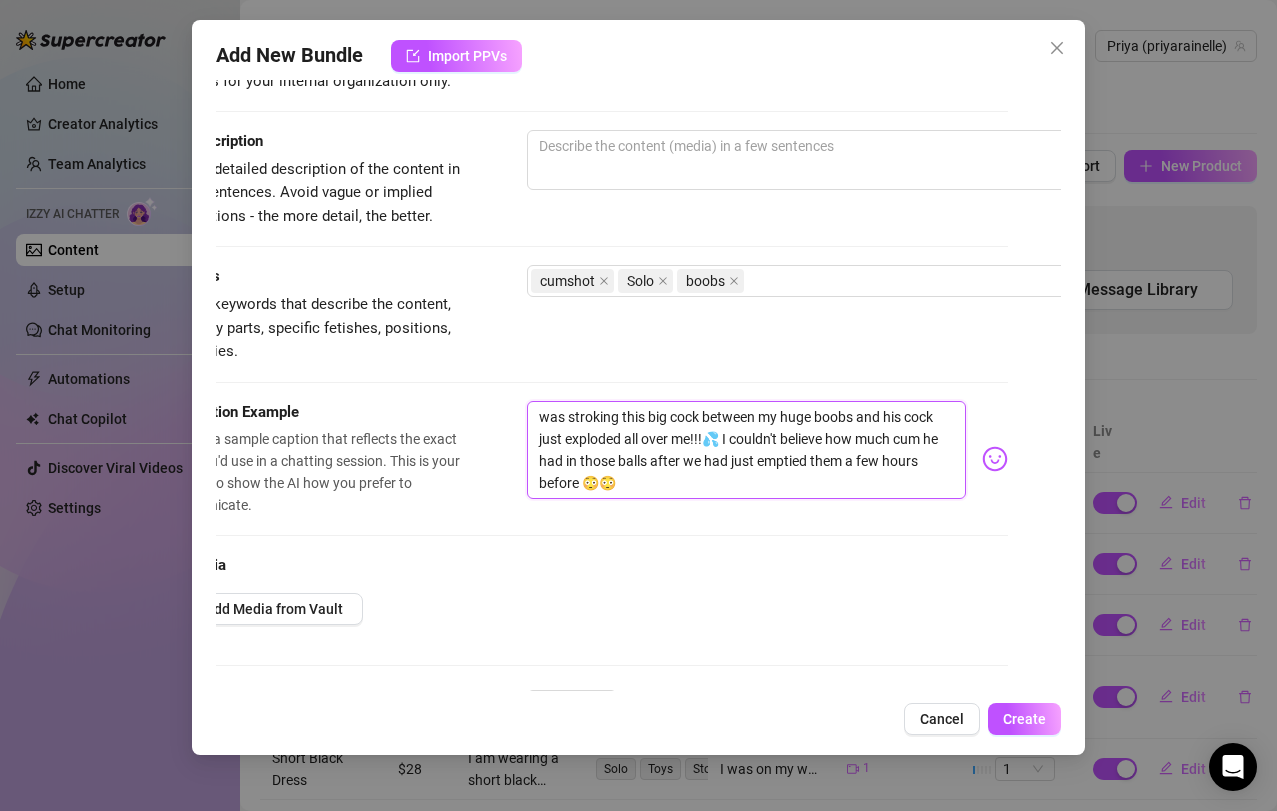 type on "was stroking this big cock between my huge boobs and his cock just exploded all over me!!!💦 I couldn't believe how much cum he had in those balls after we had just emptied them a few hours before 😳😳" 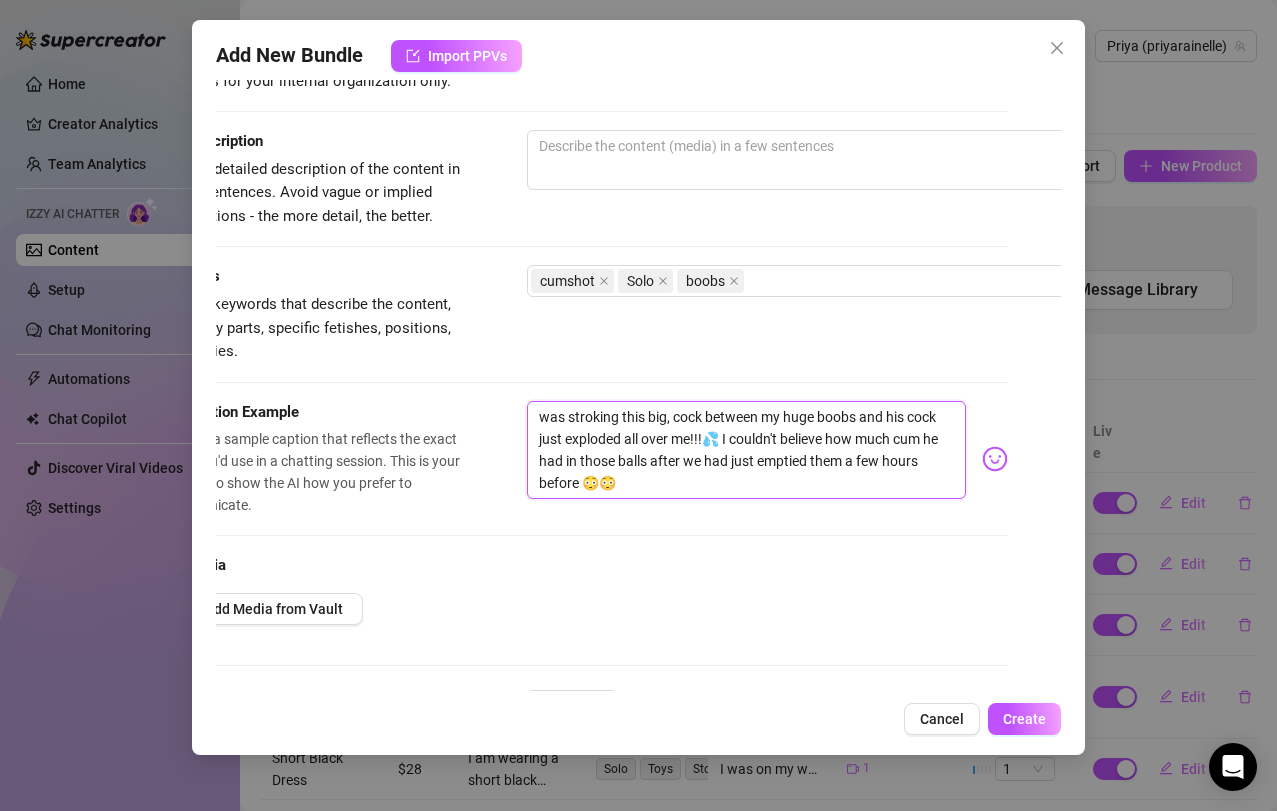 type on "was stroking this big, cock between my huge boobs and his cock just exploded all over me!!!💦 I couldn't believe how much cum he had in those balls after we had just emptied them a few hours before 😳😳" 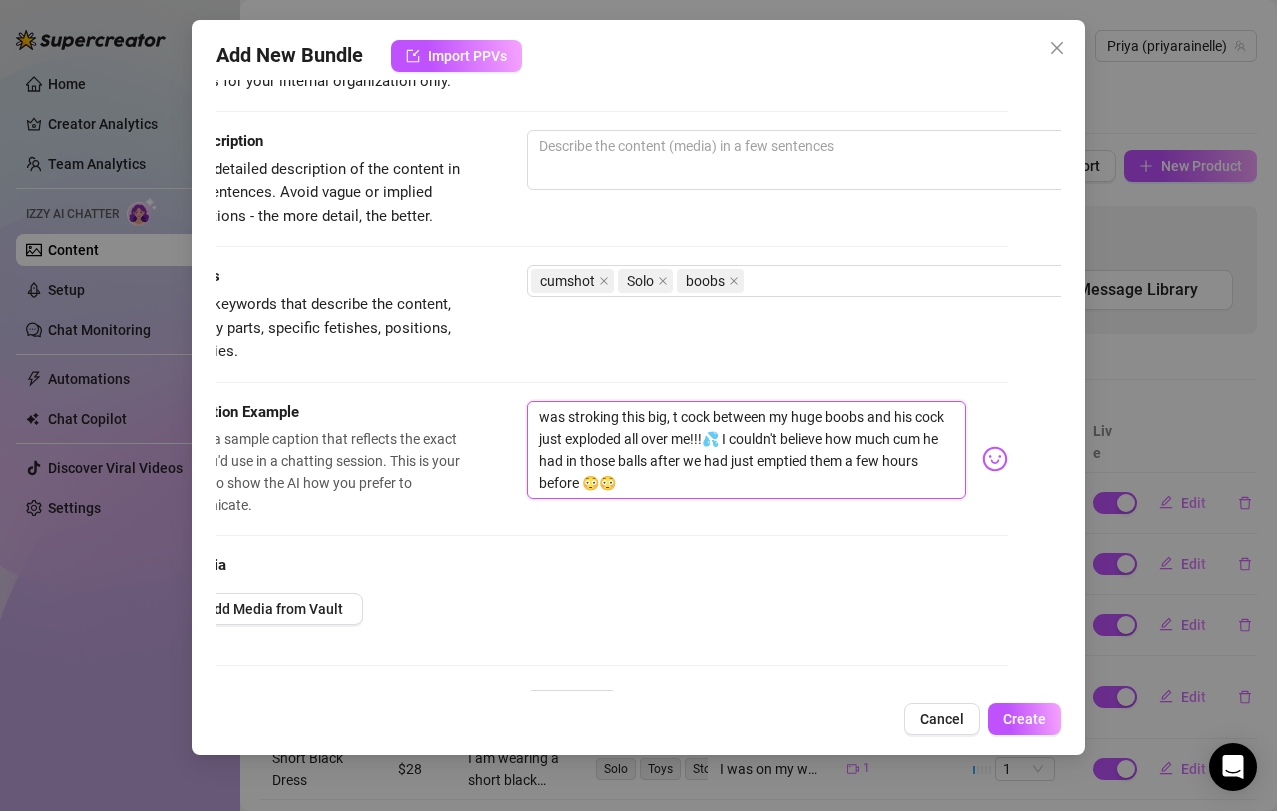 type on "was stroking this big, th cock between my huge boobs and his cock just exploded all over me!!!💦 I couldn't believe how much cum he had in those balls after we had just emptied them a few hours before 😳😳" 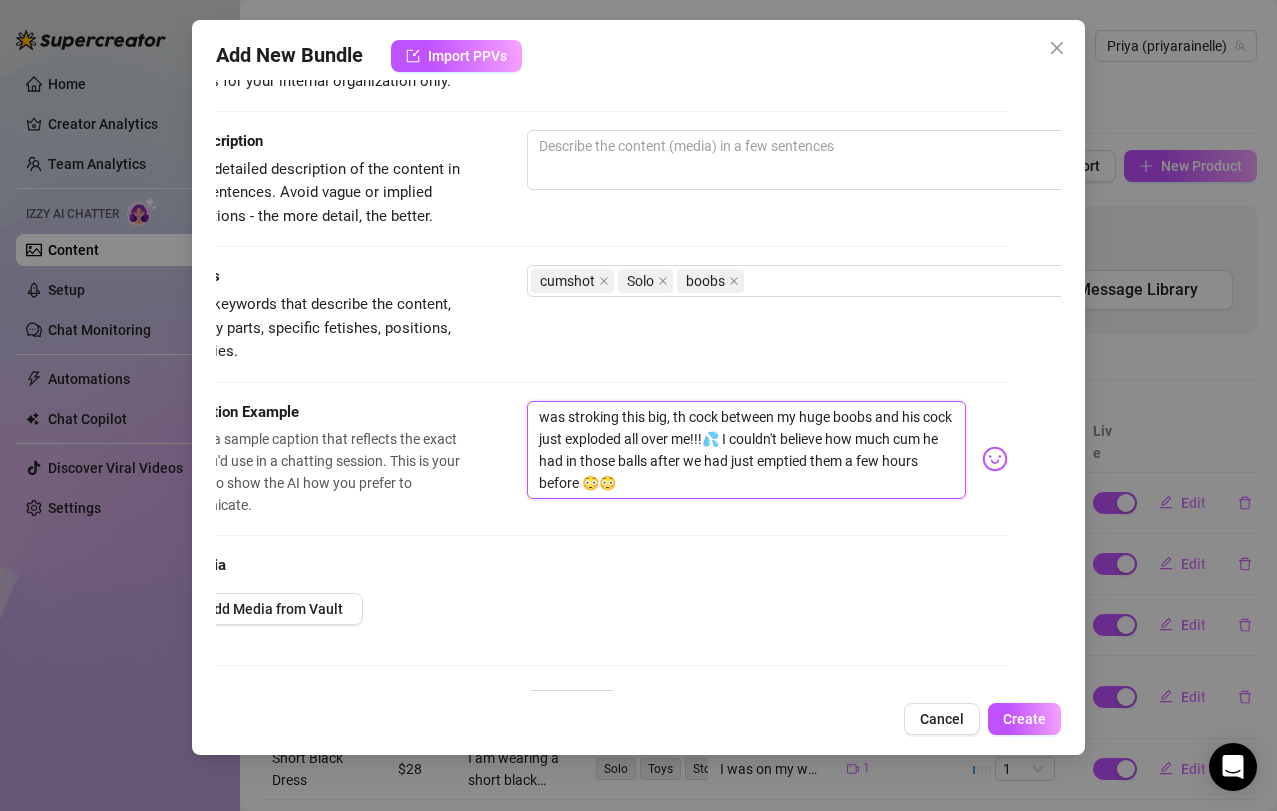 type on "was stroking this big, thi cock between my huge boobs and his cock just exploded all over me!!!💦 I couldn't believe how much cum he had in those balls after we had just emptied them a few hours before 😳😳" 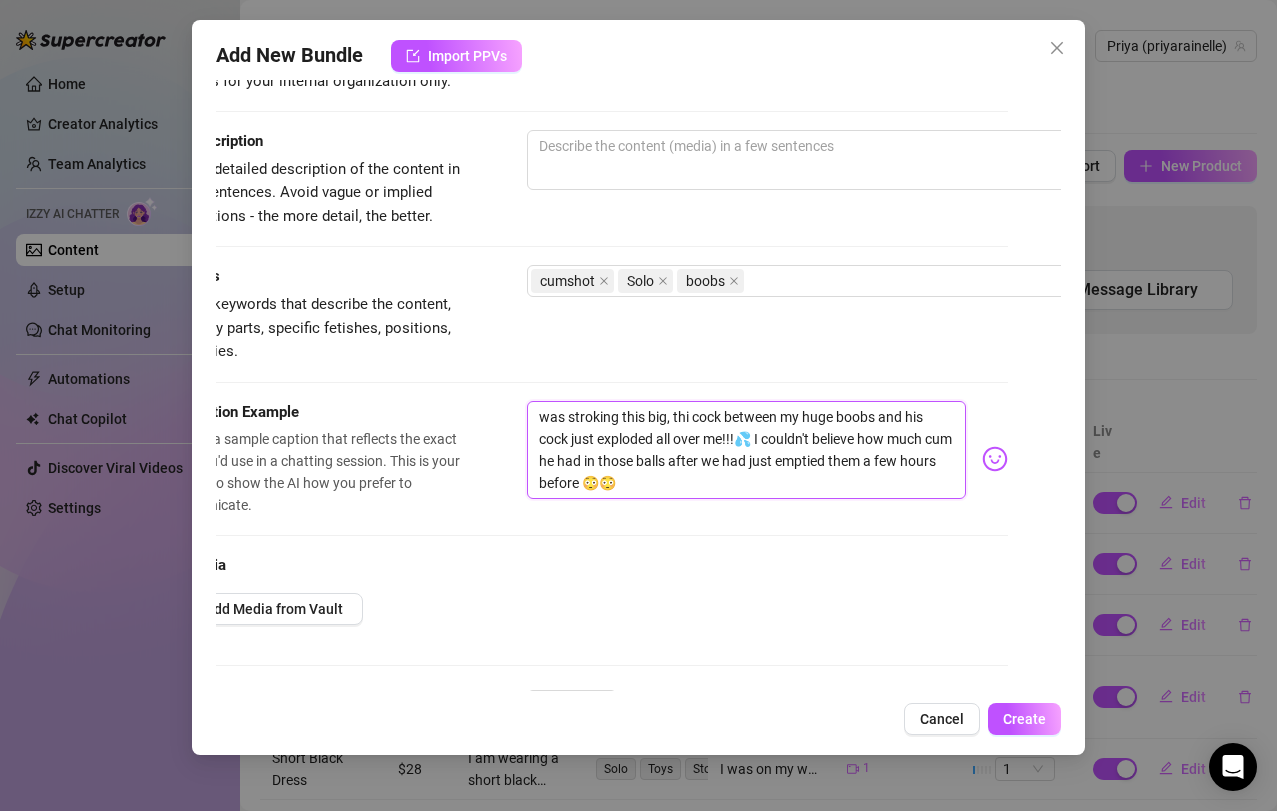 type on "was stroking this big, thic cock between my huge boobs and his cock just exploded all over me!!!💦 I couldn't believe how much cum he had in those balls after we had just emptied them a few hours before 😳😳" 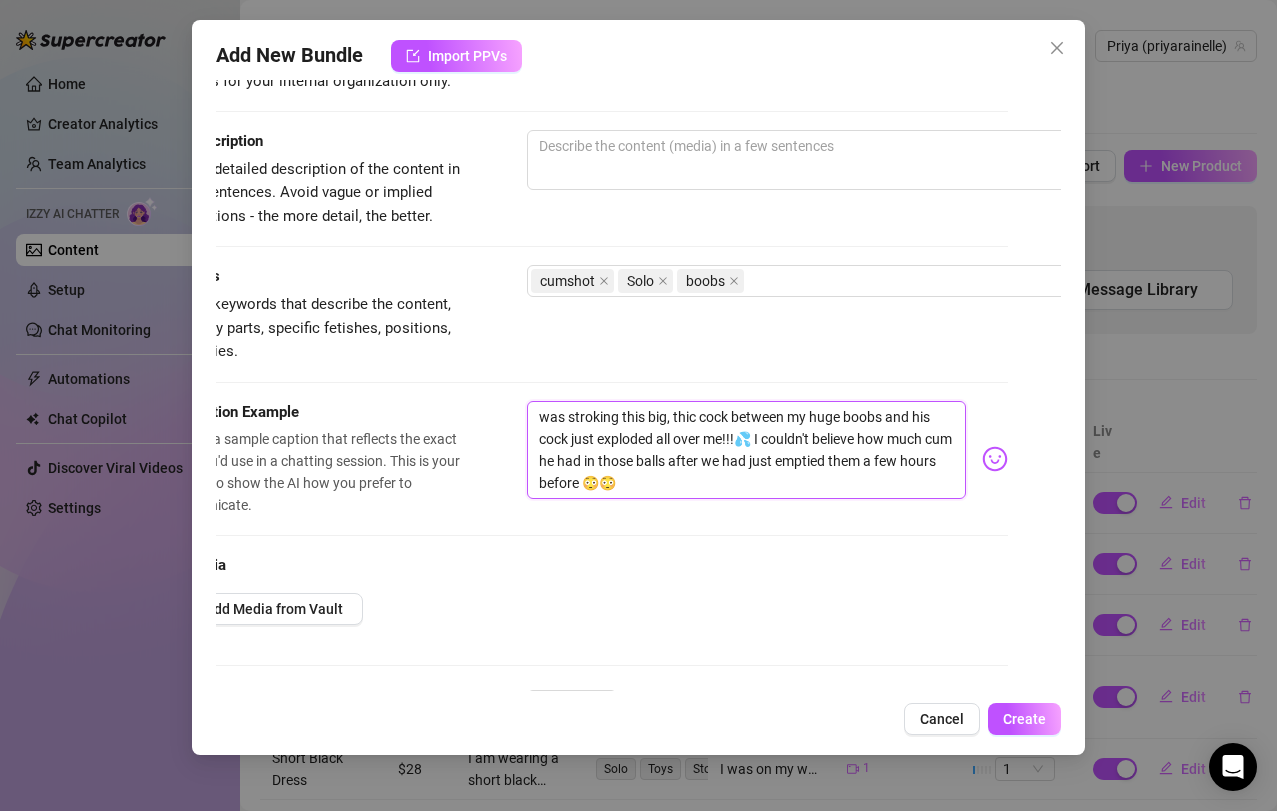 type on "was stroking this big, thick cock between my huge boobs and his cock just exploded all over me!!!💦 I couldn't believe how much cum he had in those balls after we had just emptied them a few hours before 😳😳" 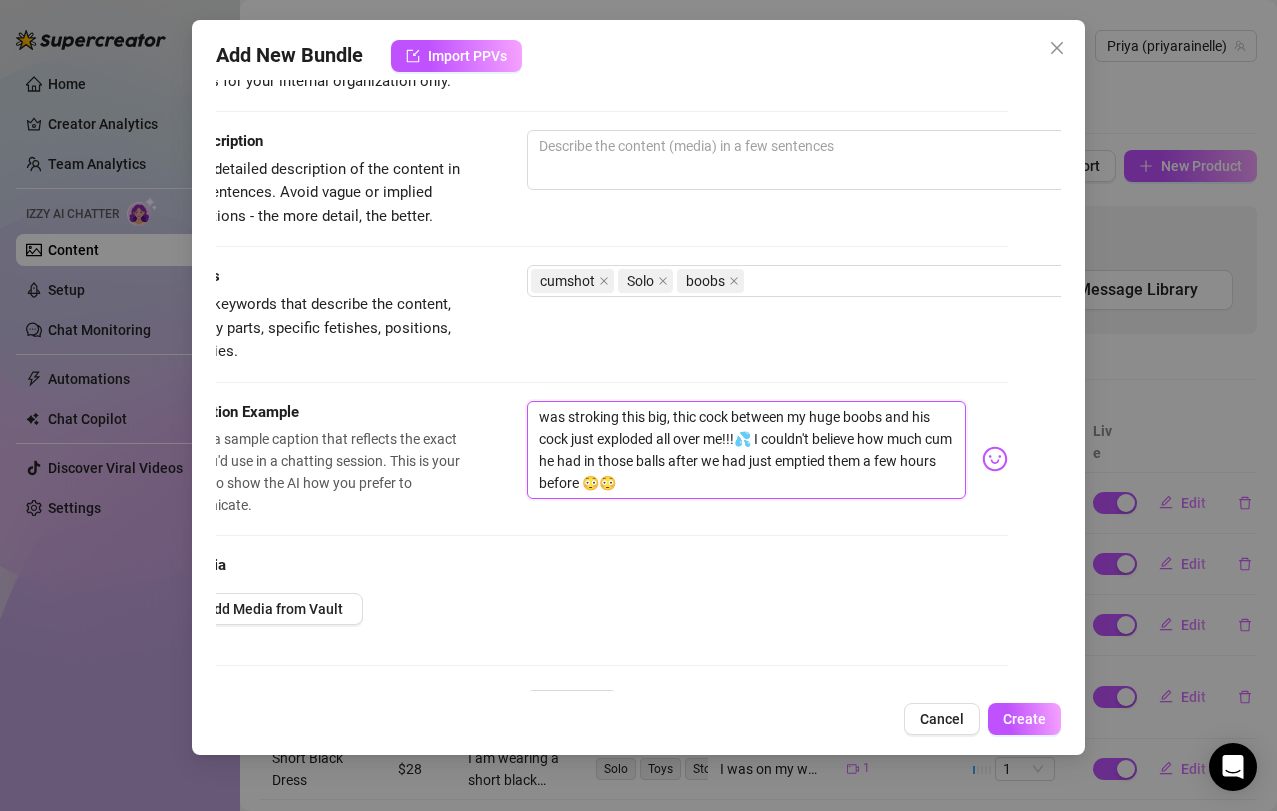 type on "was stroking this big, thick cock between my huge boobs and his cock just exploded all over me!!!💦 I couldn't believe how much cum he had in those balls after we had just emptied them a few hours before 😳😳" 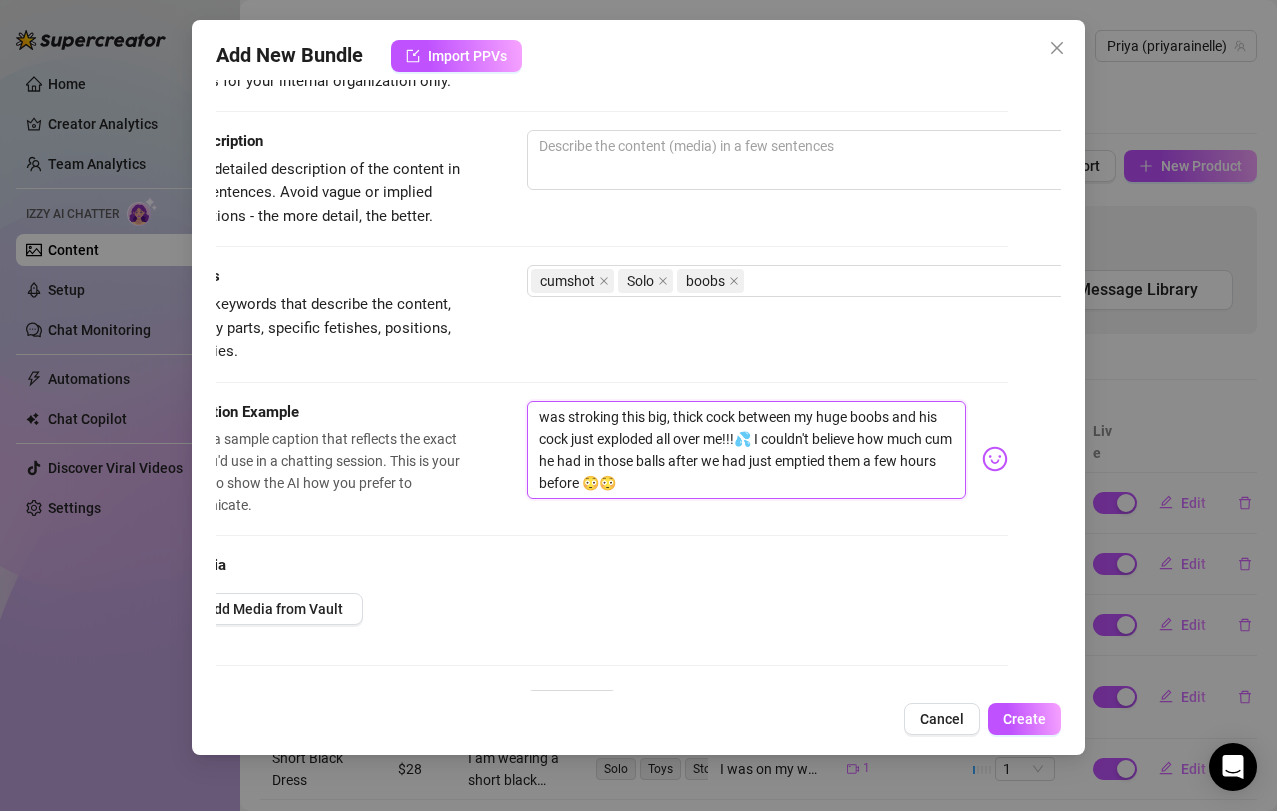 type on "was stroking this big, thick cock between my huge boobs and his cock just exploded all over me!!!💦 I couldn't believe how much cum he had in those balls after we had just emptied them a few hours before 😳😳" 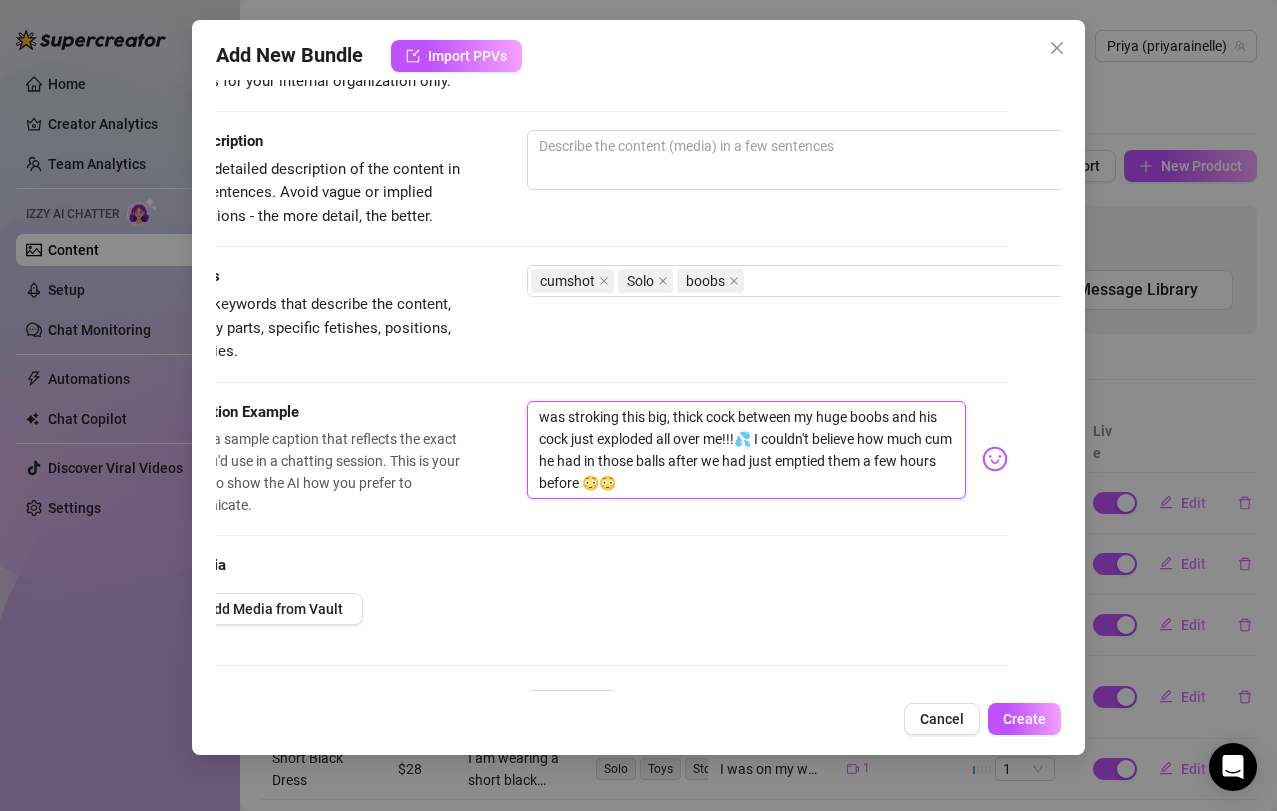 type on "was stroking this big, thick cock between my huge boobs and his cock just exploded all over me!!!💦 I couldn't believe how much cum he had in those balls after we had just emptied them a few hours before 😳😳" 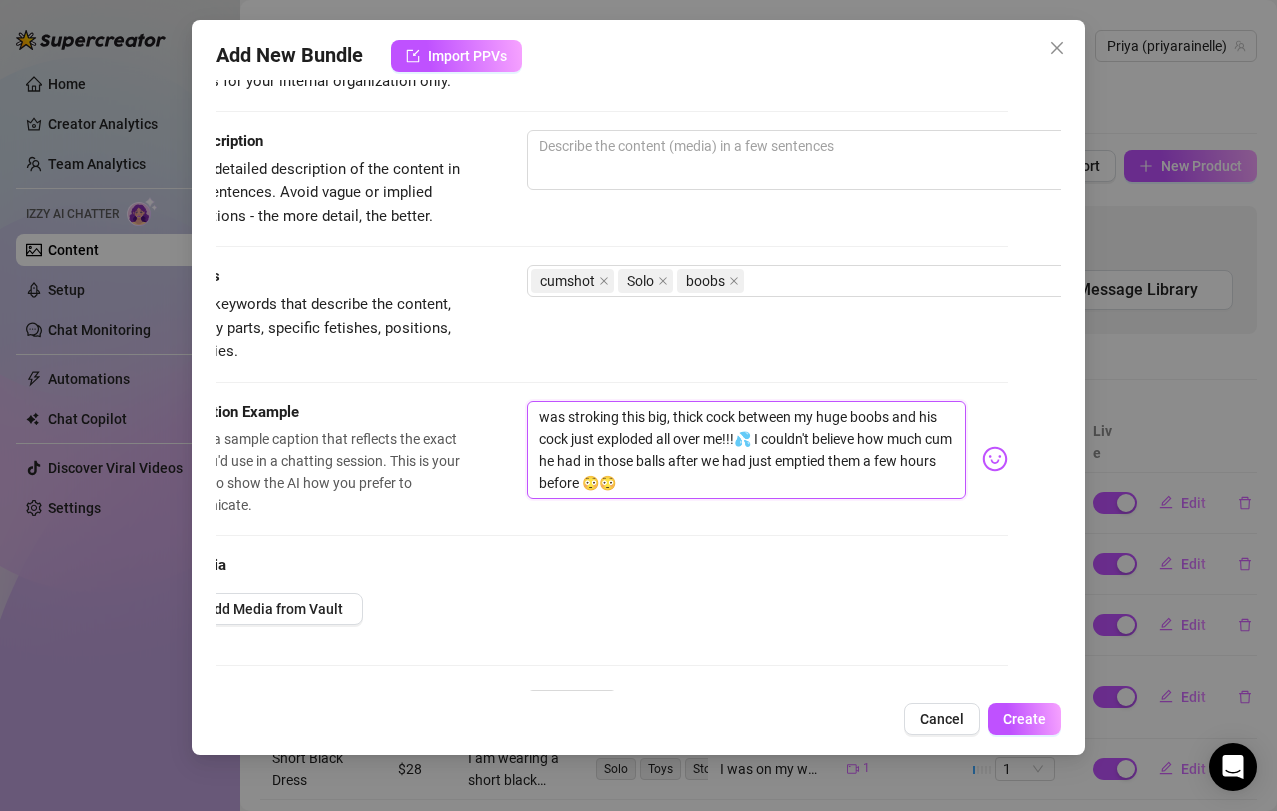 type on "was stroking this big, thick cock between my huge boobs and his cock just exploded all over me!!!💦 I couldn't believe how much cum he had in those balls after we had just emptied them a few hours before 😳😳" 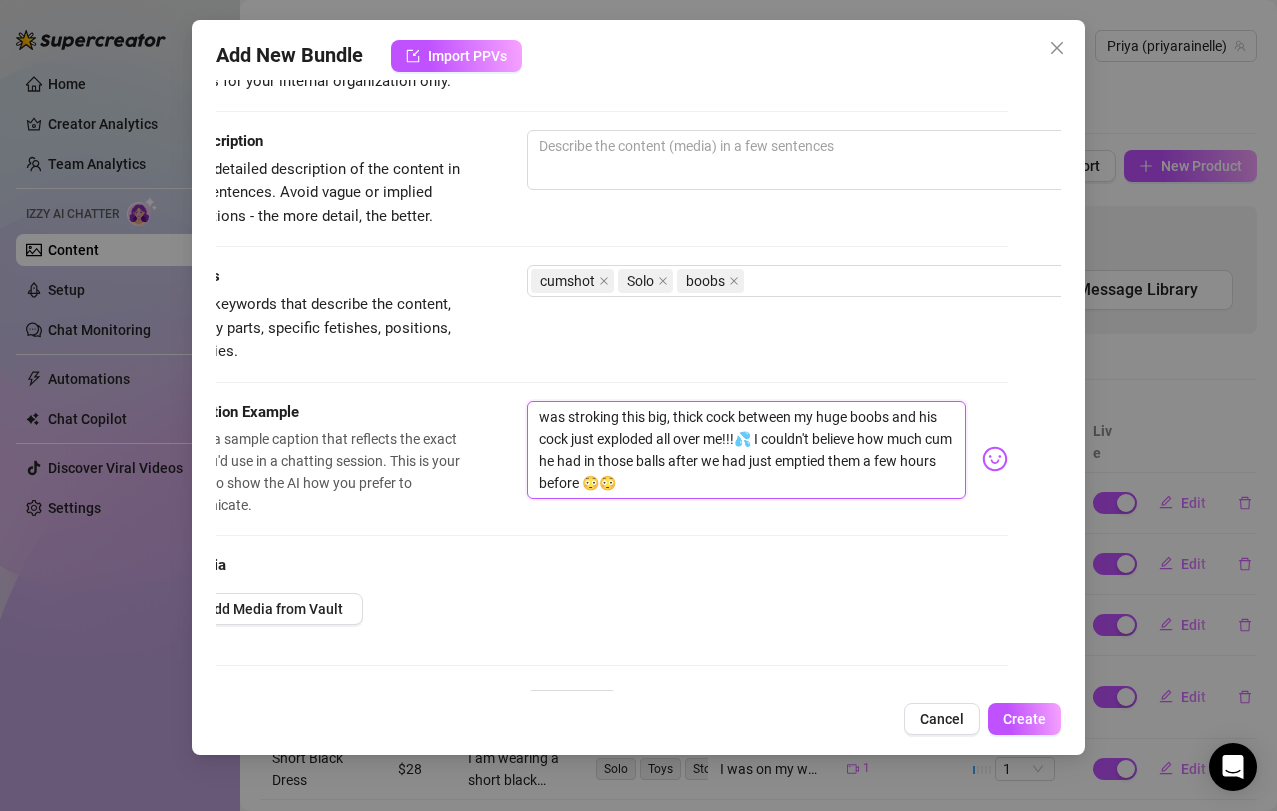 scroll, scrollTop: 174, scrollLeft: 58, axis: both 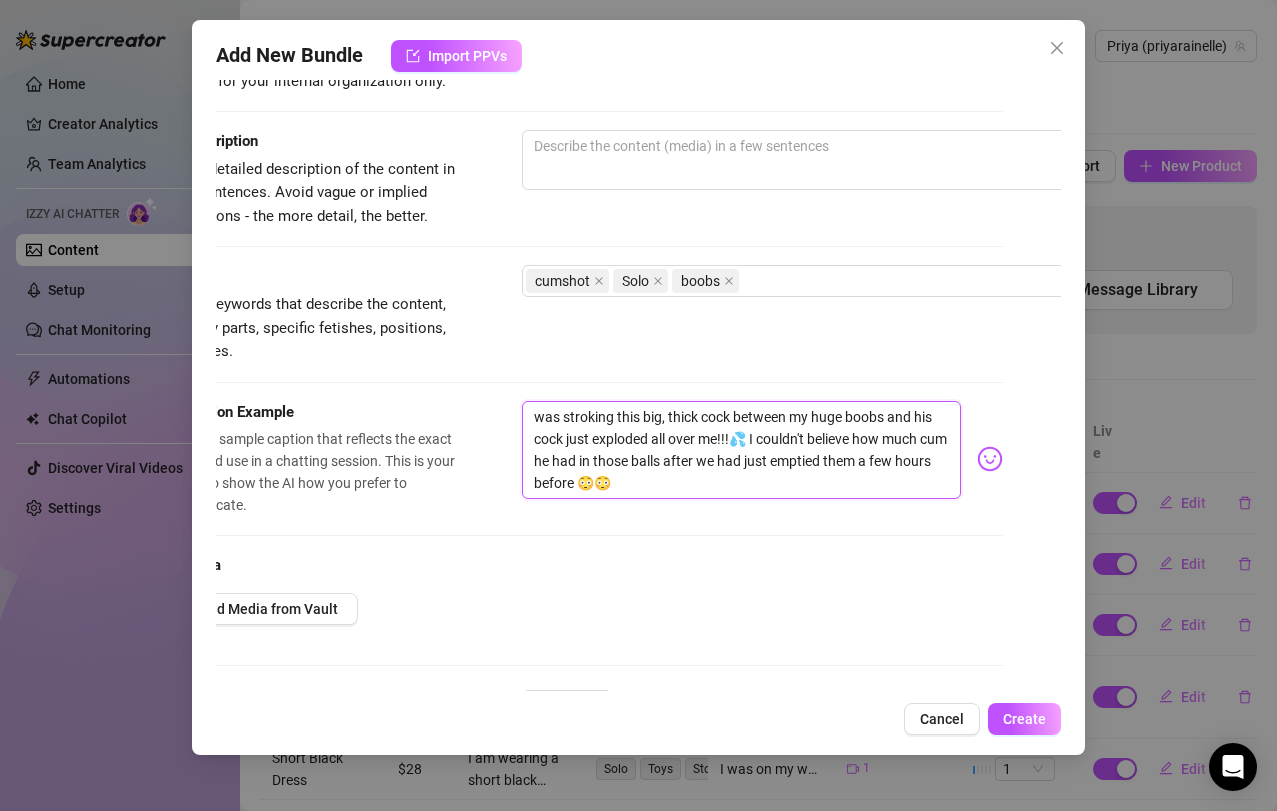 click on "was stroking this big, thick cock between my huge boobs and his cock just exploded all over me!!!💦 I couldn't believe how much cum he had in those balls after we had just emptied them a few hours before 😳😳" at bounding box center [742, 450] 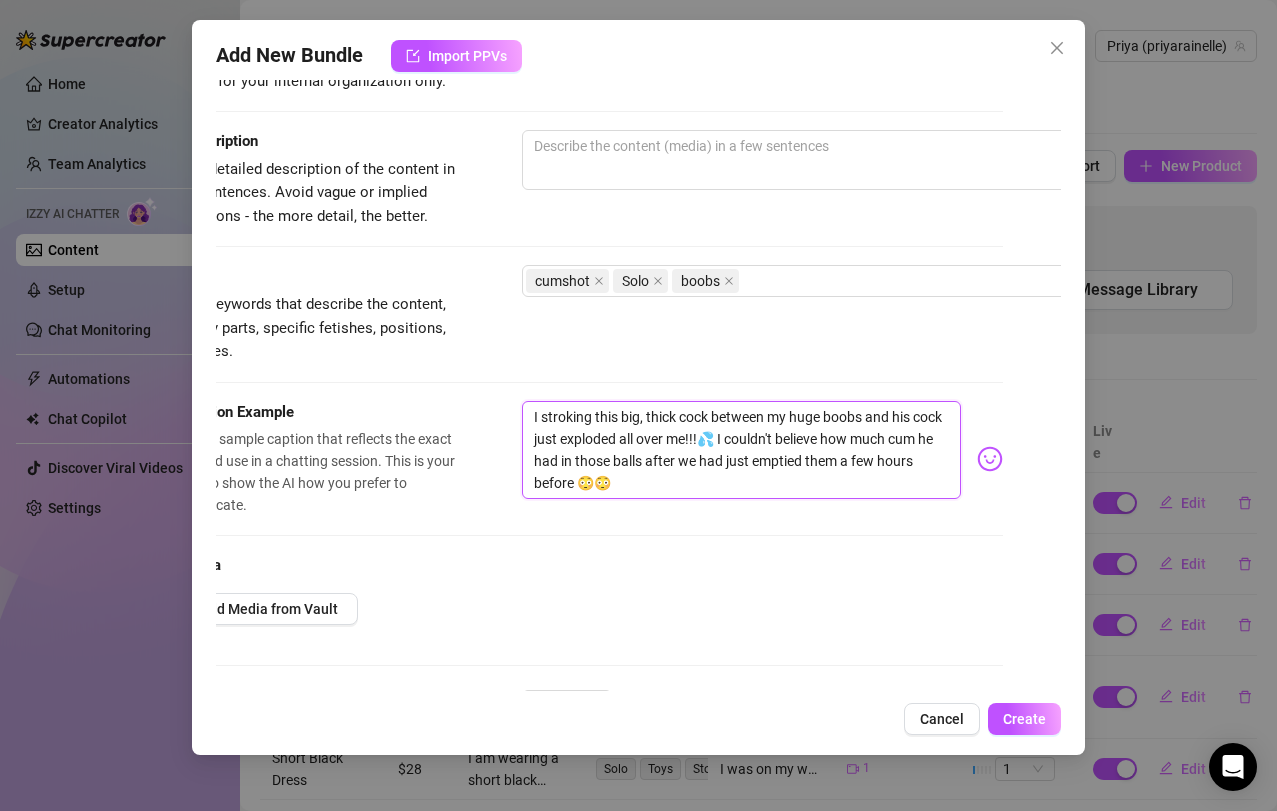 type on "I  stroking this big, thick cock between my huge boobs and his cock just exploded all over me!!!💦 I couldn't believe how much cum he had in those balls after we had just emptied them a few hours before 😳😳" 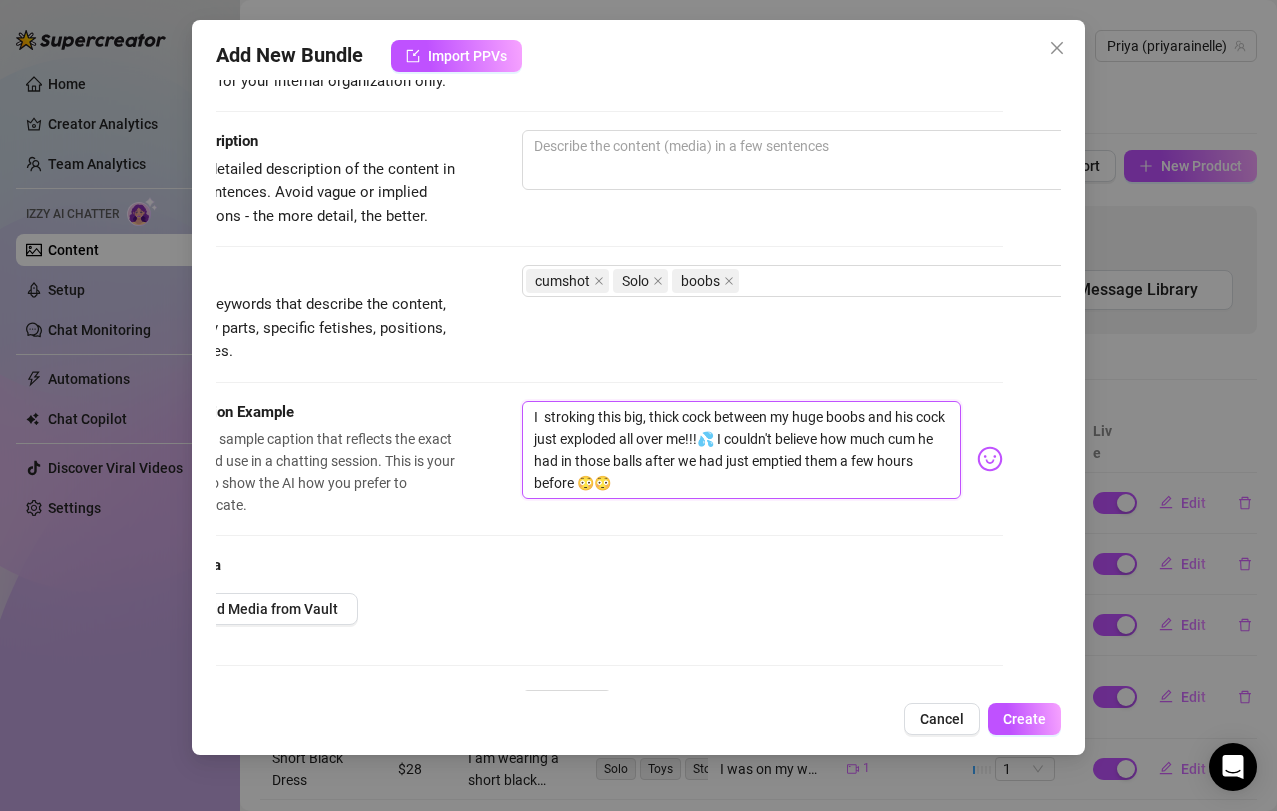 type on "I w stroking this big, thick cock between my huge boobs and his cock just exploded all over me!!!💦 I couldn't believe how much cum he had in those balls after we had just emptied them a few hours before 😳😳" 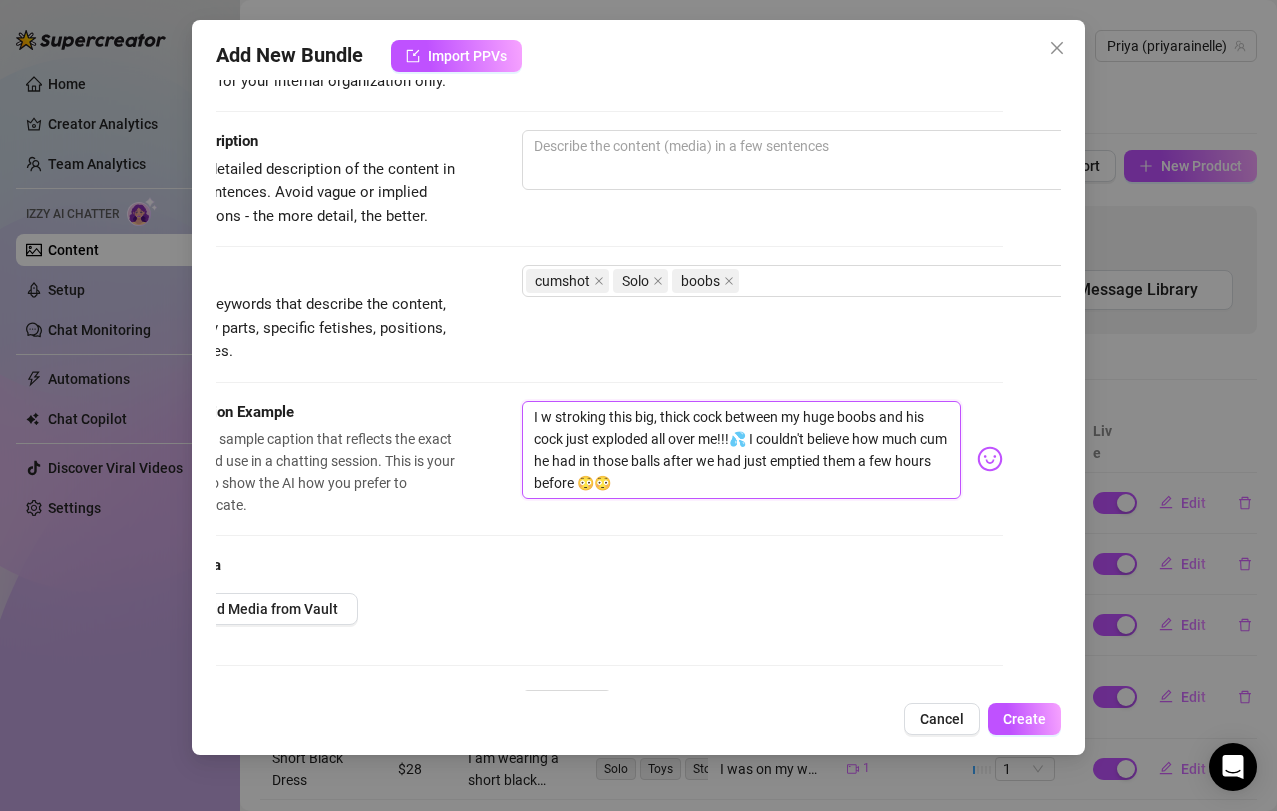 type on "I wa stroking this big, thick cock between my huge boobs and his cock just exploded all over me!!!💦 I couldn't believe how much cum he had in those balls after we had just emptied them a few hours before 😳😳" 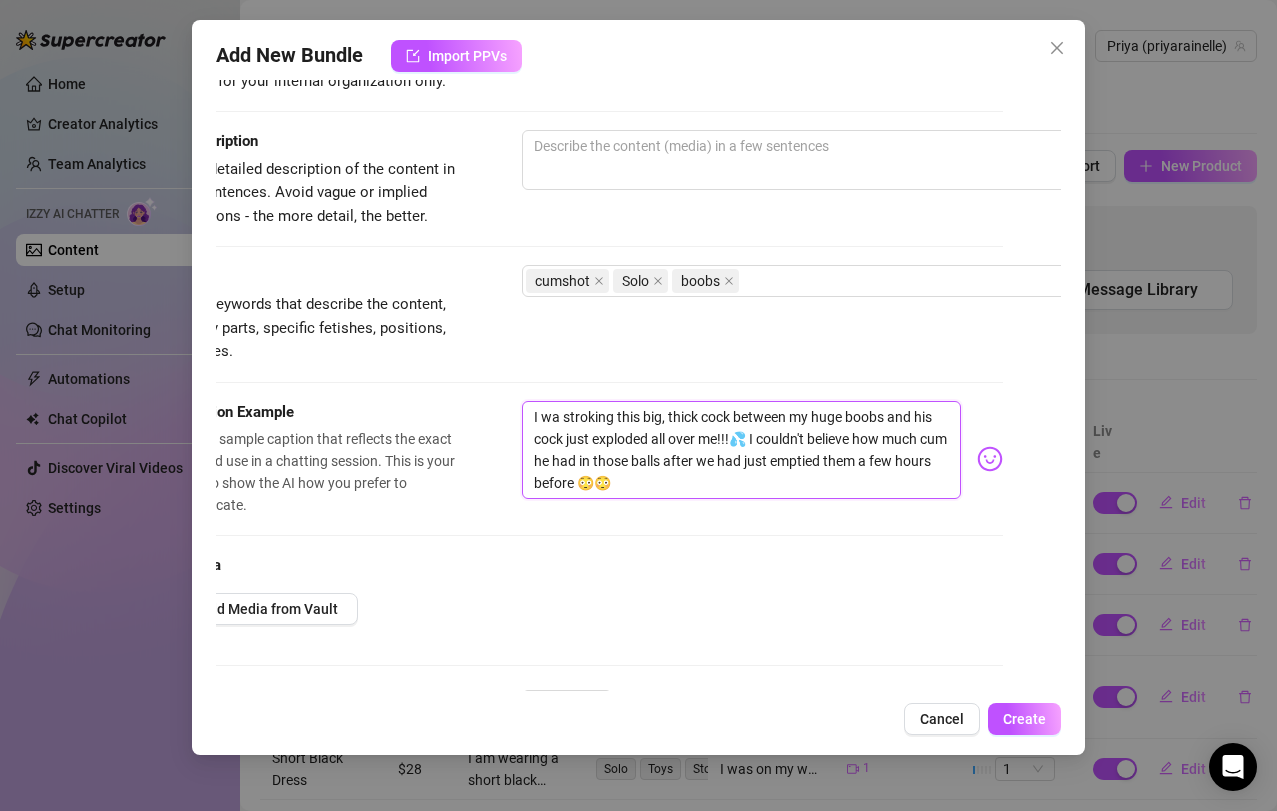 type on "I was stroking this big, thick cock between my huge boobs and his cock just exploded all over me!!!💦 I couldn't believe how much cum he had in those balls after we had just emptied them a few hours before 😳😳" 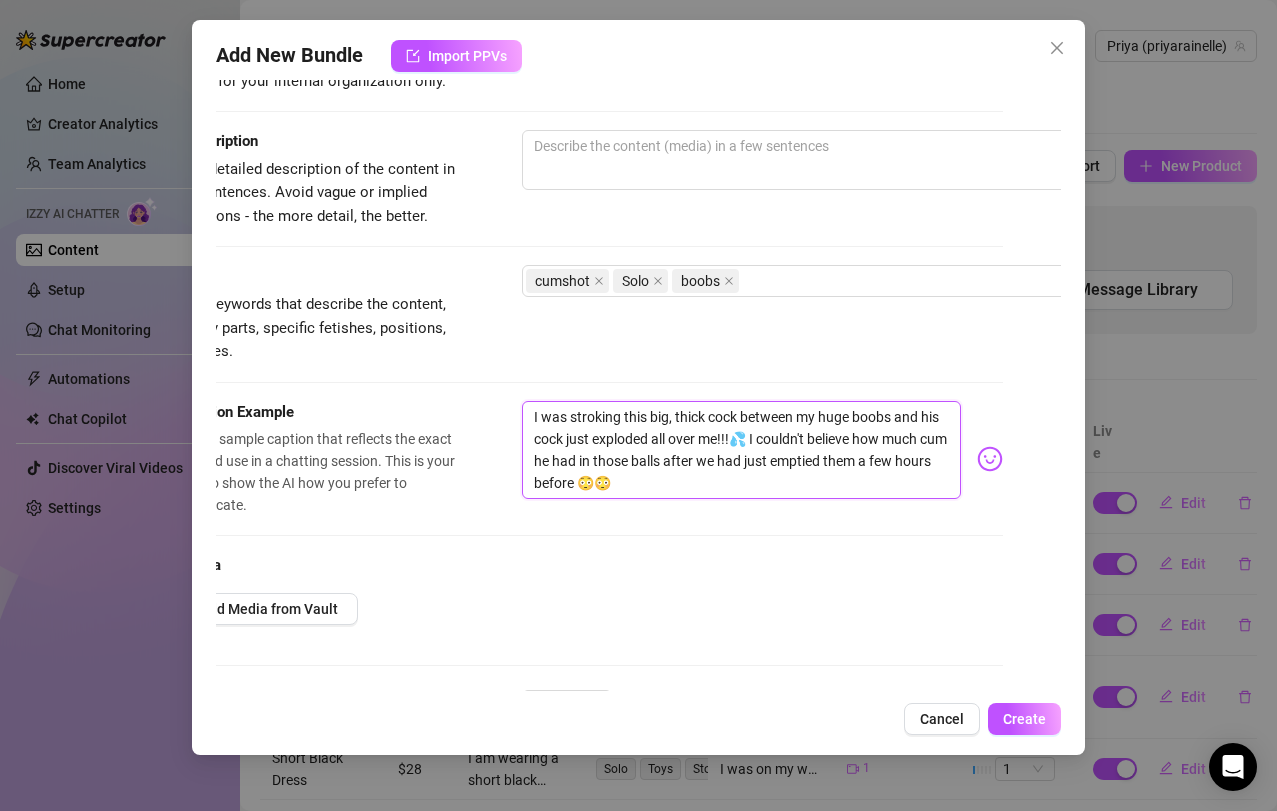 scroll, scrollTop: 174, scrollLeft: 0, axis: vertical 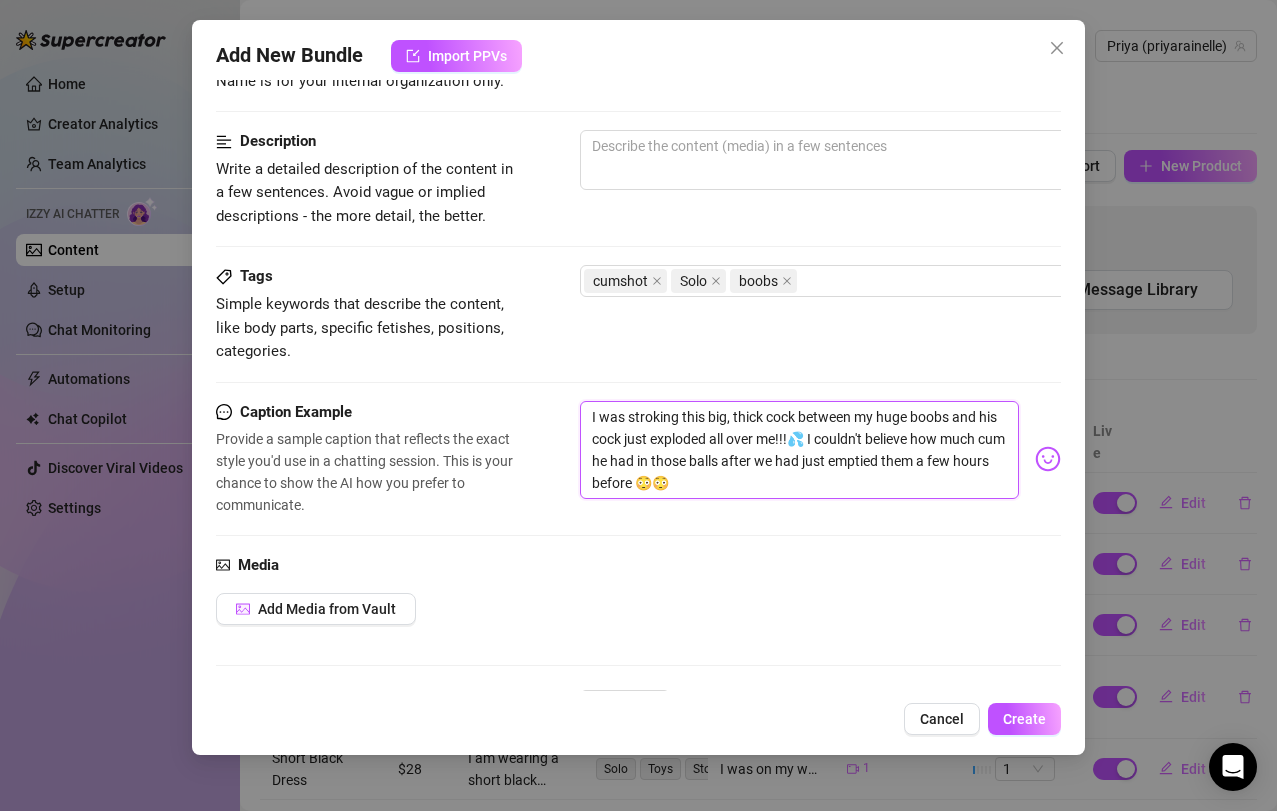 type on "I wa stroking this big, thick cock between my huge boobs and his cock just exploded all over me!!!💦 I couldn't believe how much cum he had in those balls after we had just emptied them a few hours before 😳😳" 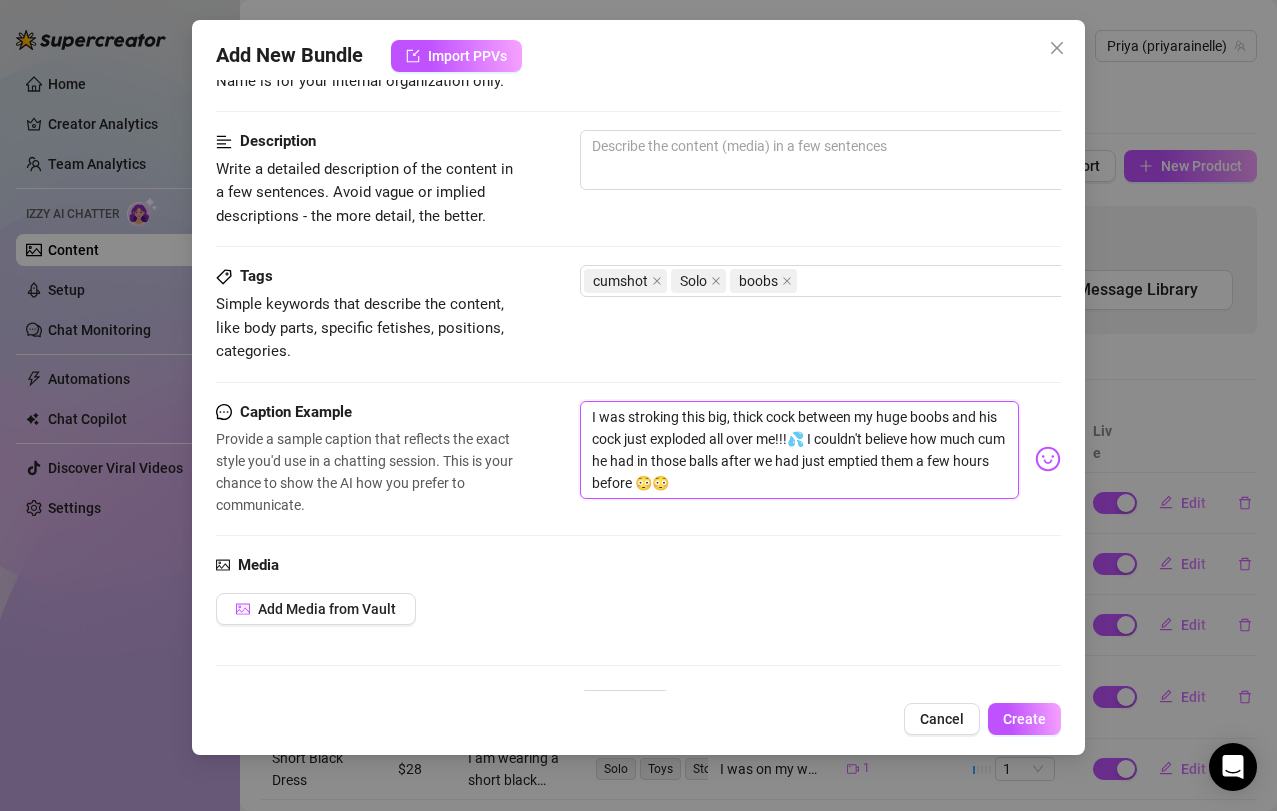 type on "I wa stroking this big, thick cock between my huge boobs and his cock just exploded all over me!!!💦 I couldn't believe how much cum he had in those balls after we had just emptied them a few hours before 😳😳" 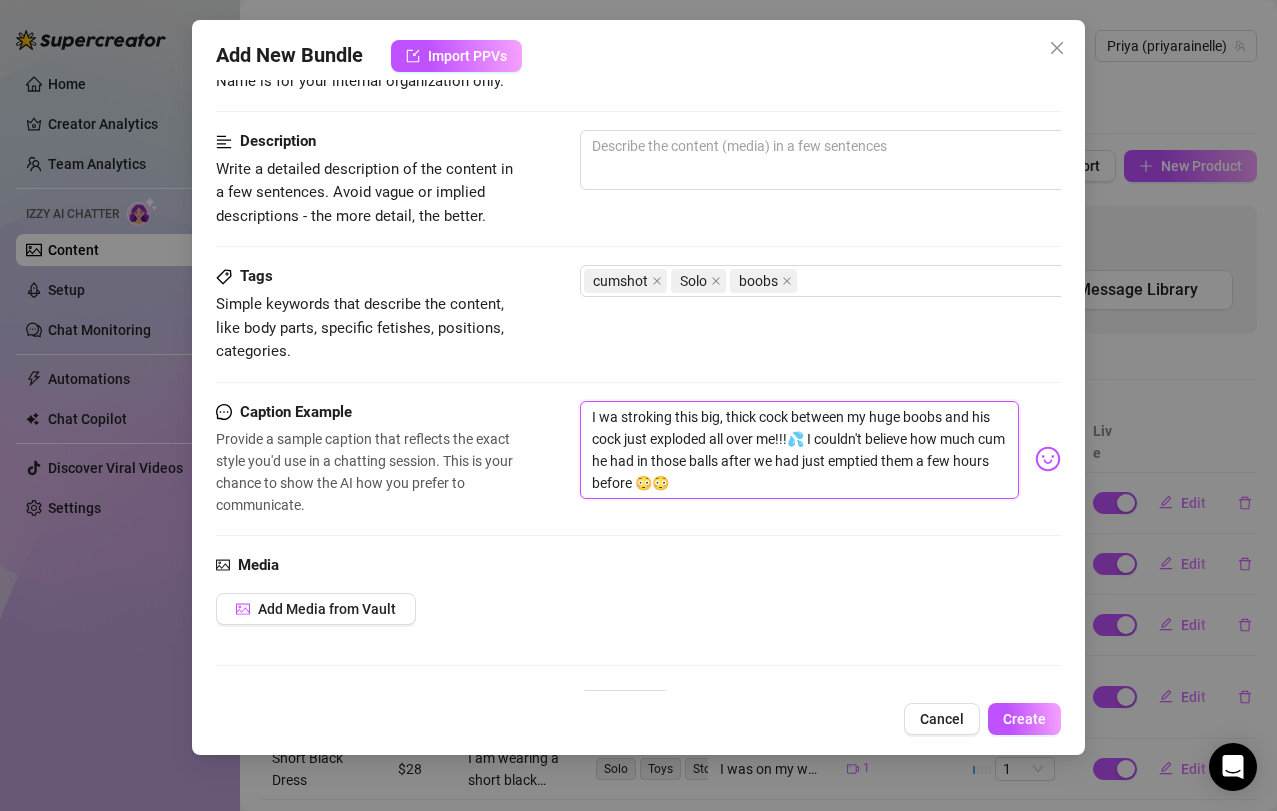 type on "I w stroking this big, thick cock between my huge boobs and his cock just exploded all over me!!!💦 I couldn't believe how much cum he had in those balls after we had just emptied them a few hours before 😳😳" 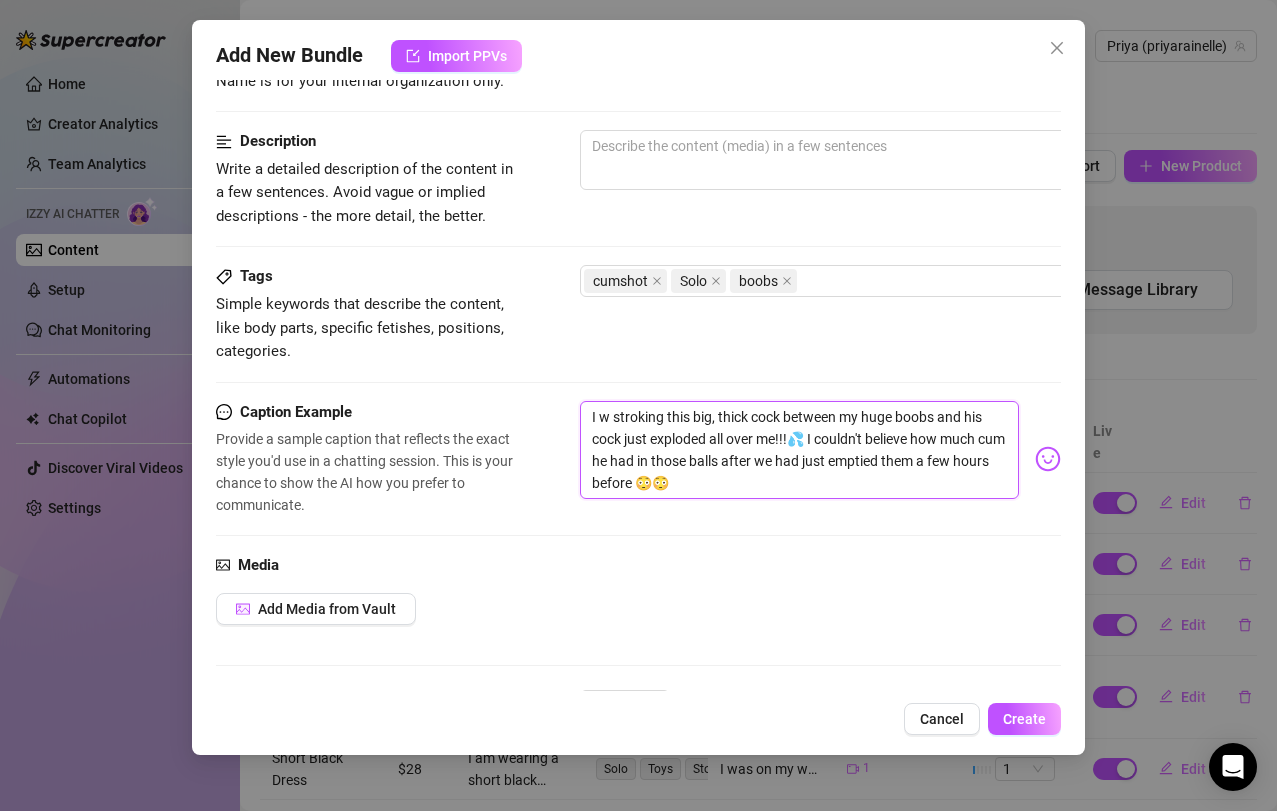 type on "I  stroking this big, thick cock between my huge boobs and his cock just exploded all over me!!!💦 I couldn't believe how much cum he had in those balls after we had just emptied them a few hours before 😳😳" 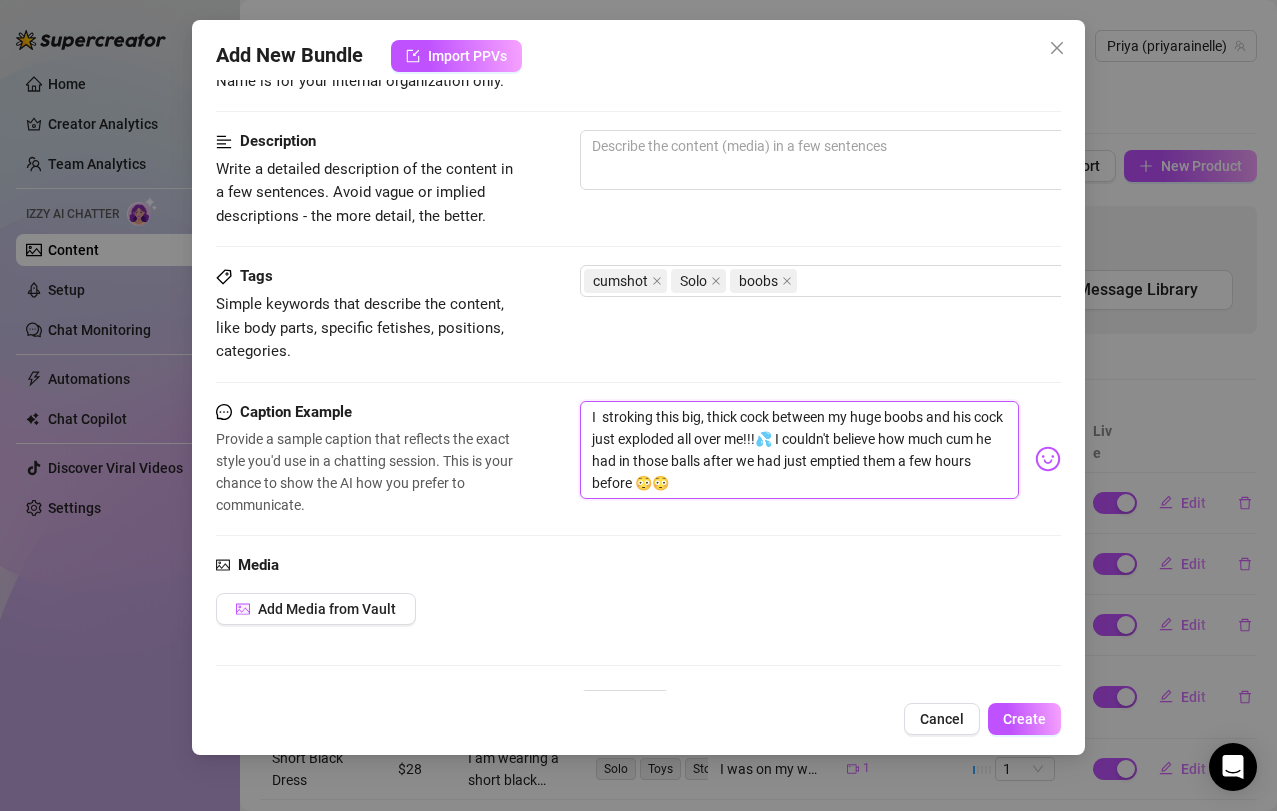 type on "I stroking this big, thick cock between my huge boobs and his cock just exploded all over me!!!💦 I couldn't believe how much cum he had in those balls after we had just emptied them a few hours before 😳😳" 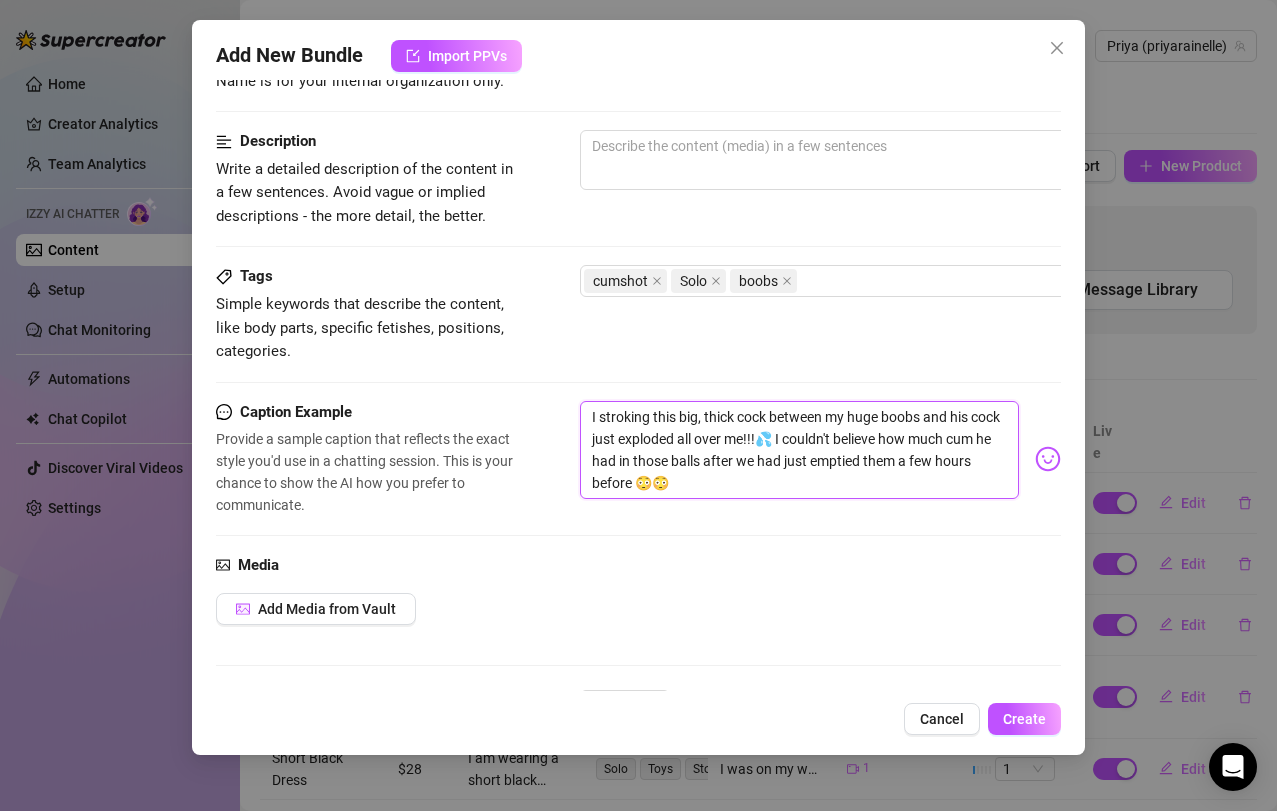 type on "stroking this big, thick cock between my huge boobs and his cock just exploded all over me!!!💦 I couldn't believe how much cum he had in those balls after we had just emptied them a few hours before 😳😳" 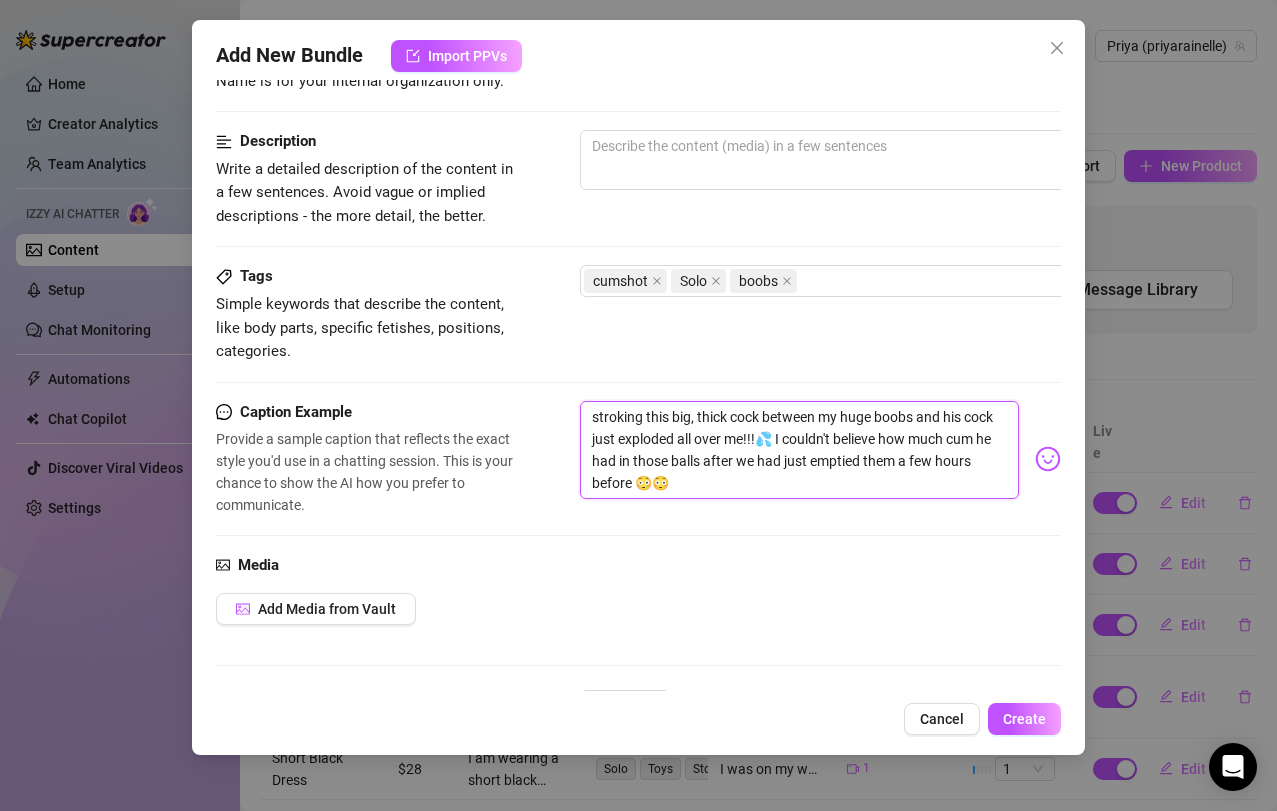 type on "L stroking this big, thick cock between my huge boobs and his cock just exploded all over me!!!💦 I couldn't believe how much cum he had in those balls after we had just emptied them a few hours before 😳😳" 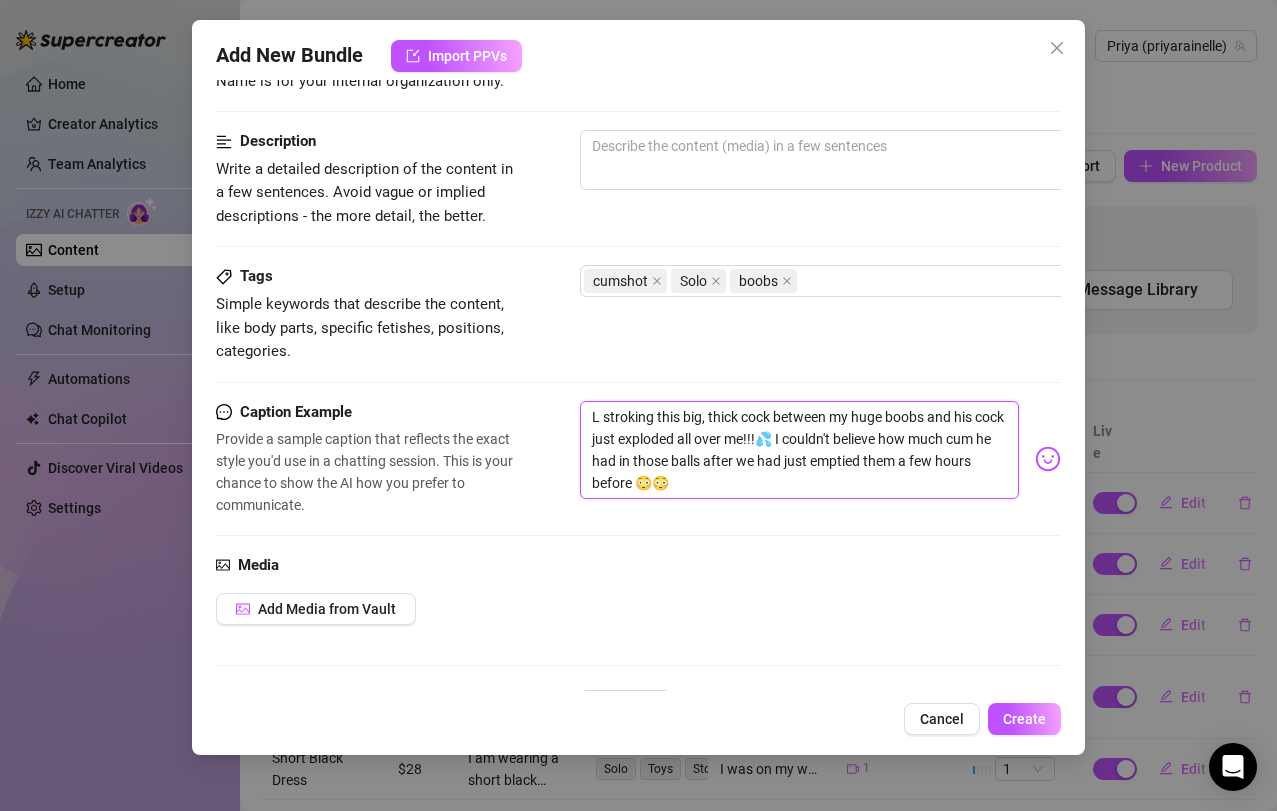 type on "Lo stroking this big, thick cock between my huge boobs and his cock just exploded all over me!!!💦 I couldn't believe how much cum he had in those balls after we had just emptied them a few hours before 😳😳" 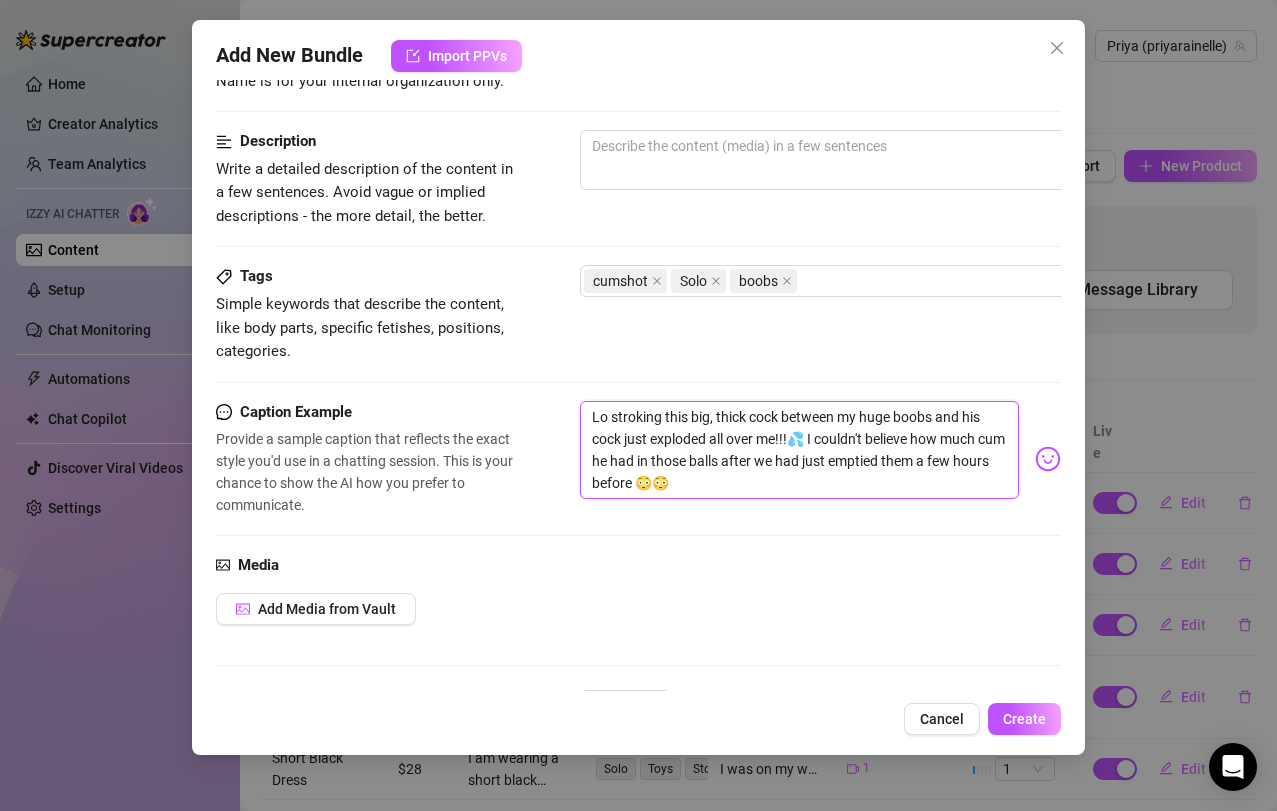 type on "Loo stroking this big, thick cock between my huge boobs and his cock just exploded all over me!!!💦 I couldn't believe how much cum he had in those balls after we had just emptied them a few hours before 😳😳" 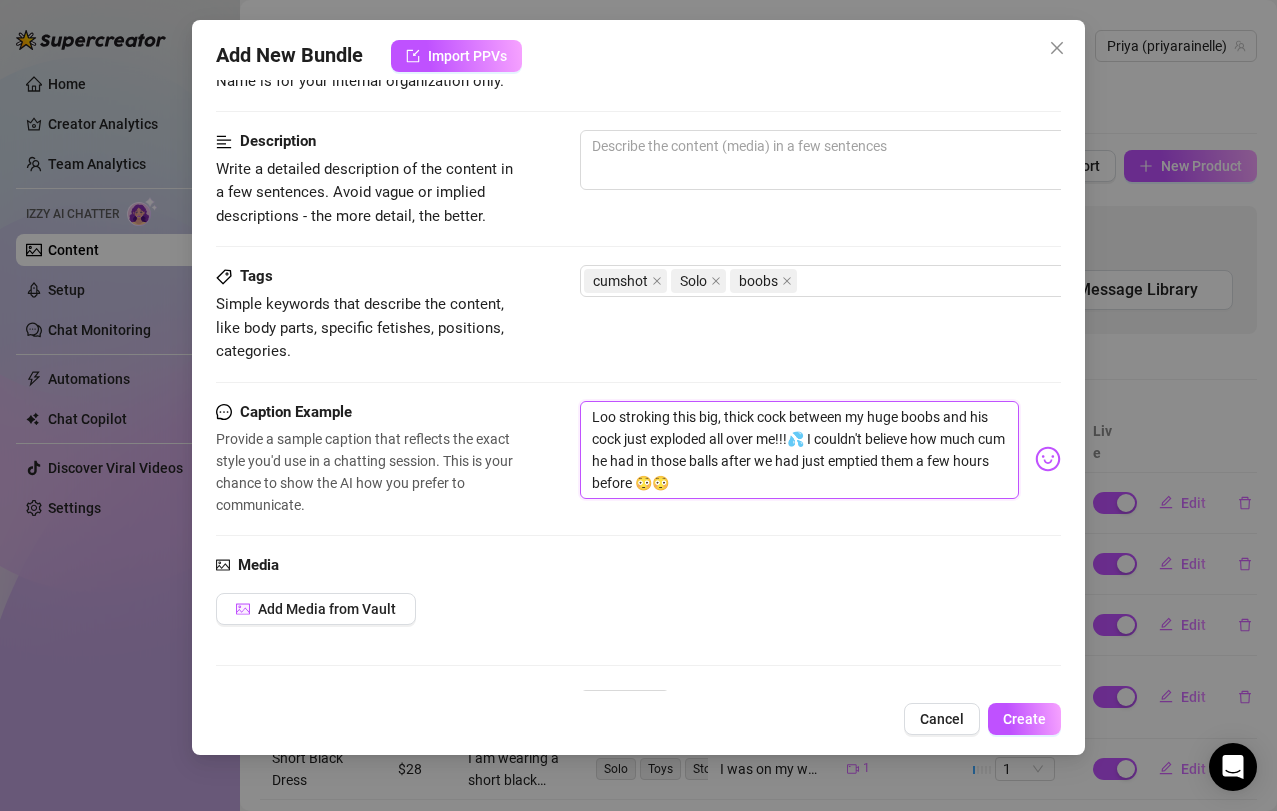 type on "Look stroking this big, thick cock between my huge boobs and his cock just exploded all over me!!!💦 I couldn't believe how much cum he had in those balls after we had just emptied them a few hours before 😳😳" 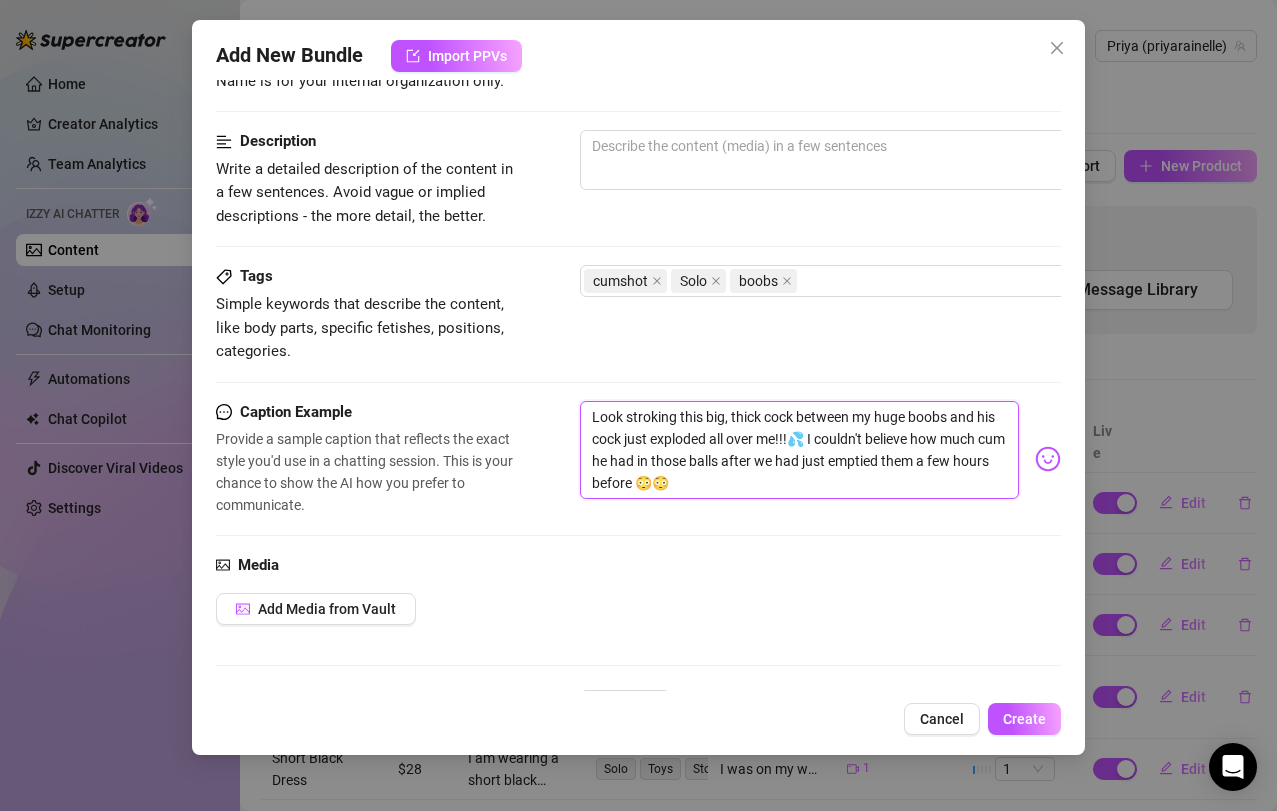 type on "Look stroking this big, thick cock between my huge boobs and his cock just exploded all over me!!!💦 I couldn't believe how much cum he had in those balls after we had just emptied them a few hours before 😳😳" 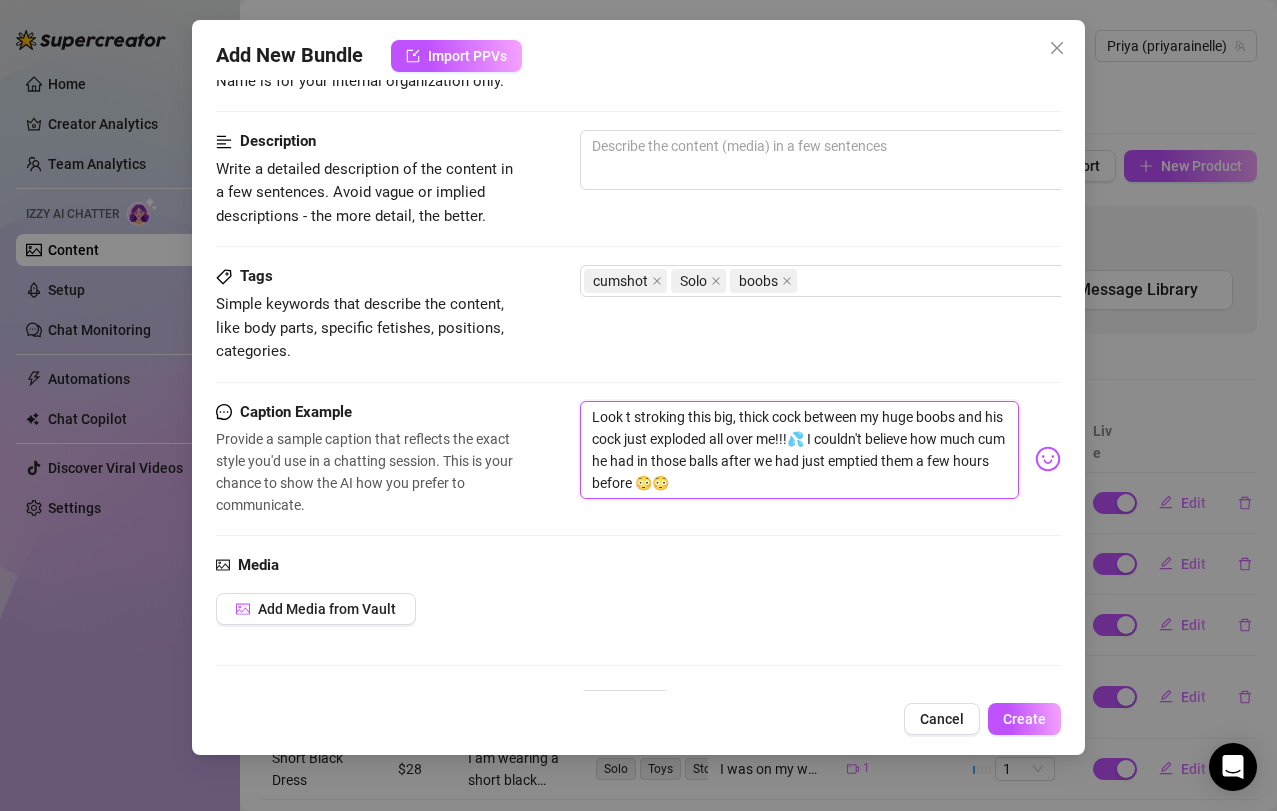 type on "Look t stroking this big, thick cock between my huge boobs and his cock just exploded all over me!!!💦 I couldn't believe how much cum he had in those balls after we had just emptied them a few hours before 😳😳" 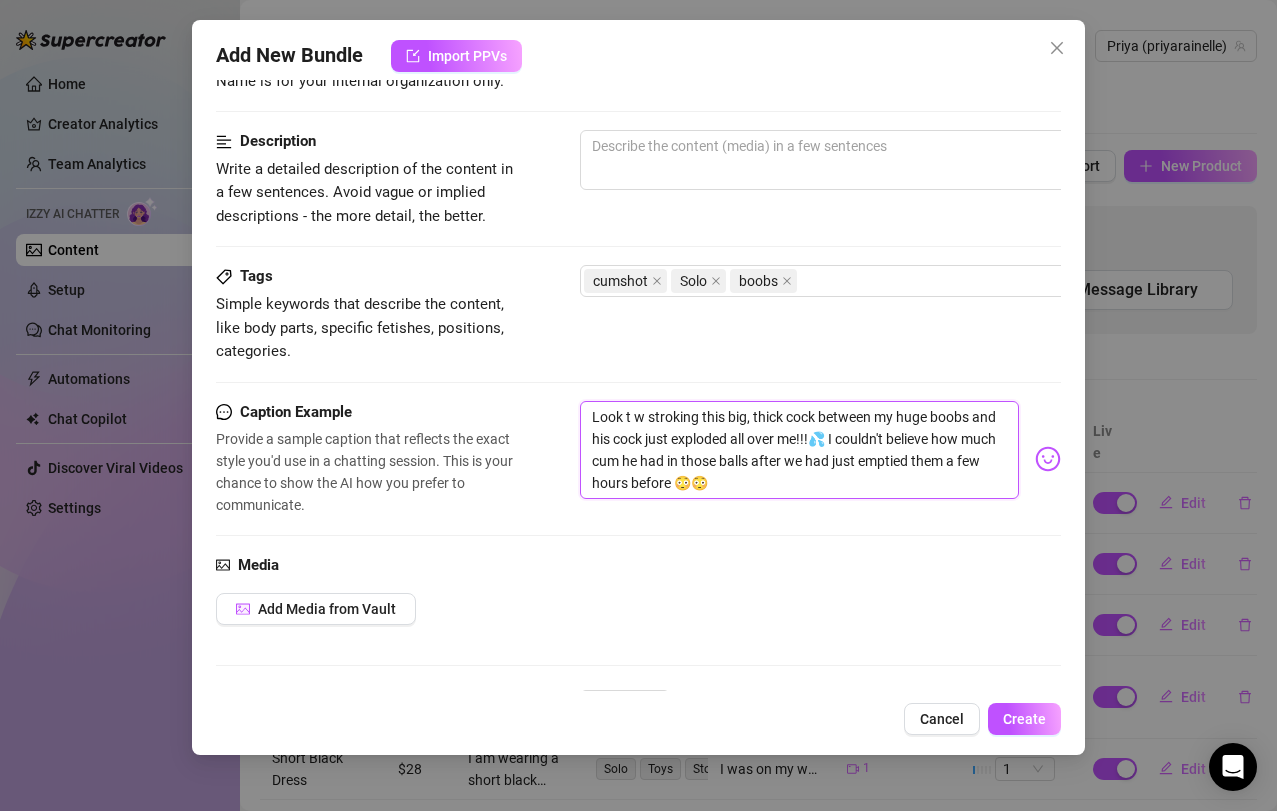 type on "Look t wh stroking this big, thick cock between my huge boobs and his cock just exploded all over me!!!💦 I couldn't believe how much cum he had in those balls after we had just emptied them a few hours before 😳😳" 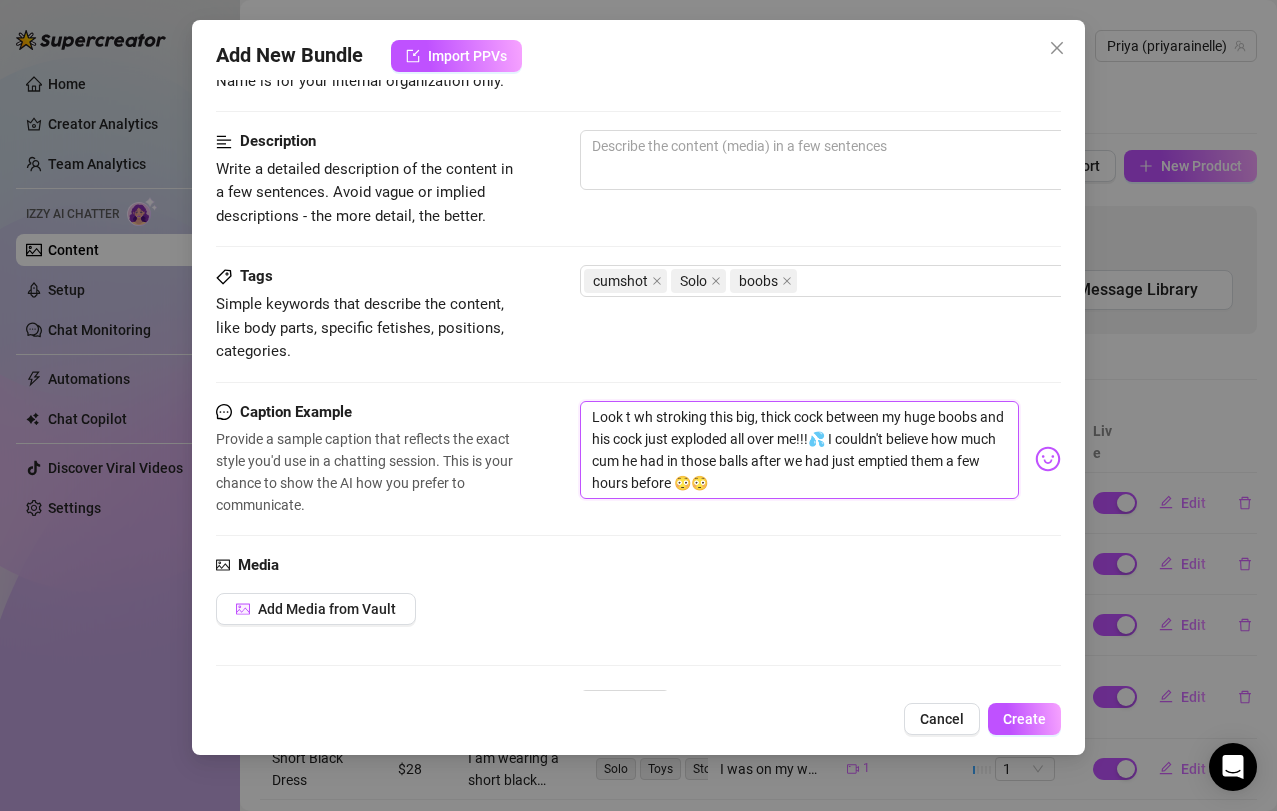 type on "Look t wha stroking this big, thick cock between my huge boobs and his cock just exploded all over me!!!💦 I couldn't believe how much cum he had in those balls after we had just emptied them a few hours before 😳😳" 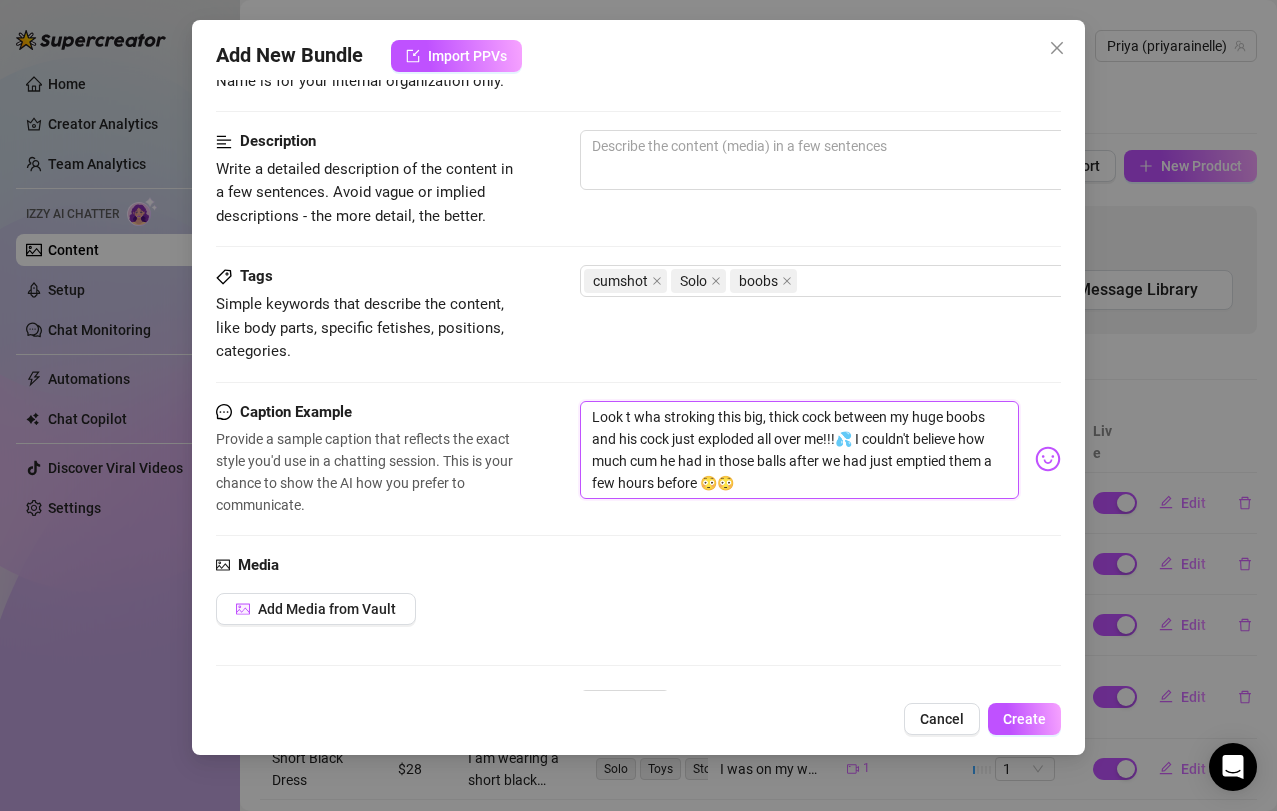 type on "Look t wh stroking this big, thick cock between my huge boobs and his cock just exploded all over me!!!💦 I couldn't believe how much cum he had in those balls after we had just emptied them a few hours before 😳😳" 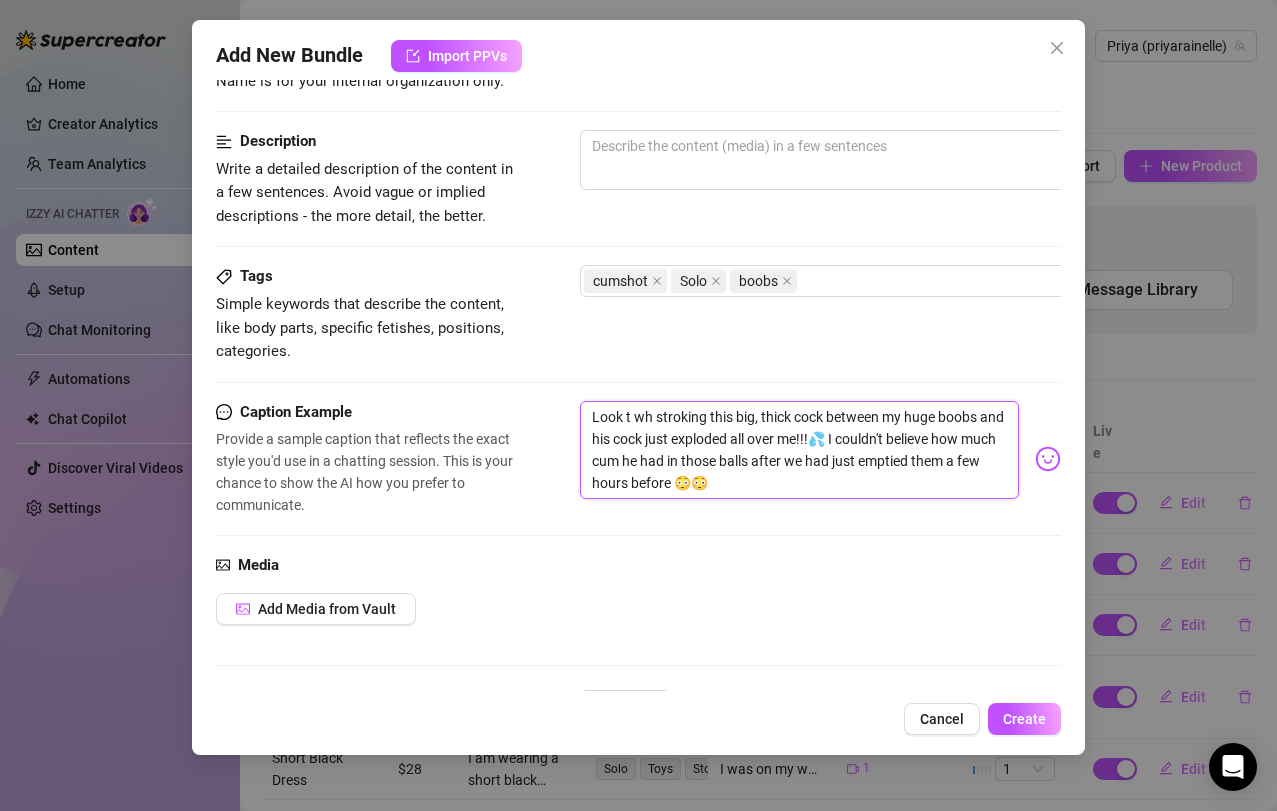 type on "Look t w stroking this big, thick cock between my huge boobs and his cock just exploded all over me!!!💦 I couldn't believe how much cum he had in those balls after we had just emptied them a few hours before 😳😳" 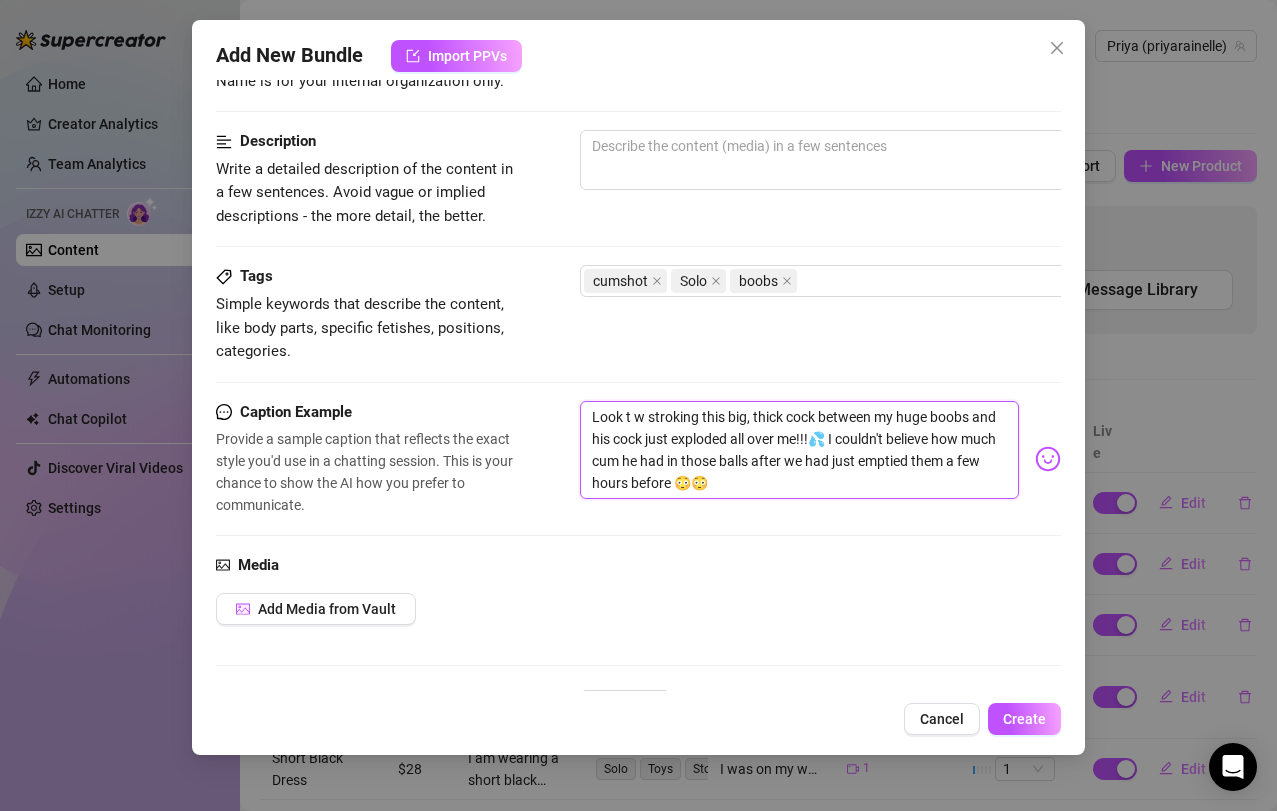 type on "Look t stroking this big, thick cock between my huge boobs and his cock just exploded all over me!!!💦 I couldn't believe how much cum he had in those balls after we had just emptied them a few hours before 😳😳" 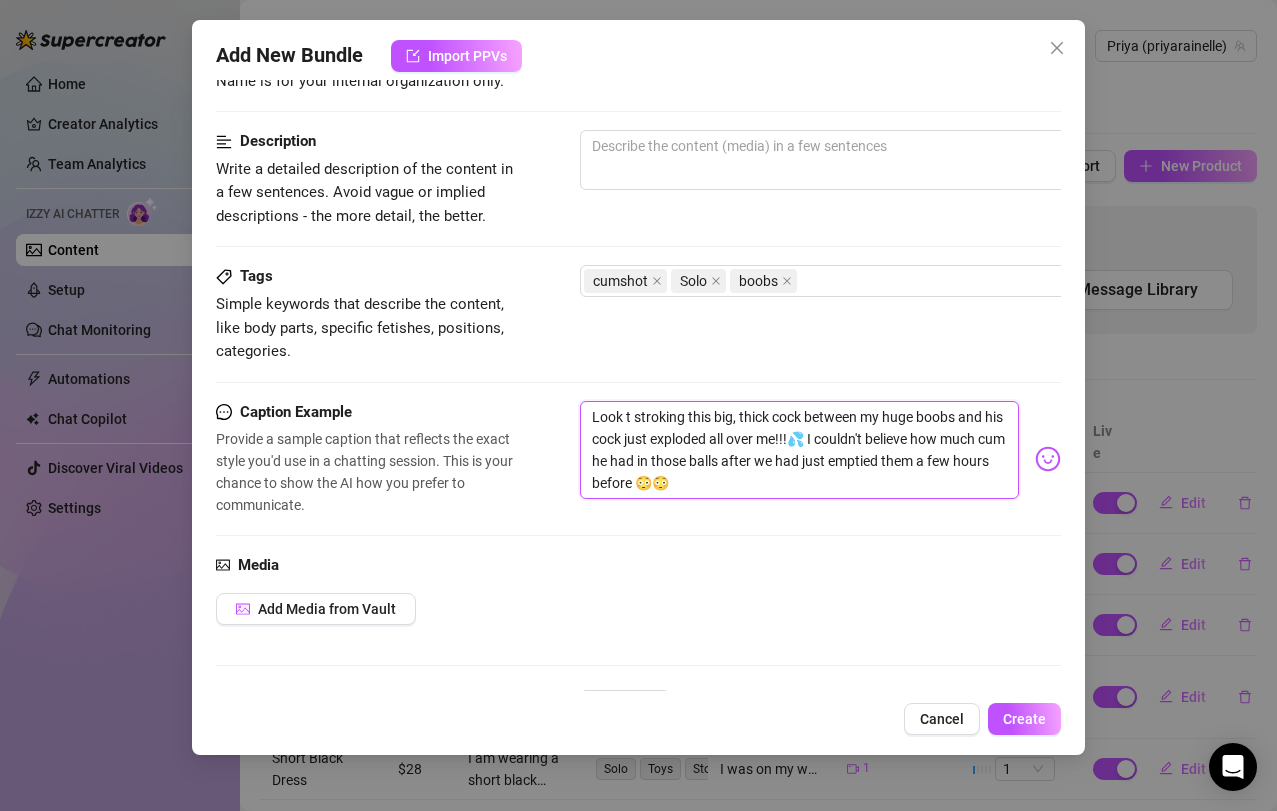 type on "Look t stroking this big, thick cock between my huge boobs and his cock just exploded all over me!!!💦 I couldn't believe how much cum he had in those balls after we had just emptied them a few hours before 😳😳" 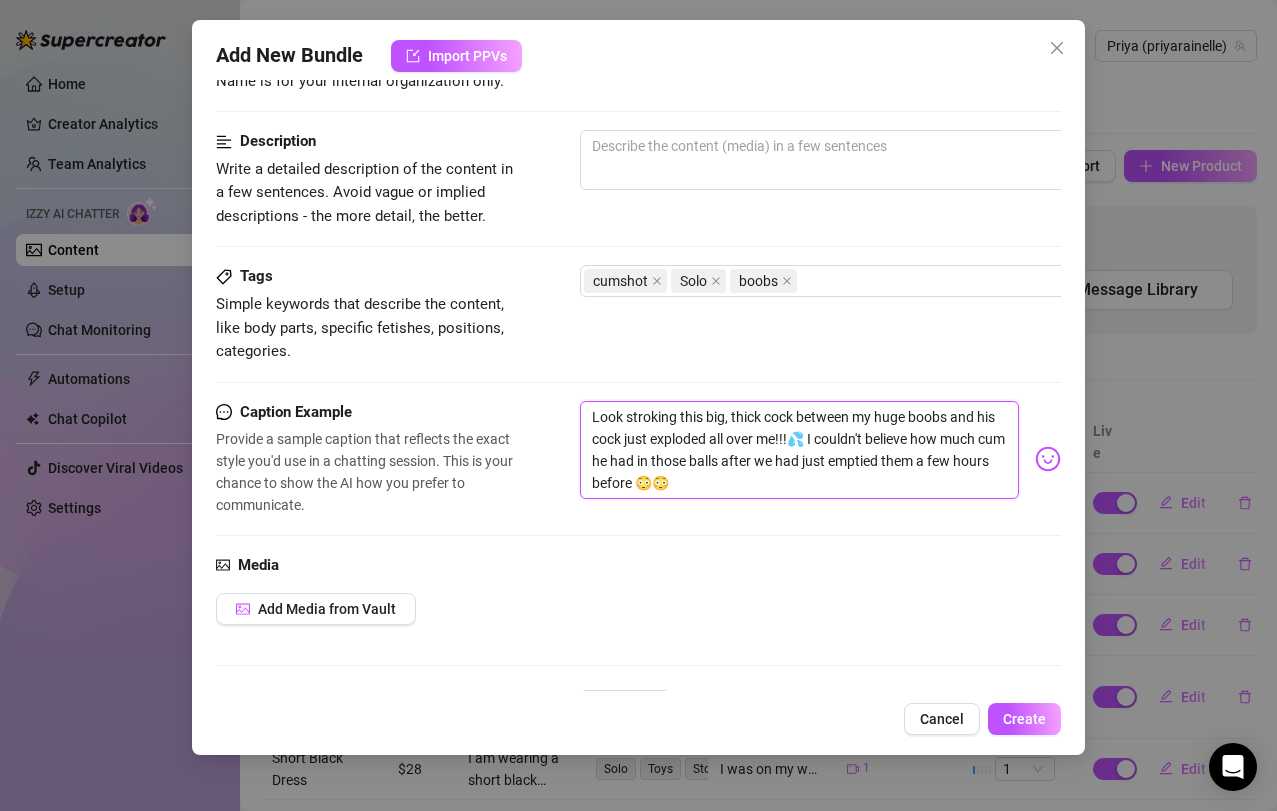 type on "Look a stroking this big, thick cock between my huge boobs and his cock just exploded all over me!!!💦 I couldn't believe how much cum he had in those balls after we had just emptied them a few hours before 😳😳" 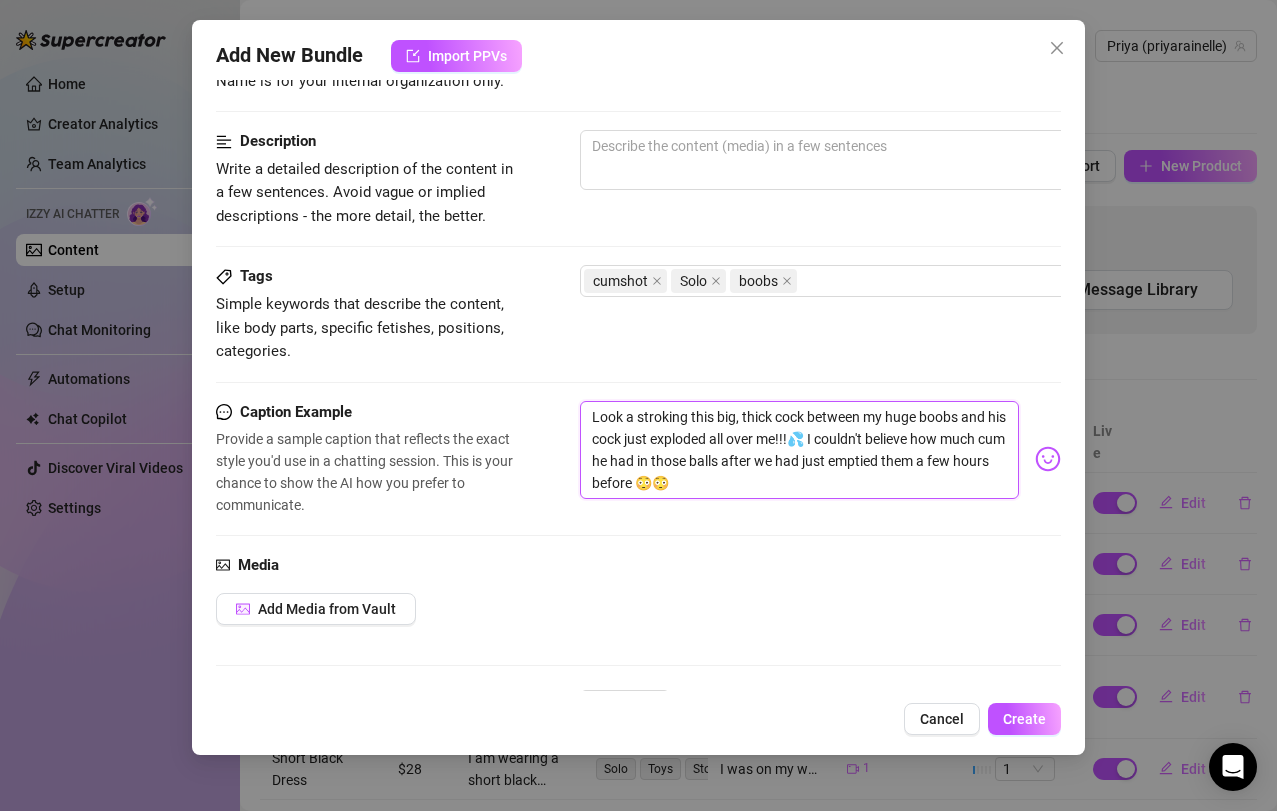 type on "Look at stroking this big, thick cock between my huge boobs and his cock just exploded all over me!!!💦 I couldn't believe how much cum he had in those balls after we had just emptied them a few hours before 😳😳" 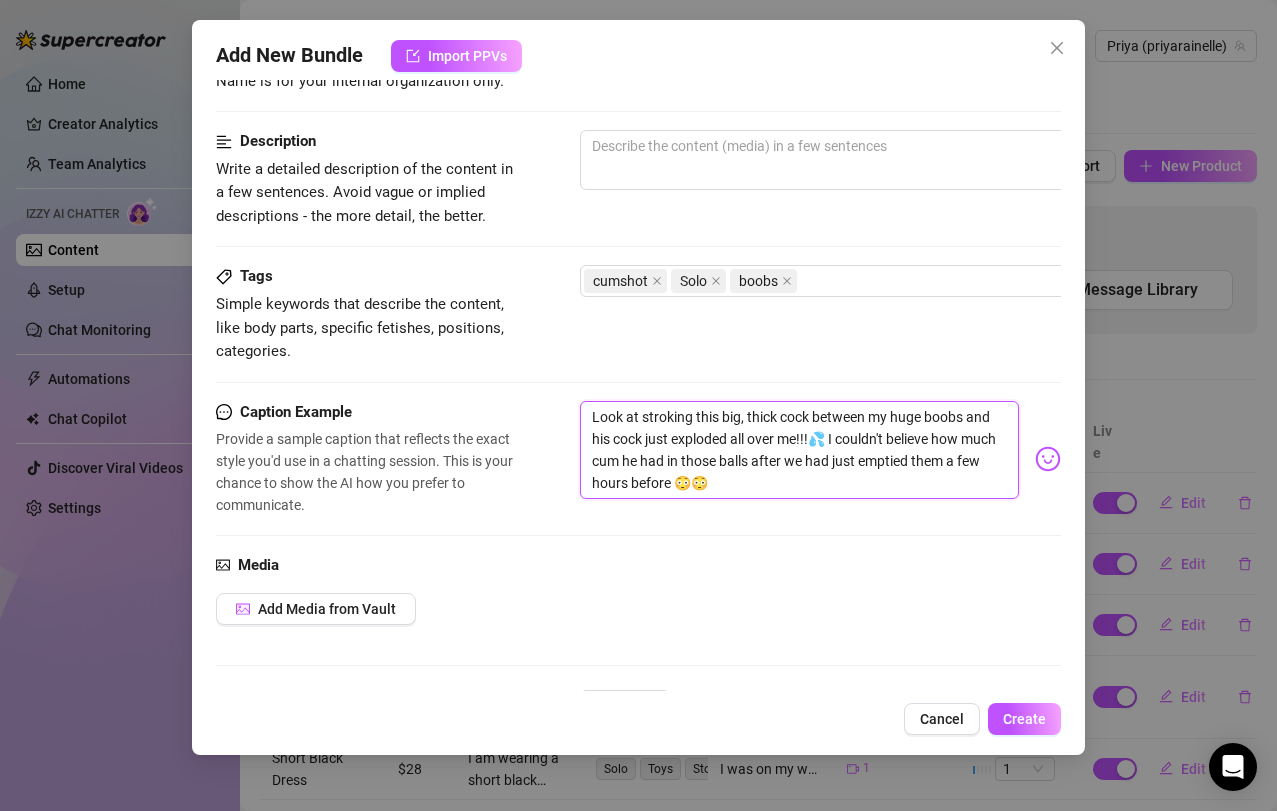 type on "Look at stroking this big, thick cock between my huge boobs and his cock just exploded all over me!!!💦 I couldn't believe how much cum he had in those balls after we had just emptied them a few hours before 😳😳" 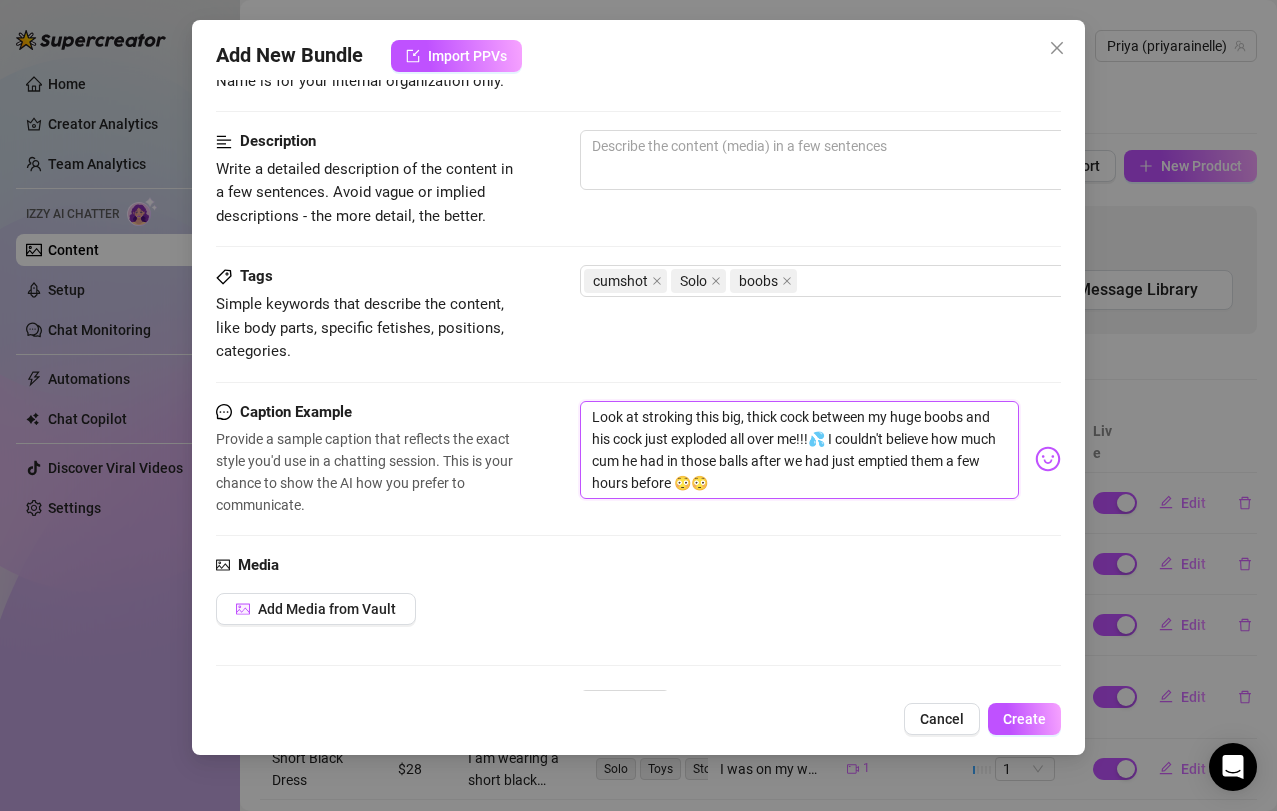 type on "Look at w stroking this big, thick cock between my huge boobs and his cock just exploded all over me!!!💦 I couldn't believe how much cum he had in those balls after we had just emptied them a few hours before 😳😳" 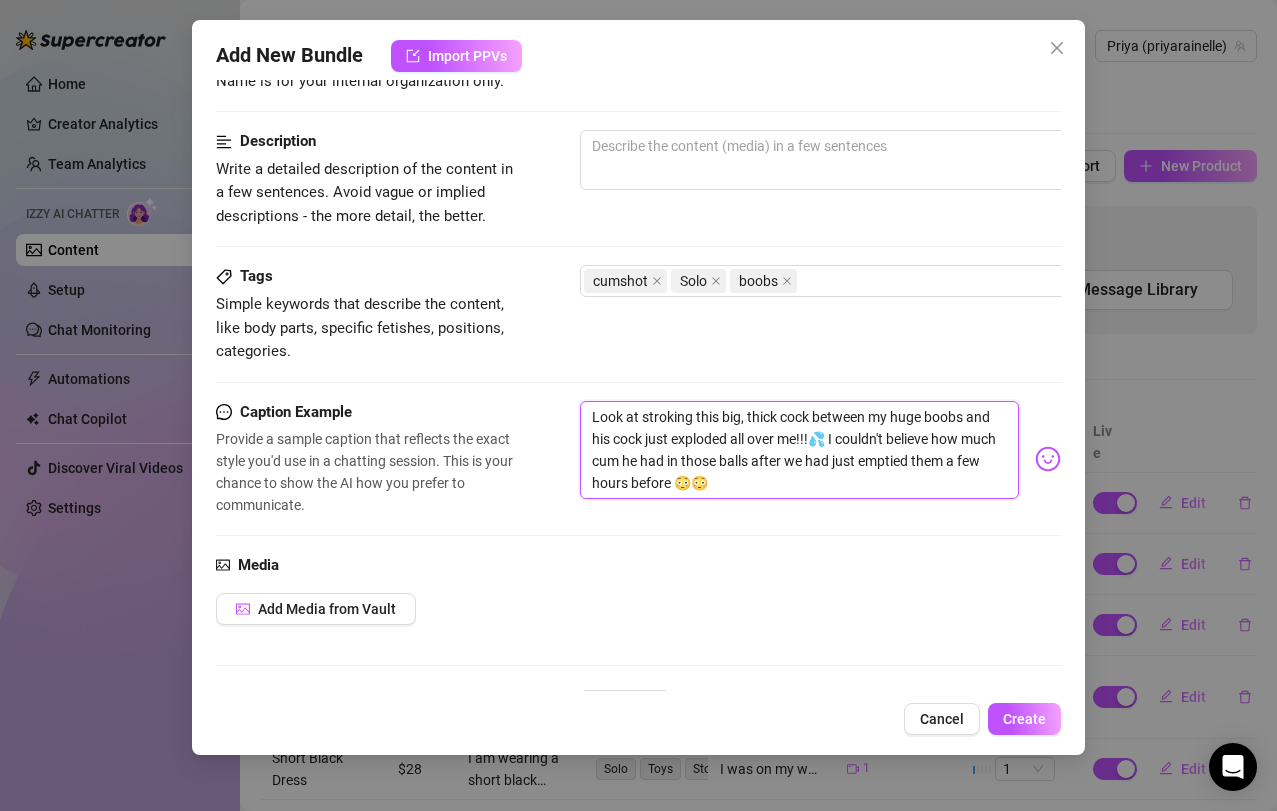 type on "Look at w stroking this big, thick cock between my huge boobs and his cock just exploded all over me!!!💦 I couldn't believe how much cum he had in those balls after we had just emptied them a few hours before 😳😳" 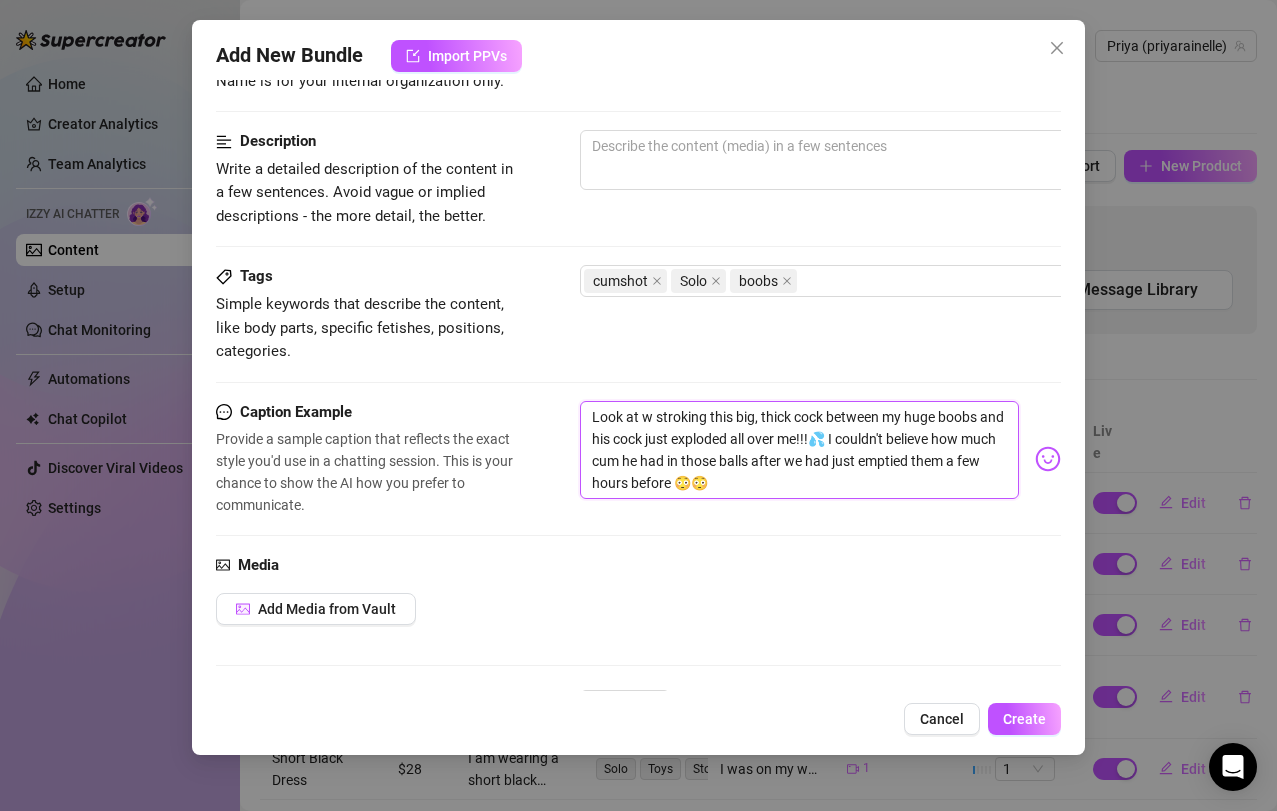 type on "Look at wh stroking this big, thick cock between my huge boobs and his cock just exploded all over me!!!💦 I couldn't believe how much cum he had in those balls after we had just emptied them a few hours before 😳😳" 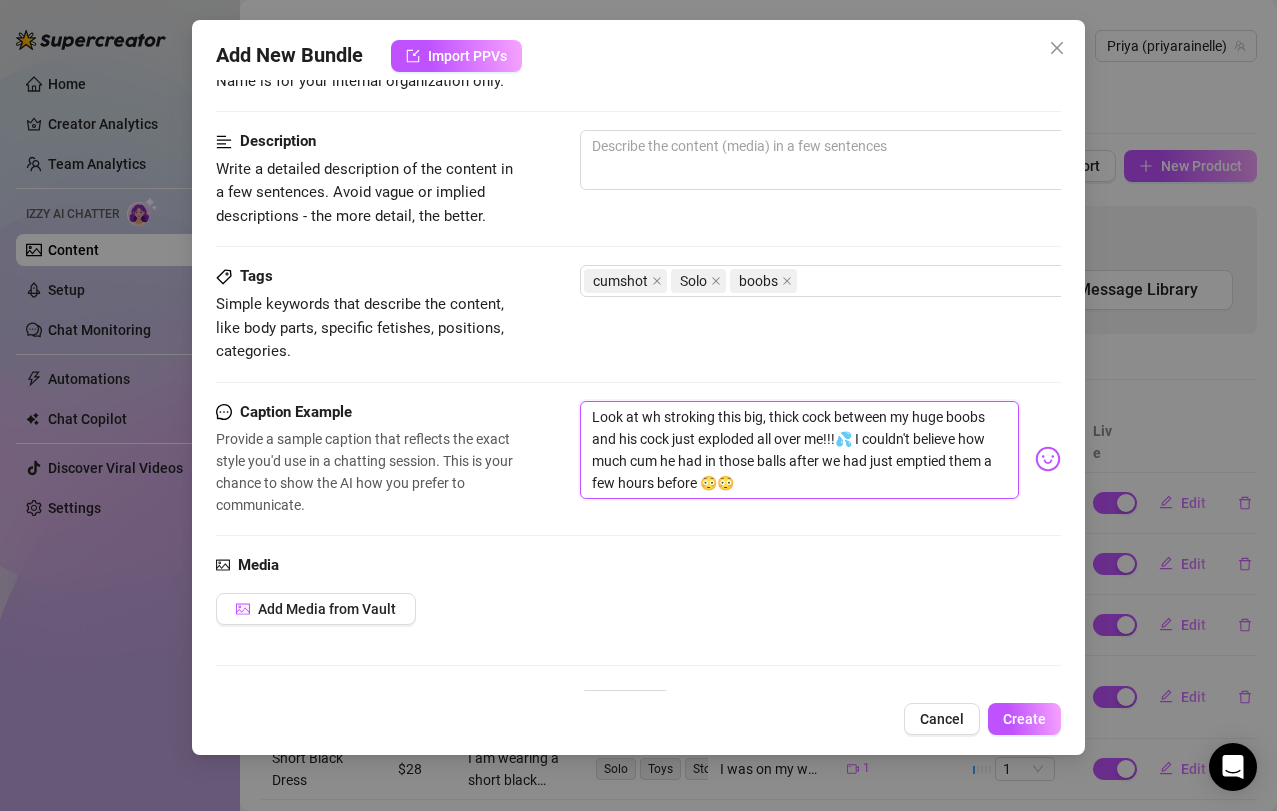 type on "Look at wha stroking this big, thick cock between my huge boobs and his cock just exploded all over me!!!💦 I couldn't believe how much cum he had in those balls after we had just emptied them a few hours before 😳😳" 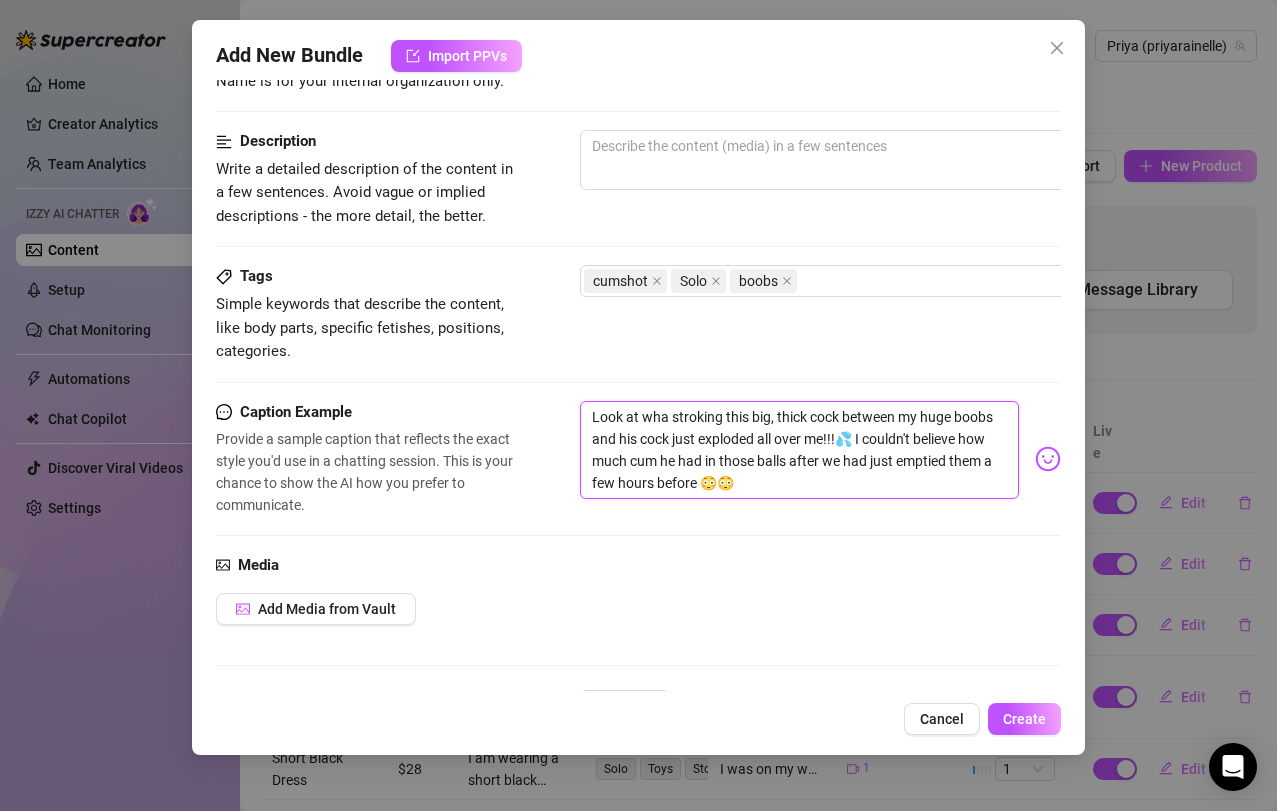 type on "Look at wh stroking this big, thick cock between my huge boobs and his cock just exploded all over me!!!💦 I couldn't believe how much cum he had in those balls after we had just emptied them a few hours before 😳😳" 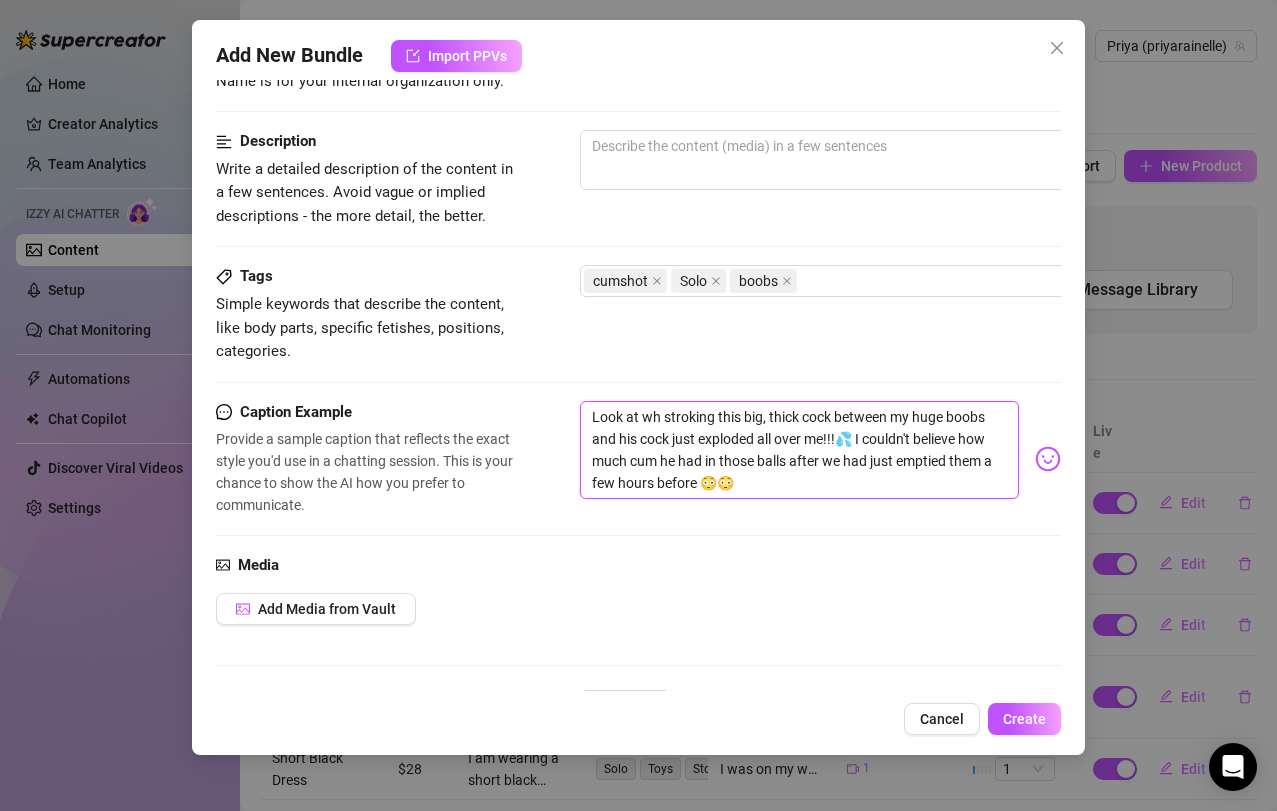 type on "Look at w stroking this big, thick cock between my huge boobs and his cock just exploded all over me!!!💦 I couldn't believe how much cum he had in those balls after we had just emptied them a few hours before 😳😳" 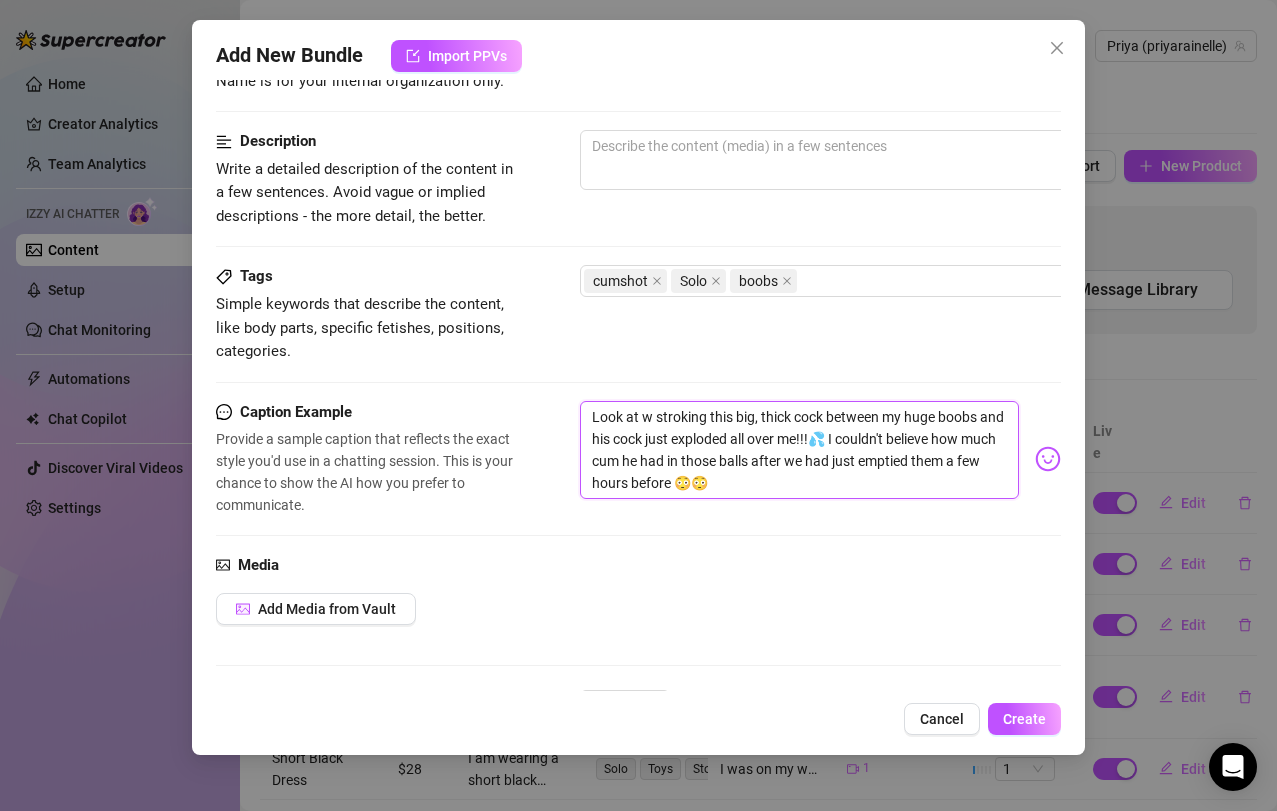type on "Look at stroking this big, thick cock between my huge boobs and his cock just exploded all over me!!!💦 I couldn't believe how much cum he had in those balls after we had just emptied them a few hours before 😳😳" 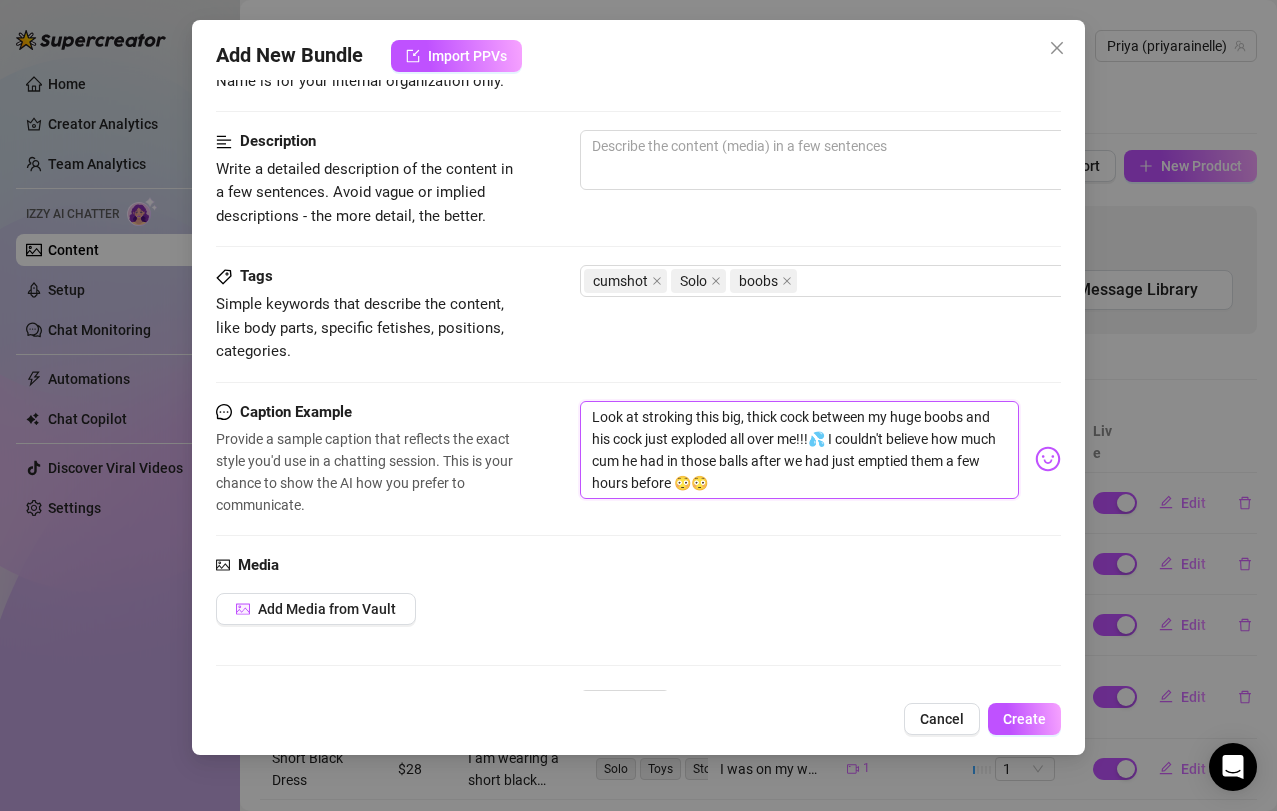type on "Look at t stroking this big, thick cock between my huge boobs and his cock just exploded all over me!!!💦 I couldn't believe how much cum he had in those balls after we had just emptied them a few hours before 😳😳" 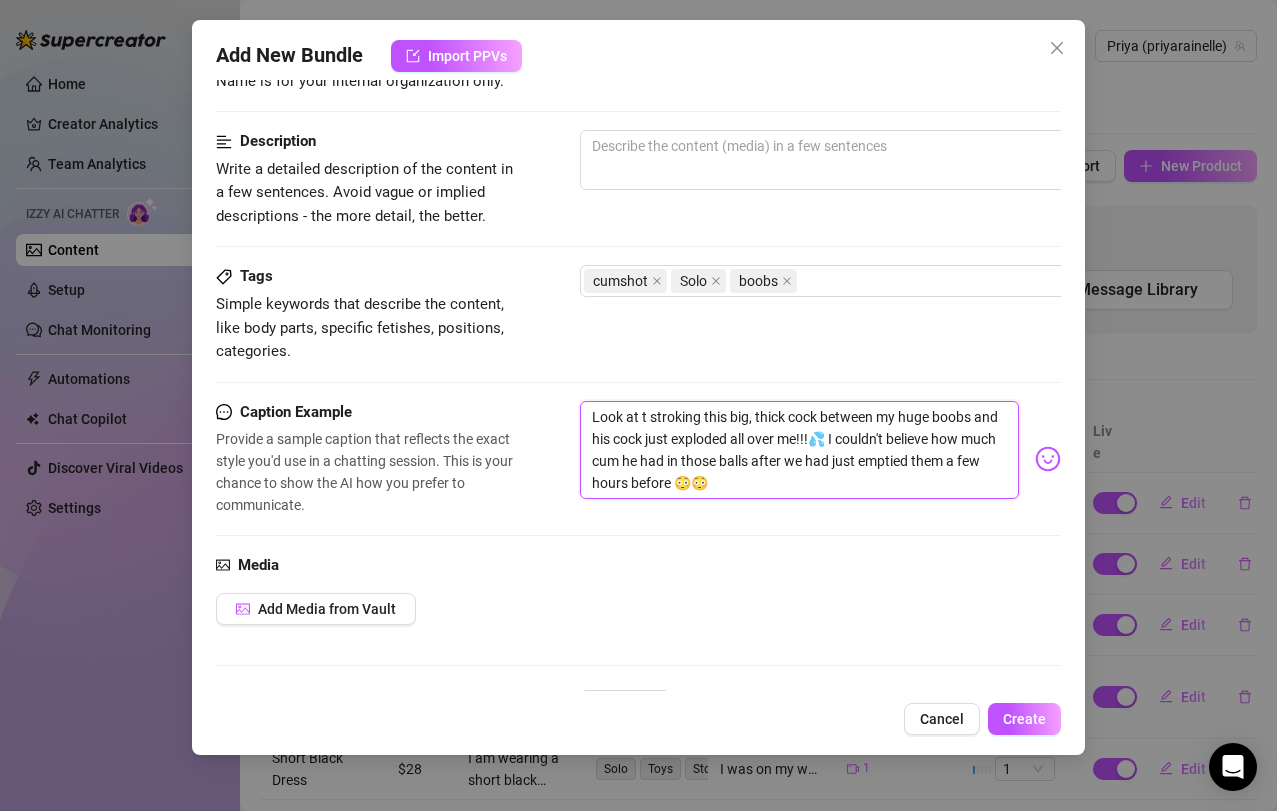 type on "Look at th stroking this big, thick cock between my huge boobs and his cock just exploded all over me!!!💦 I couldn't believe how much cum he had in those balls after we had just emptied them a few hours before 😳😳" 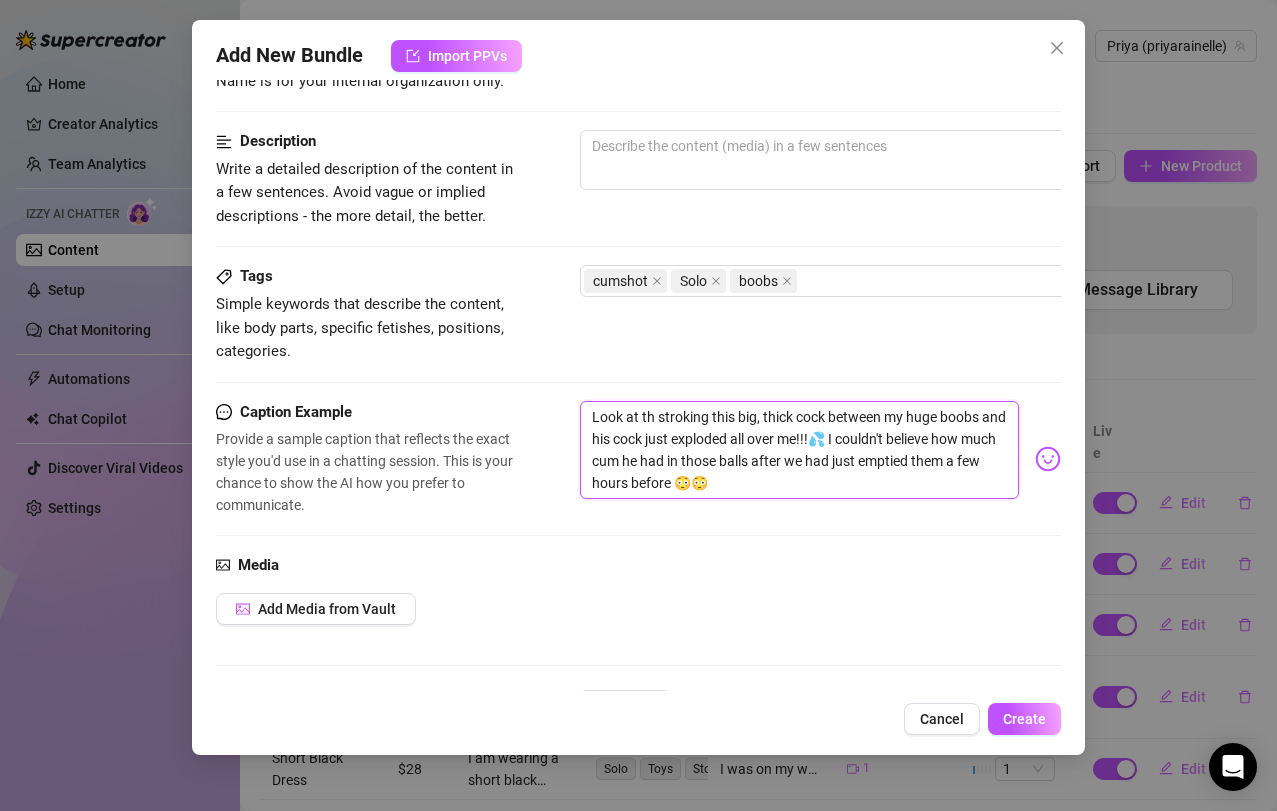 type on "Look at the stroking this big, thick cock between my huge boobs and his cock just exploded all over me!!!💦 I couldn't believe how much cum he had in those balls after we had just emptied them a few hours before 😳😳" 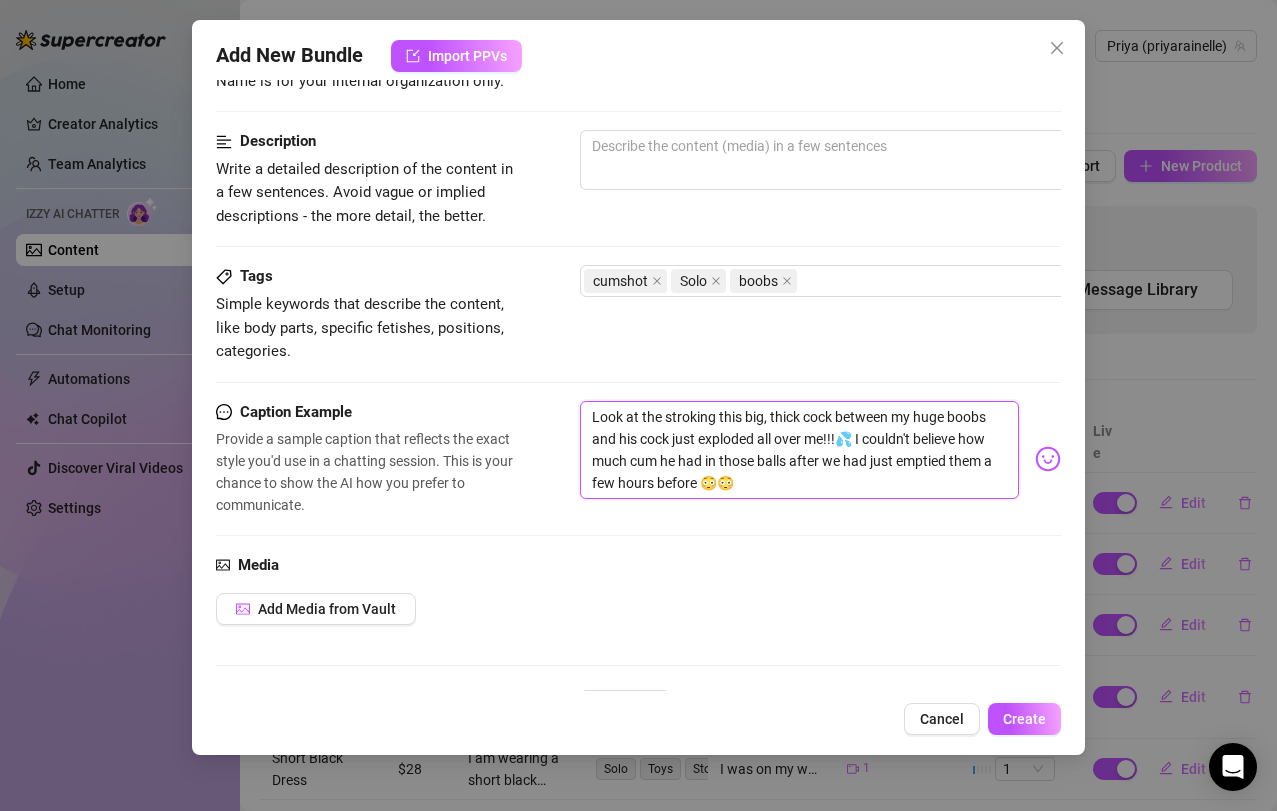 type on "Look at the  stroking this big, thick cock between my huge boobs and his cock just exploded all over me!!!💦 I couldn't believe how much cum he had in those balls after we had just emptied them a few hours before 😳😳" 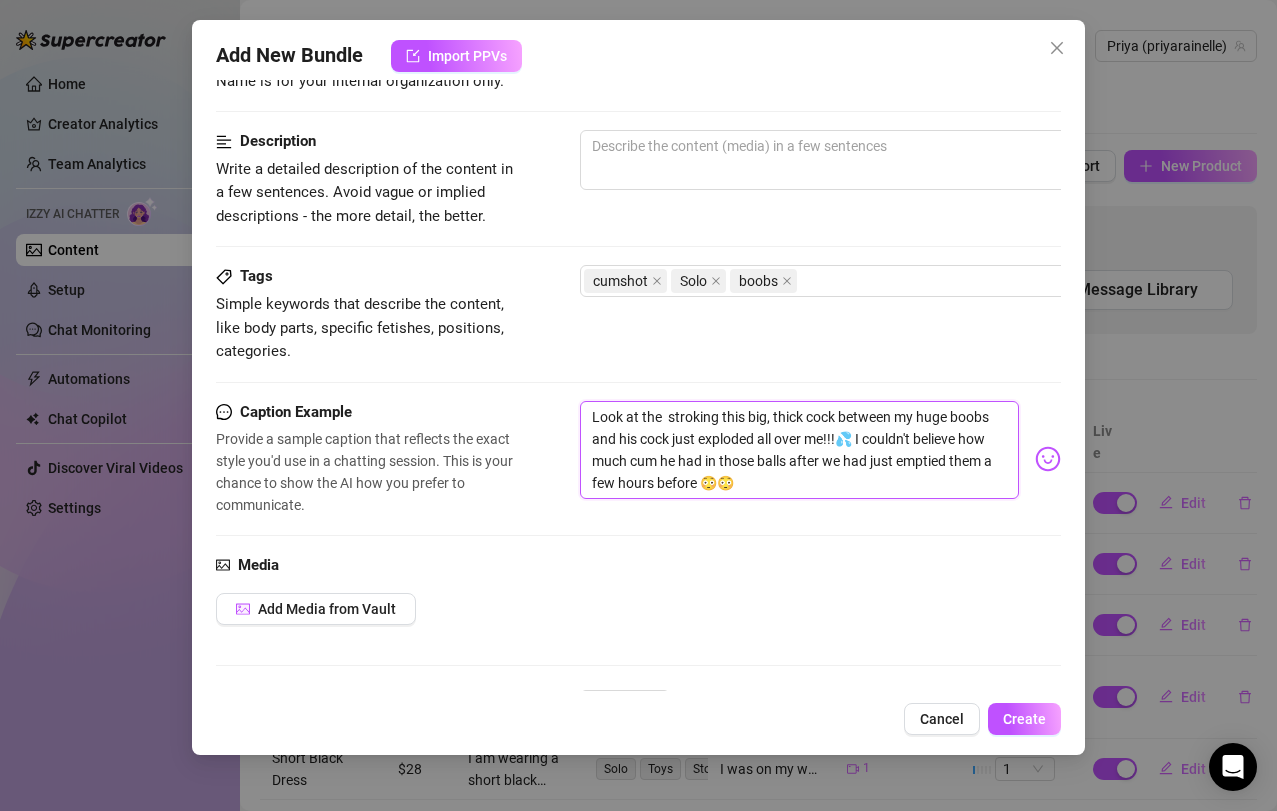 type on "Look at the m stroking this big, thick cock between my huge boobs and his cock just exploded all over me!!!💦 I couldn't believe how much cum he had in those balls after we had just emptied them a few hours before 😳😳" 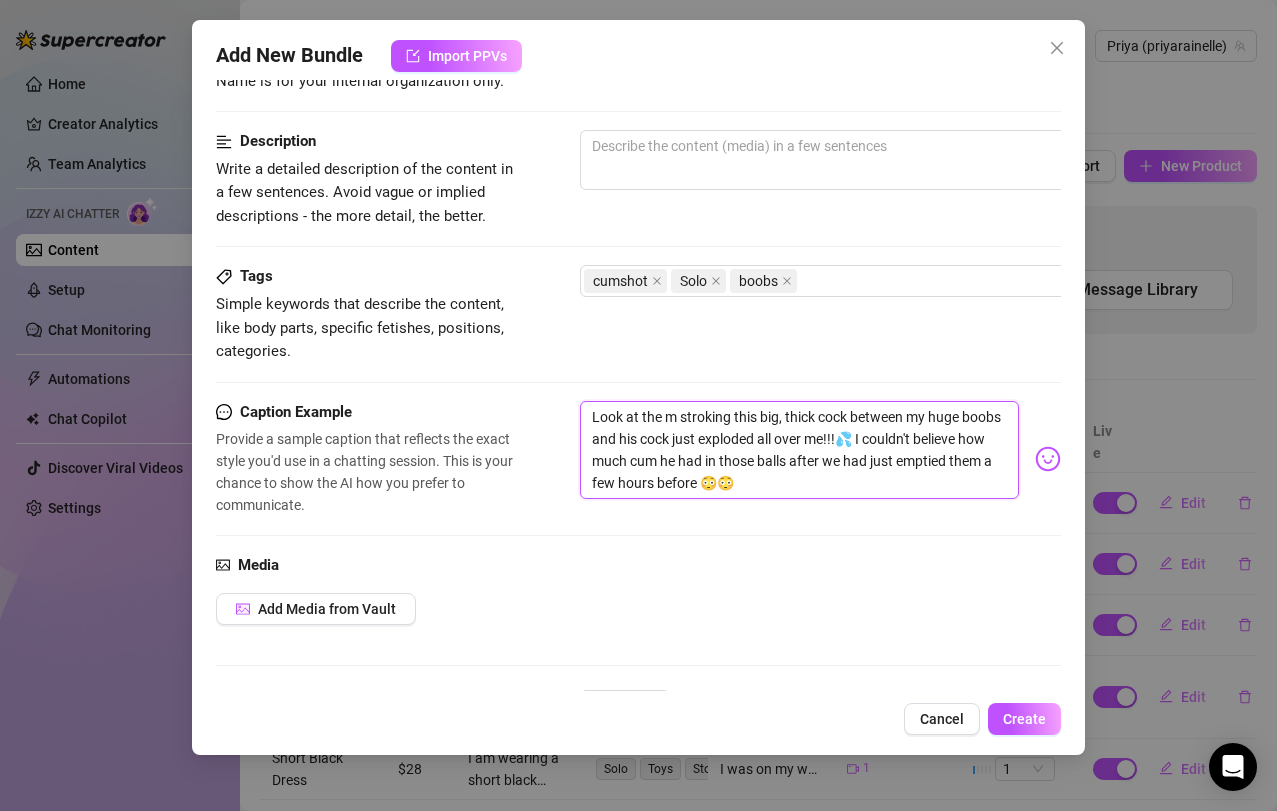 type on "Look at the me stroking this big, thick cock between my huge boobs and his cock just exploded all over me!!!💦 I couldn't believe how much cum he had in those balls after we had just emptied them a few hours before 😳😳" 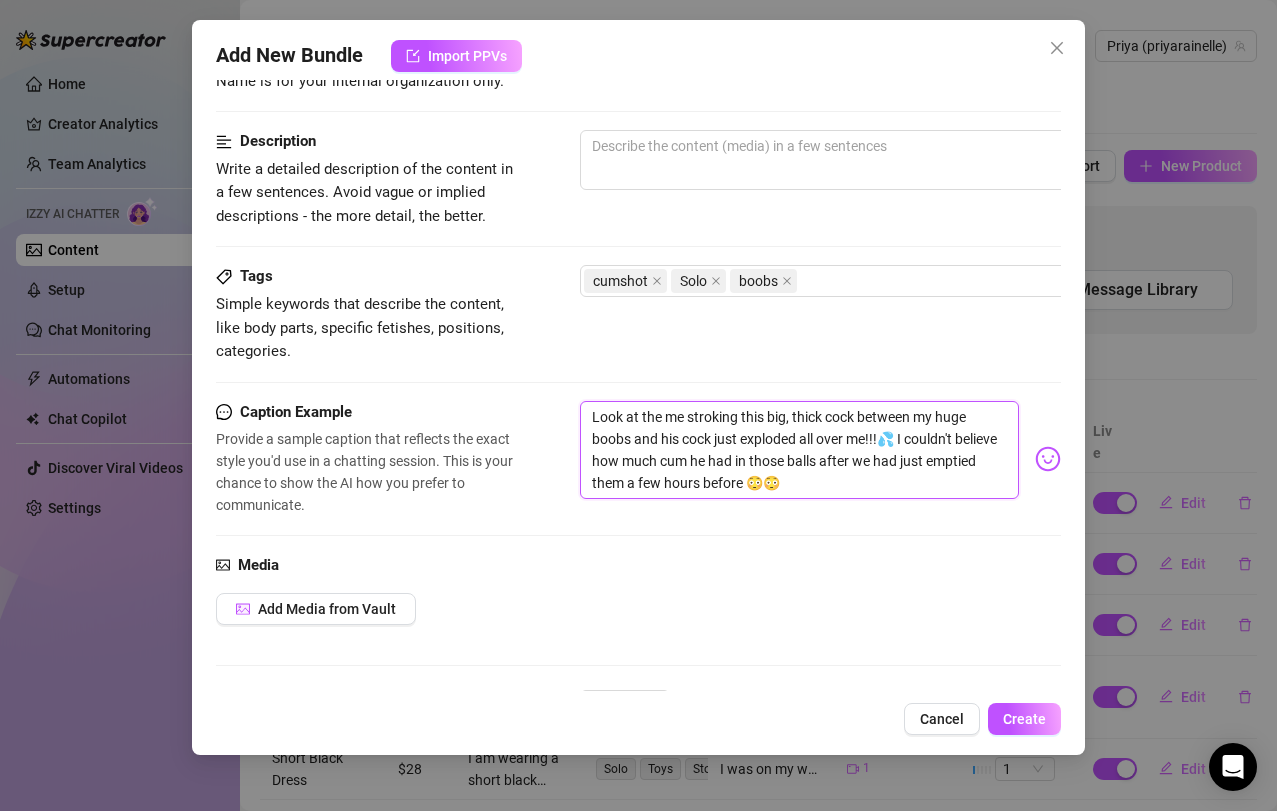 type on "Look at the mes stroking this big, thick cock between my huge boobs and his cock just exploded all over me!!!💦 I couldn't believe how much cum he had in those balls after we had just emptied them a few hours before 😳😳" 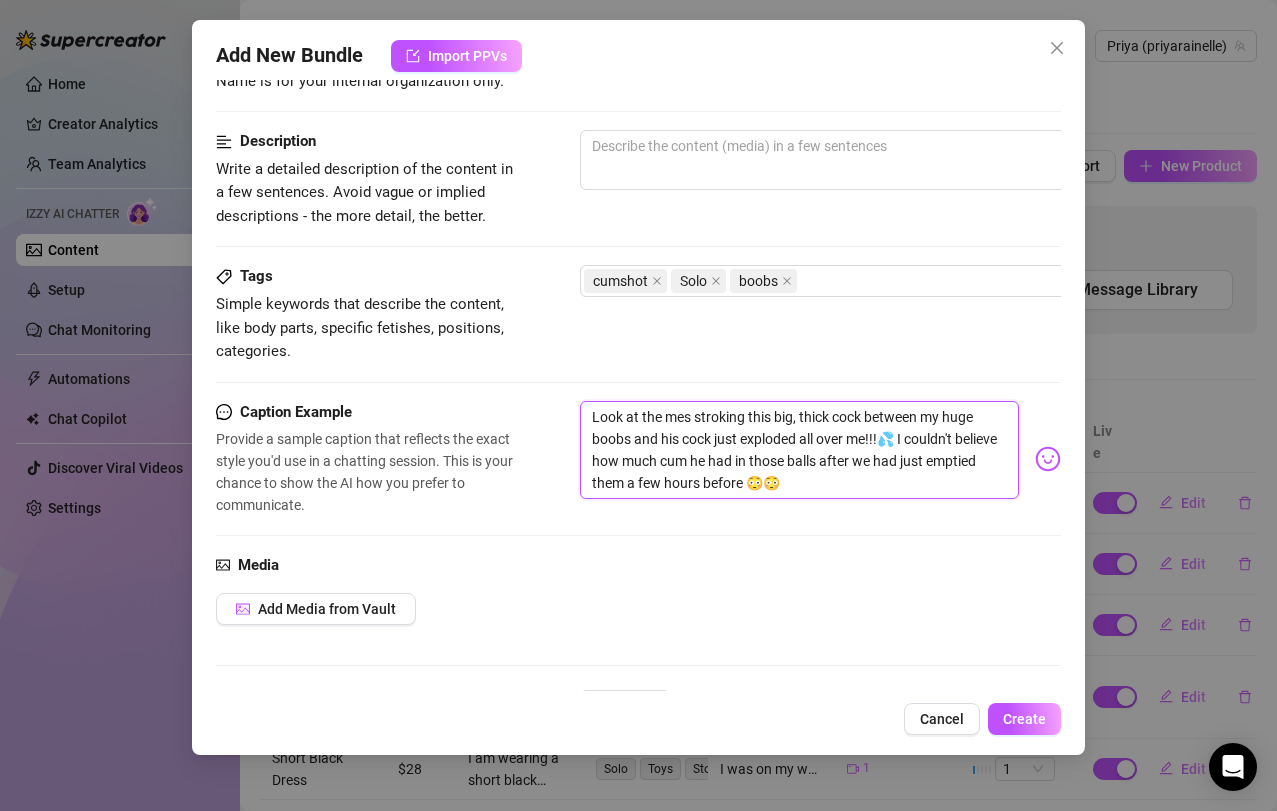 type on "Look at the mess stroking this big, thick cock between my huge boobs and his cock just exploded all over me!!!💦 I couldn't believe how much cum he had in those balls after we had just emptied them a few hours before 😳😳" 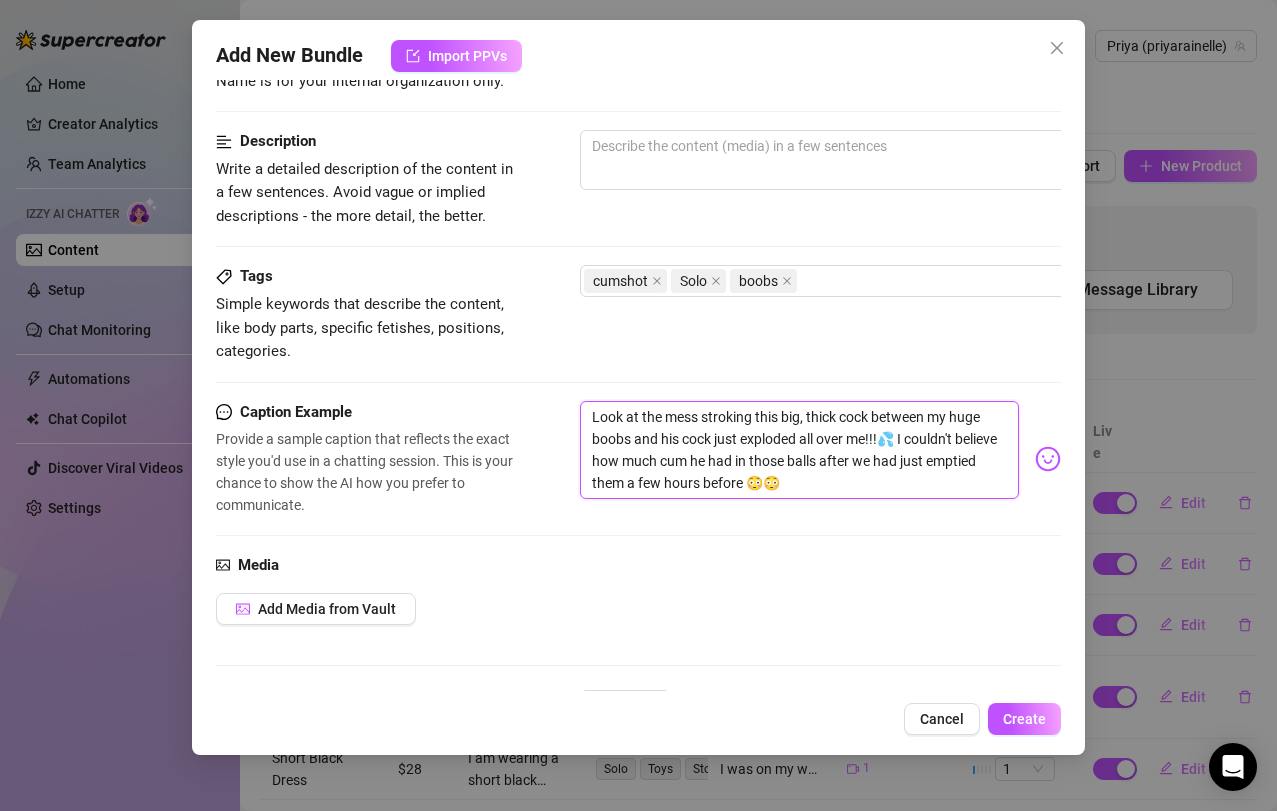 type on "Look at the mess stroking this big, thick cock between my huge boobs and his cock just exploded all over me!!!💦 I couldn't believe how much cum he had in those balls after we had just emptied them a few hours before 😳😳" 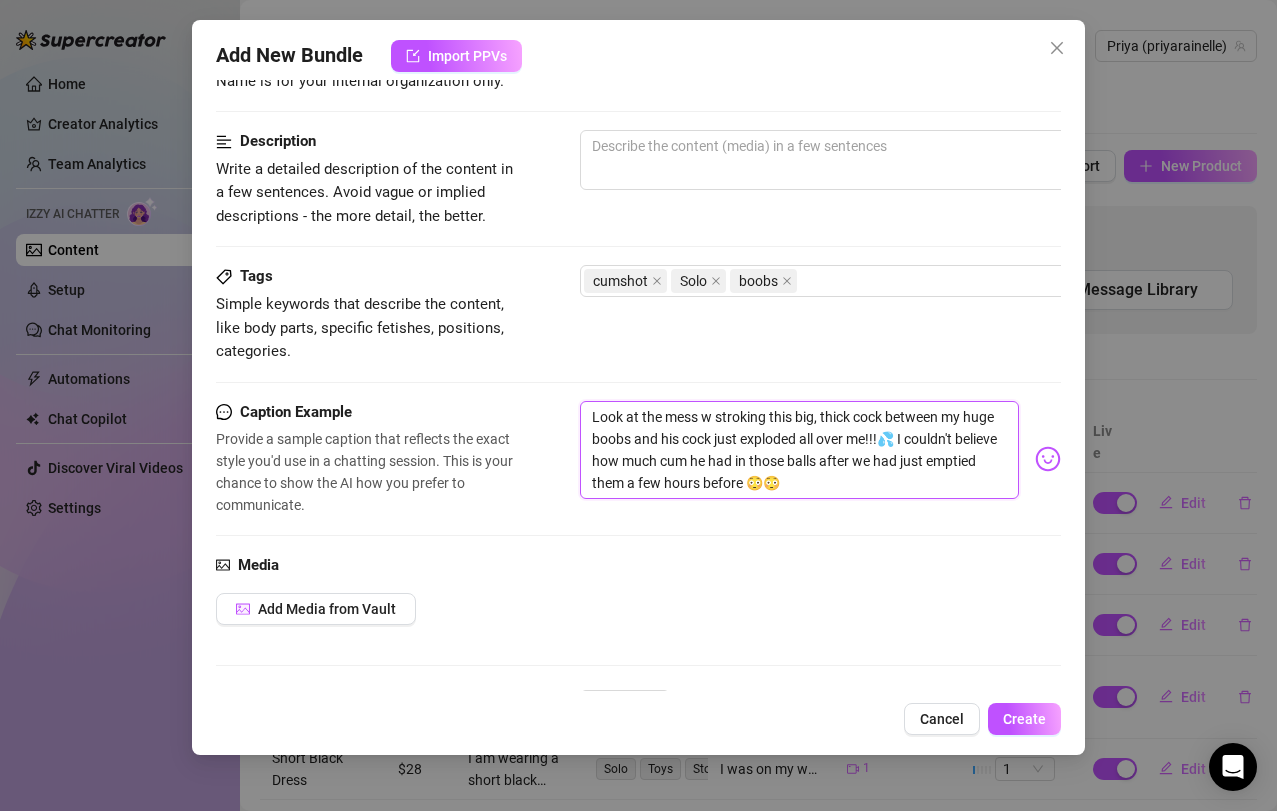 type on "Look at the mess we stroking this big, thick cock between my huge boobs and his cock just exploded all over me!!!💦 I couldn't believe how much cum he had in those balls after we had just emptied them a few hours before 😳😳" 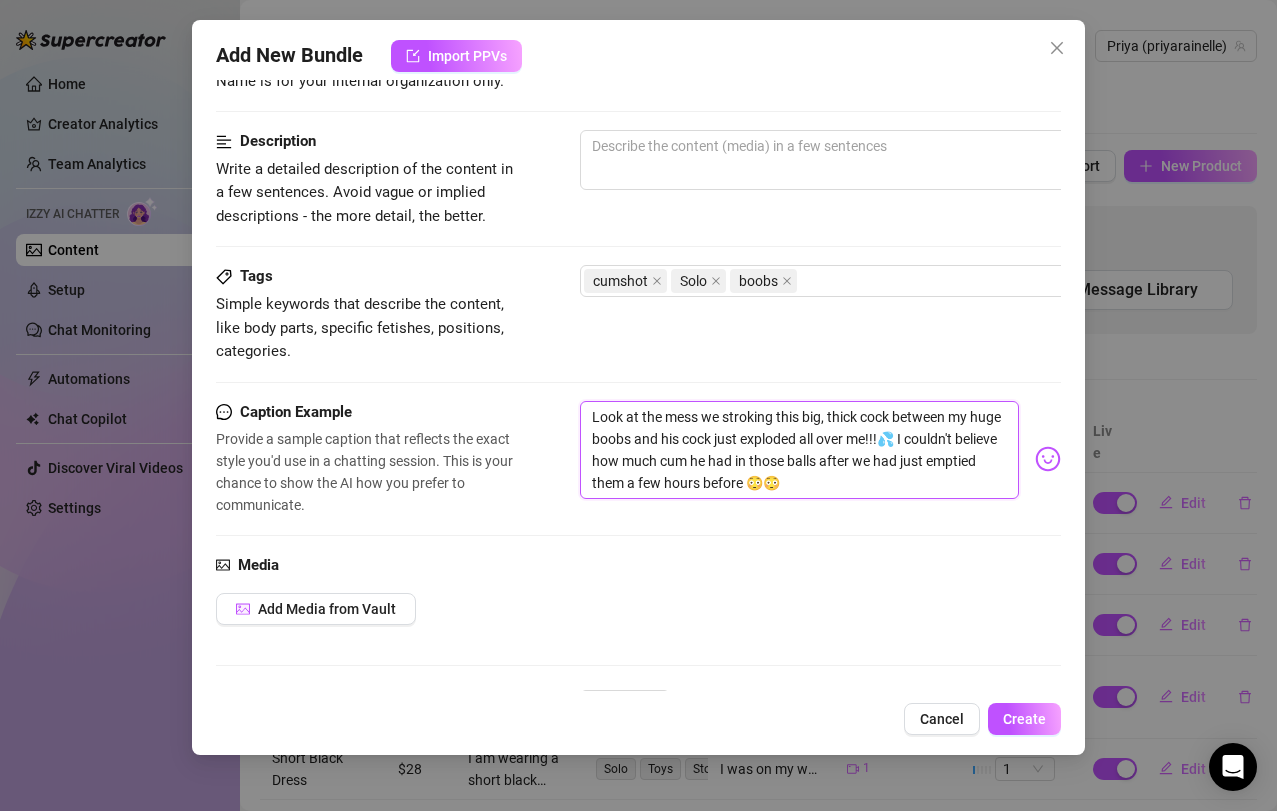 type on "Look at the mess we  stroking this big, thick cock between my huge boobs and his cock just exploded all over me!!!💦 I couldn't believe how much cum he had in those balls after we had just emptied them a few hours before 😳😳" 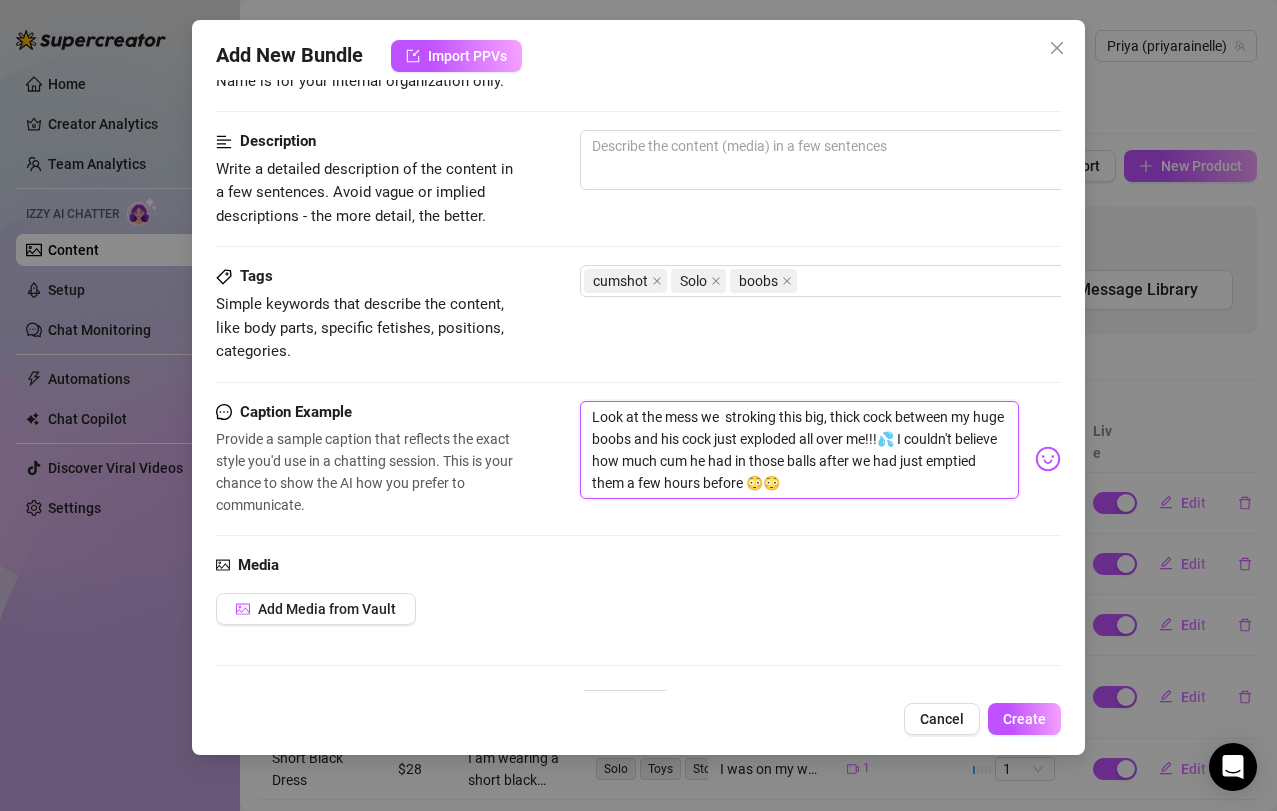 type on "Look at the mess we stroking this big, thick cock between my huge boobs and his cock just exploded all over me!!!💦 I couldn't believe how much cum he had in those balls after we had just emptied them a few hours before 😳😳" 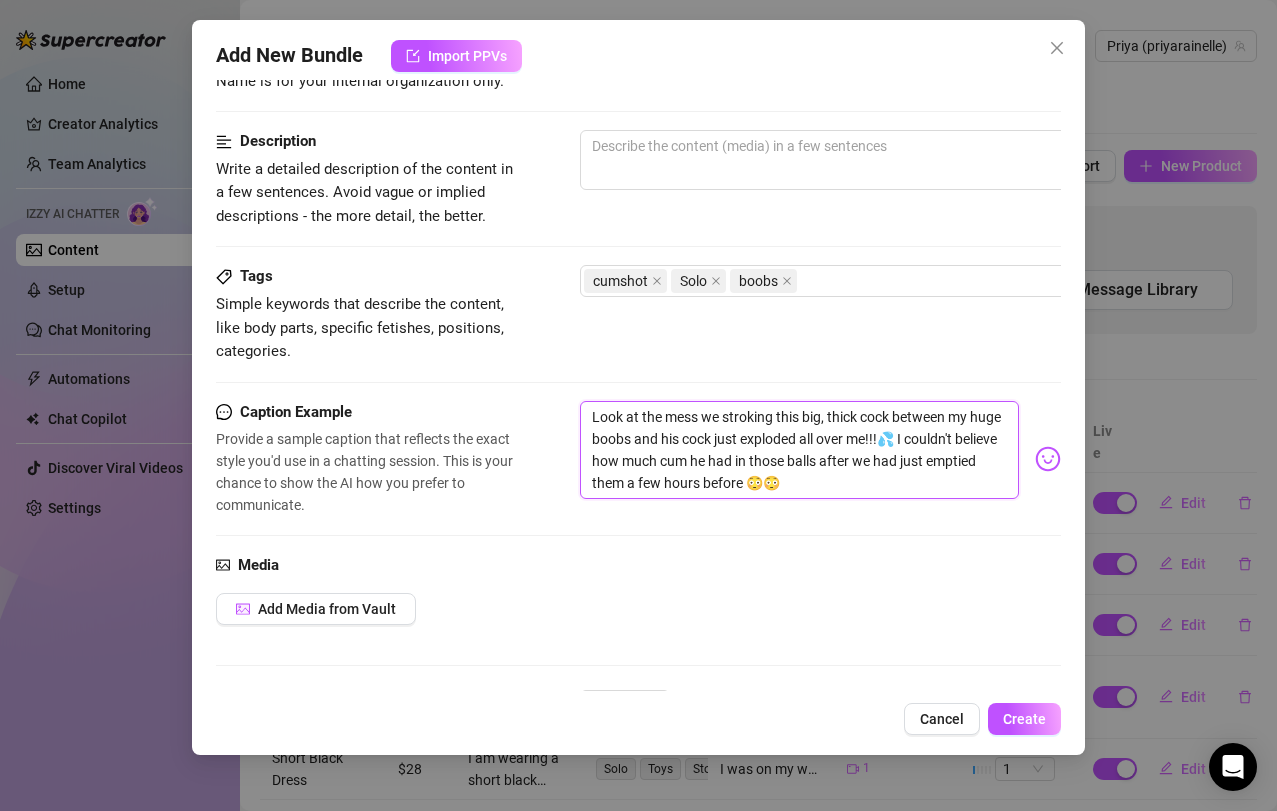 type on "Look at the mess w stroking this big, thick cock between my huge boobs and his cock just exploded all over me!!!💦 I couldn't believe how much cum he had in those balls after we had just emptied them a few hours before 😳😳" 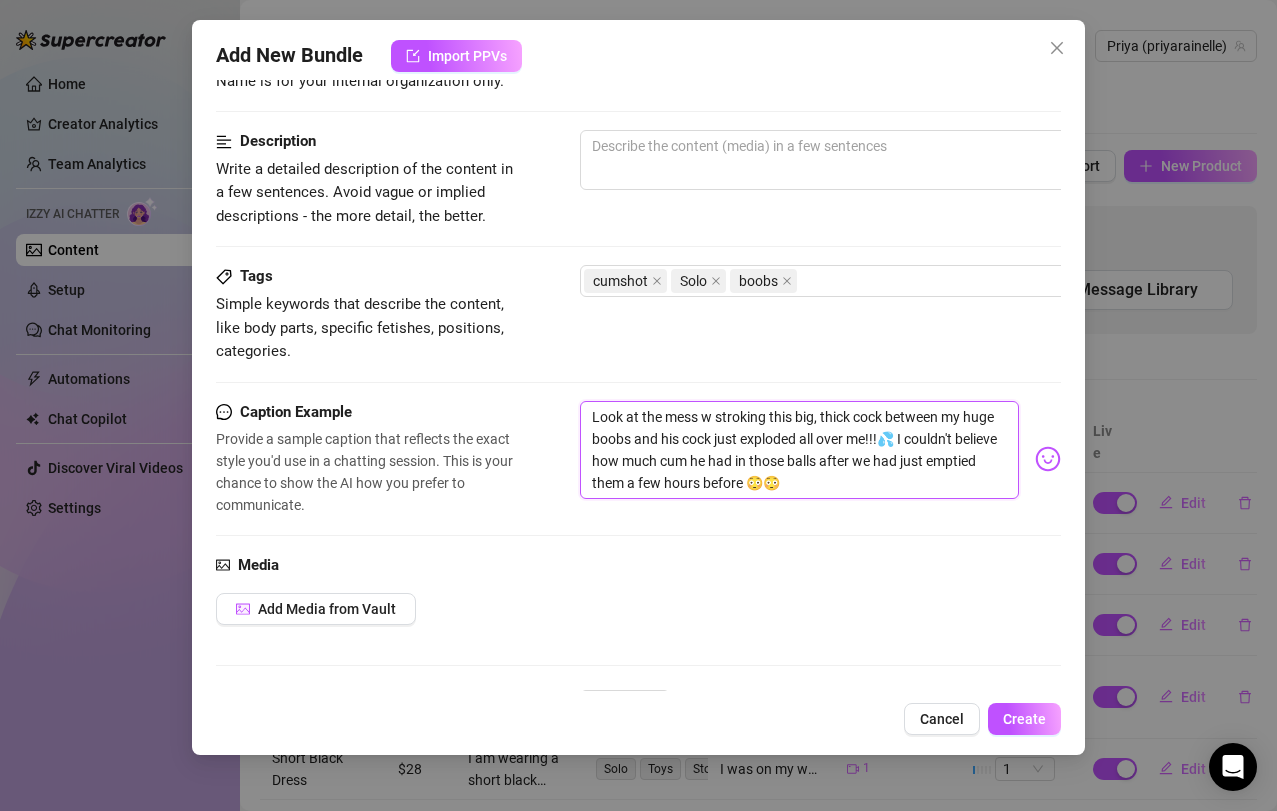 type on "Look at the mess stroking this big, thick cock between my huge boobs and his cock just exploded all over me!!!💦 I couldn't believe how much cum he had in those balls after we had just emptied them a few hours before 😳😳" 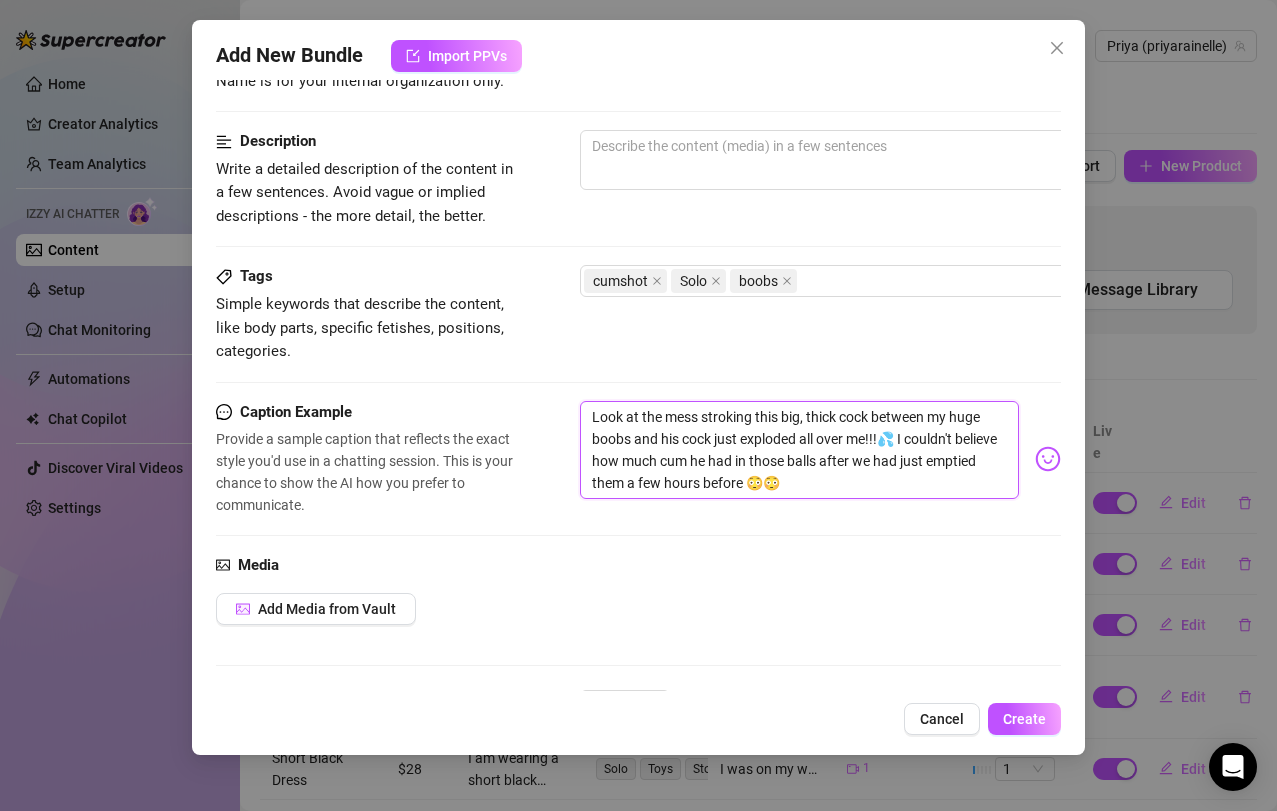 type on "Look at the mess I stroking this big, thick cock between my huge boobs and his cock just exploded all over me!!!💦 I couldn't believe how much cum he had in those balls after we had just emptied them a few hours before 😳😳" 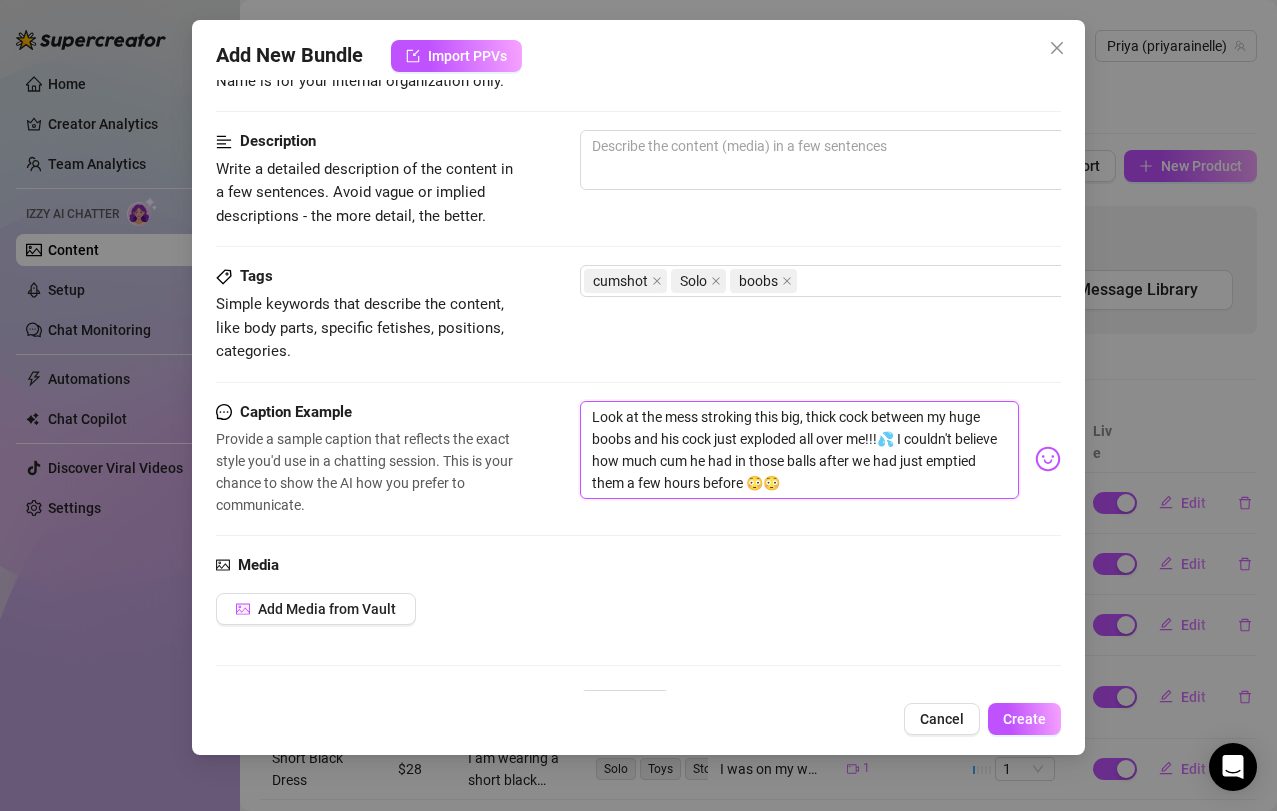 type on "Look at the mess I stroking this big, thick cock between my huge boobs and his cock just exploded all over me!!!💦 I couldn't believe how much cum he had in those balls after we had just emptied them a few hours before 😳😳" 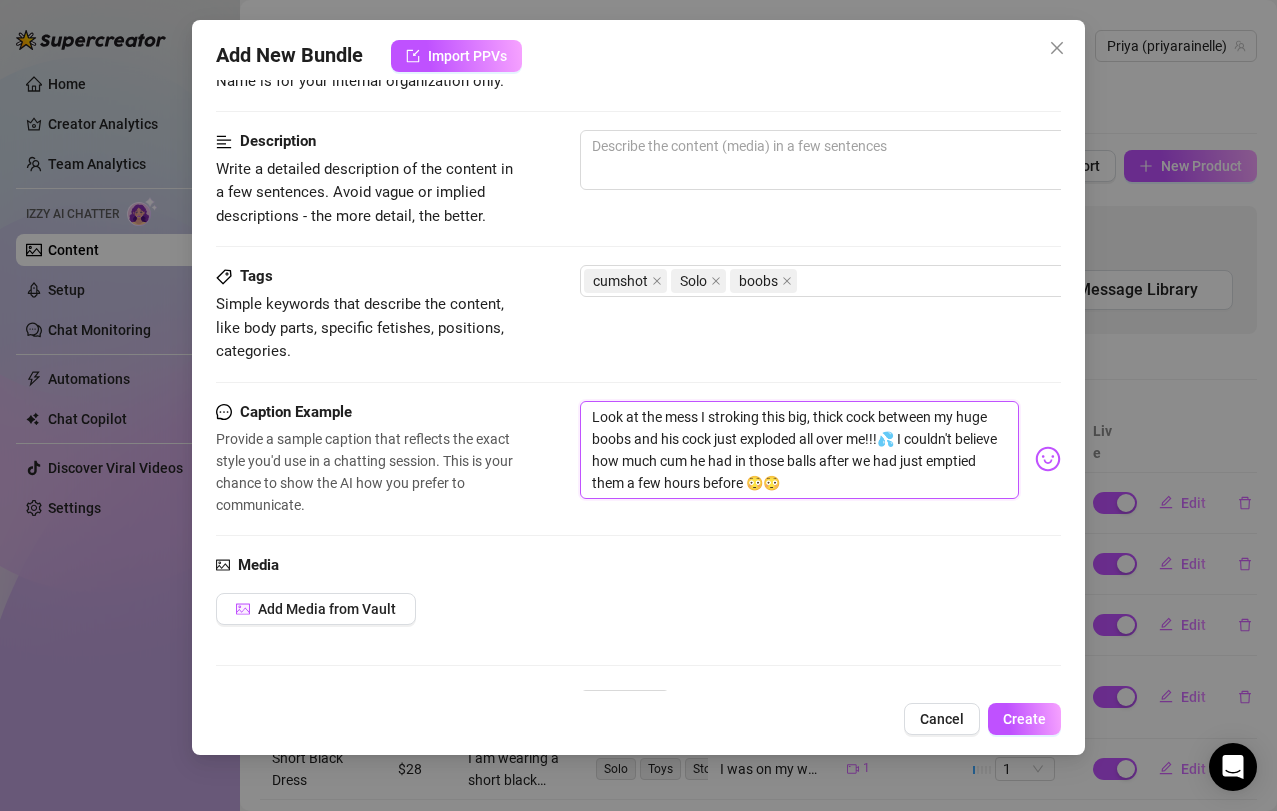 type on "Look at the mess I  stroking this big, thick cock between my huge boobs and his cock just exploded all over me!!!💦 I couldn't believe how much cum he had in those balls after we had just emptied them a few hours before 😳😳" 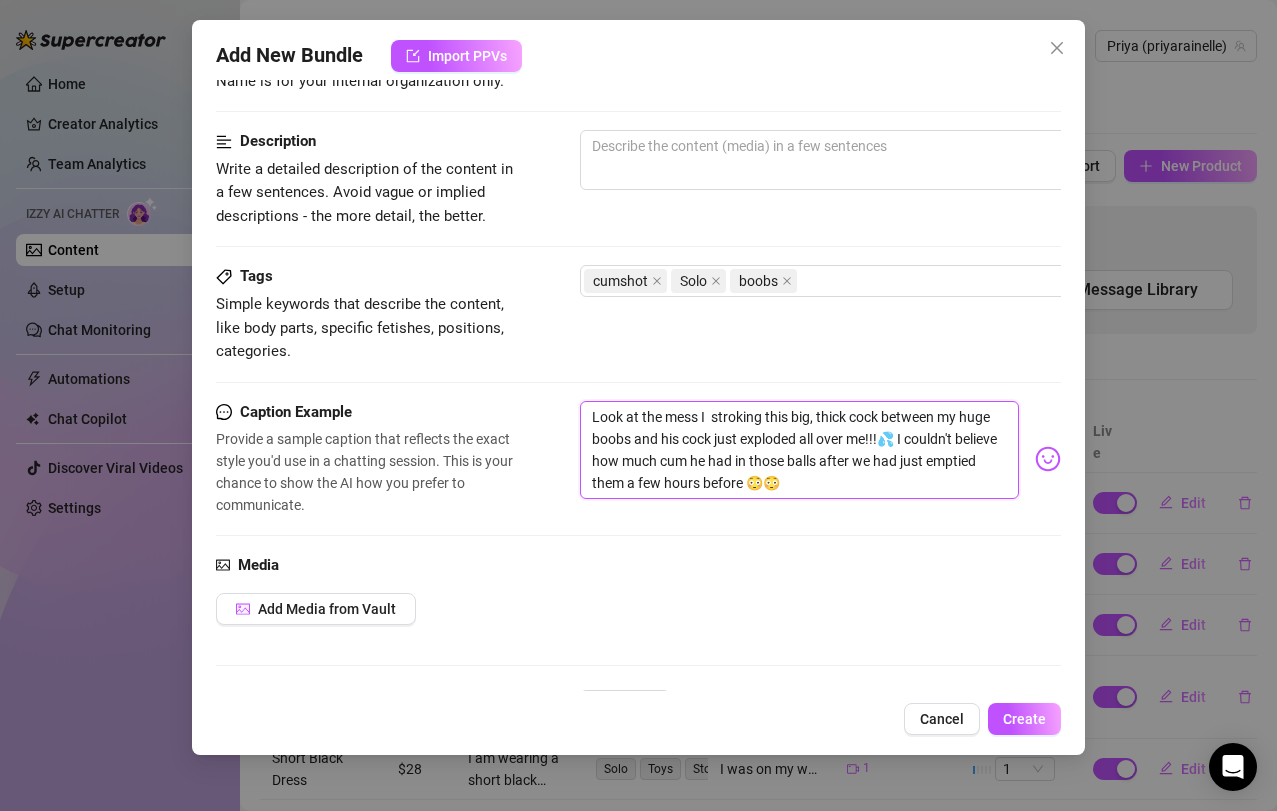 type on "Look at the mess I m stroking this big, thick cock between my huge boobs and his cock just exploded all over me!!!💦 I couldn't believe how much cum he had in those balls after we had just emptied them a few hours before 😳😳" 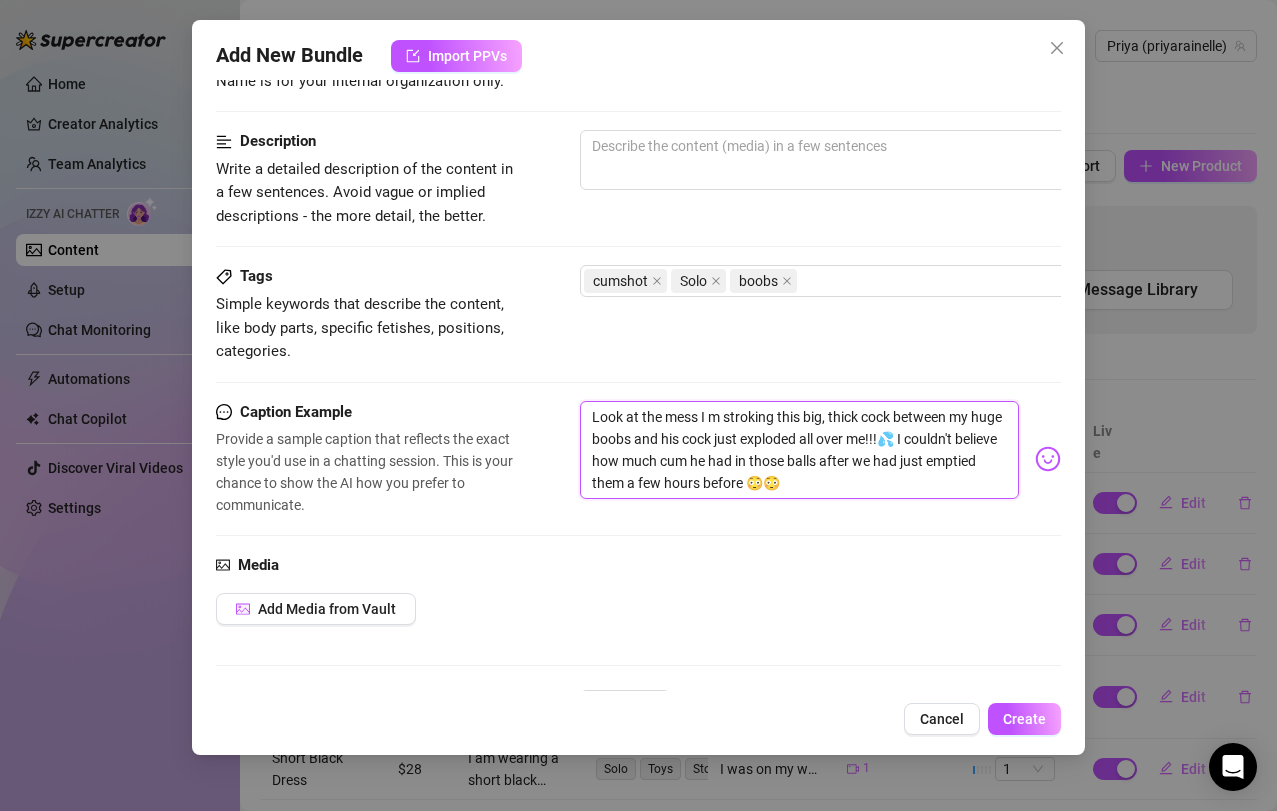 type on "Look at the mess I ma stroking this big, thick cock between my huge boobs and his cock just exploded all over me!!!💦 I couldn't believe how much cum he had in those balls after we had just emptied them a few hours before 😳😳" 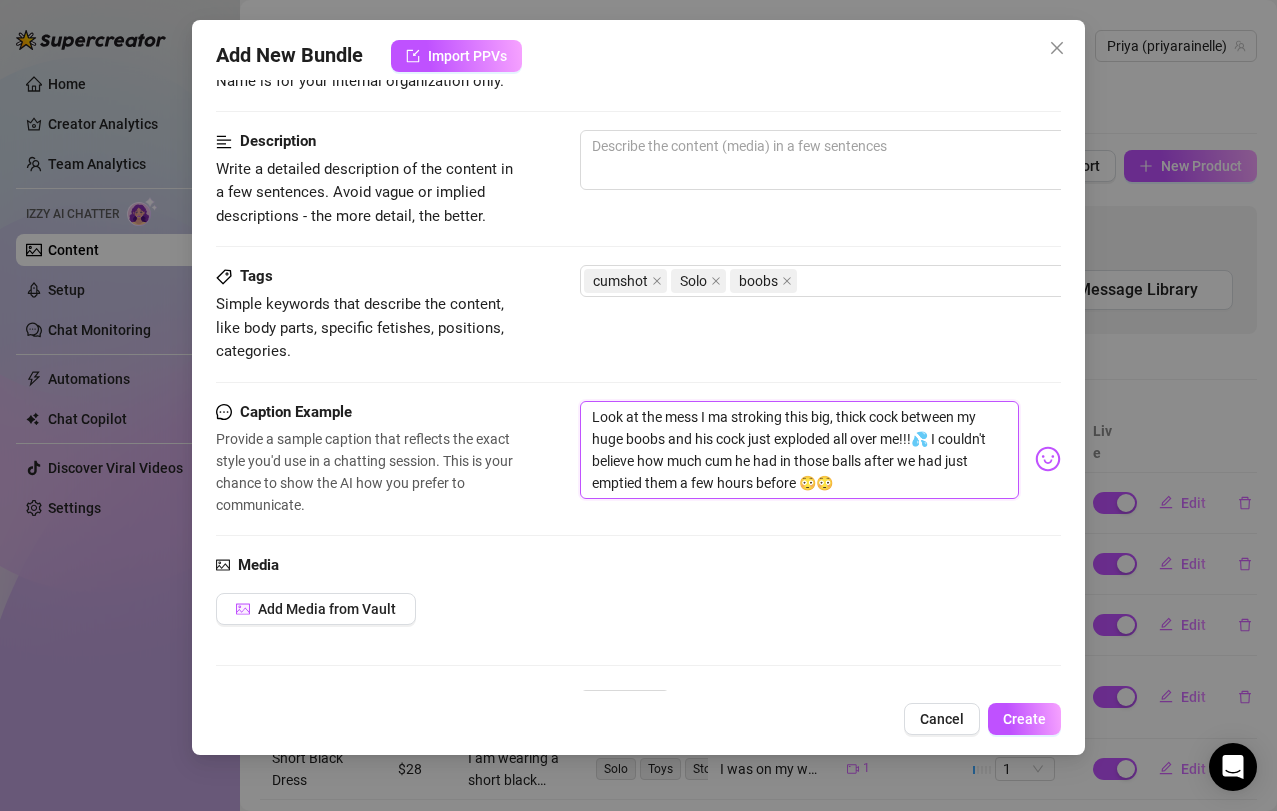 type on "Look at the mess I mad stroking this big, thick cock between my huge boobs and his cock just exploded all over me!!!💦 I couldn't believe how much cum he had in those balls after we had just emptied them a few hours before 😳😳" 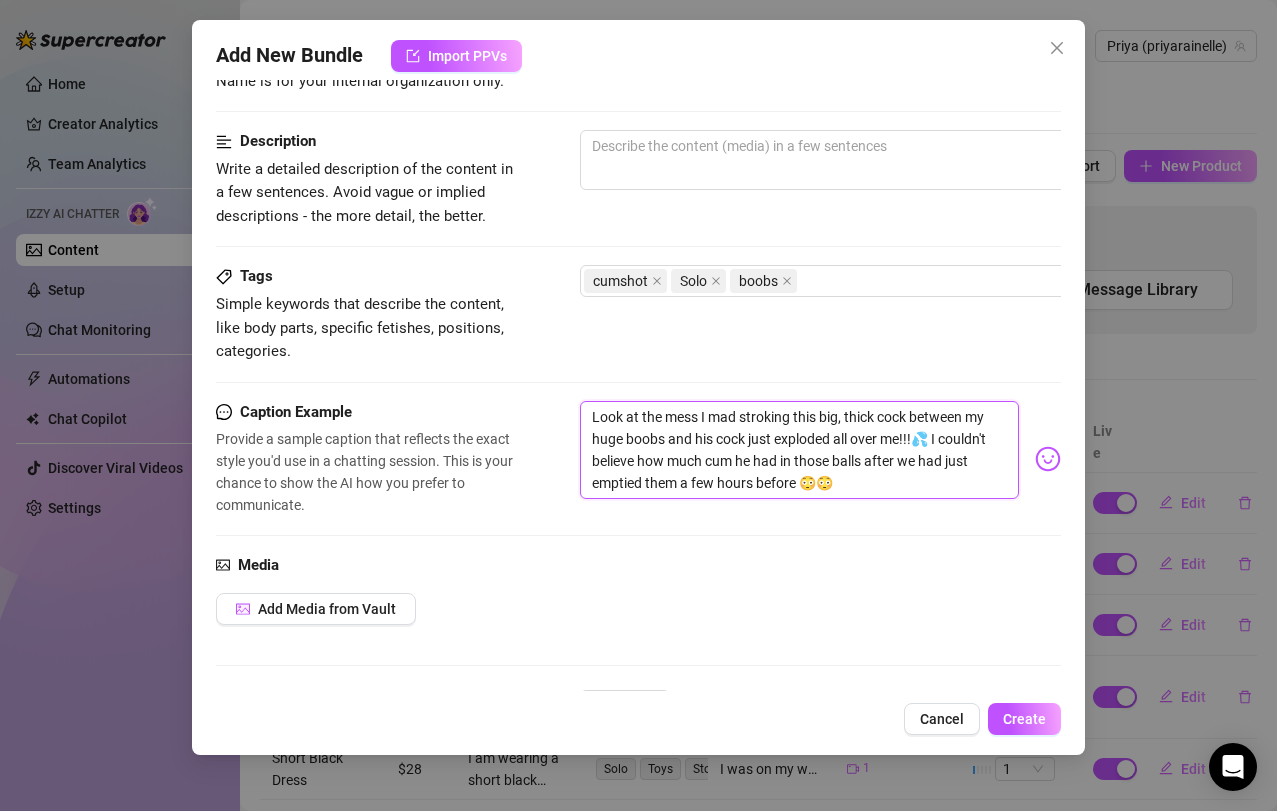 type on "Look at the mess I made stroking this big, thick cock between my huge boobs and his cock just exploded all over me!!!💦 I couldn't believe how much cum he had in those balls after we had just emptied them a few hours before 😳😳" 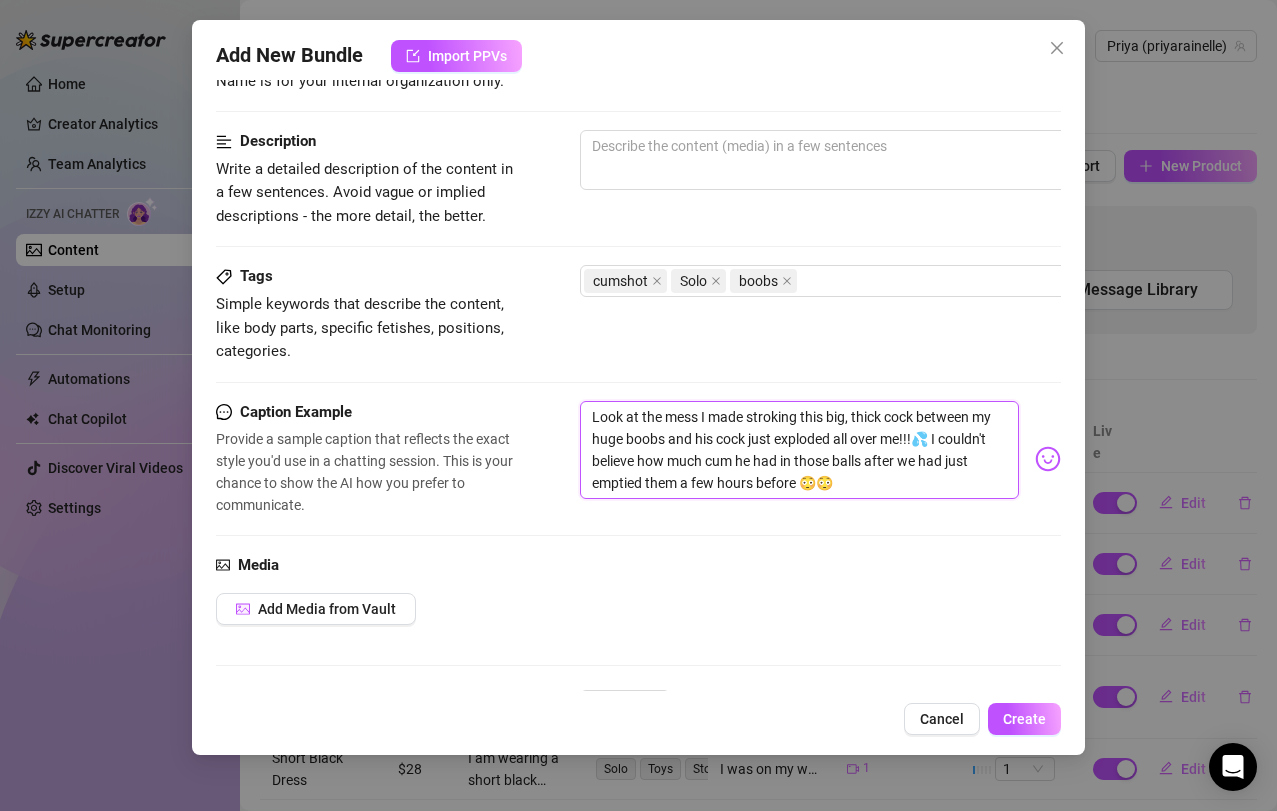 type on "Look at the mess I made stroking this big, thick cock between my huge boobs and his cock just exploded all over me!!!💦 I couldn't believe how much cum he had in those balls after we had just emptied them a few hours before 😳😳" 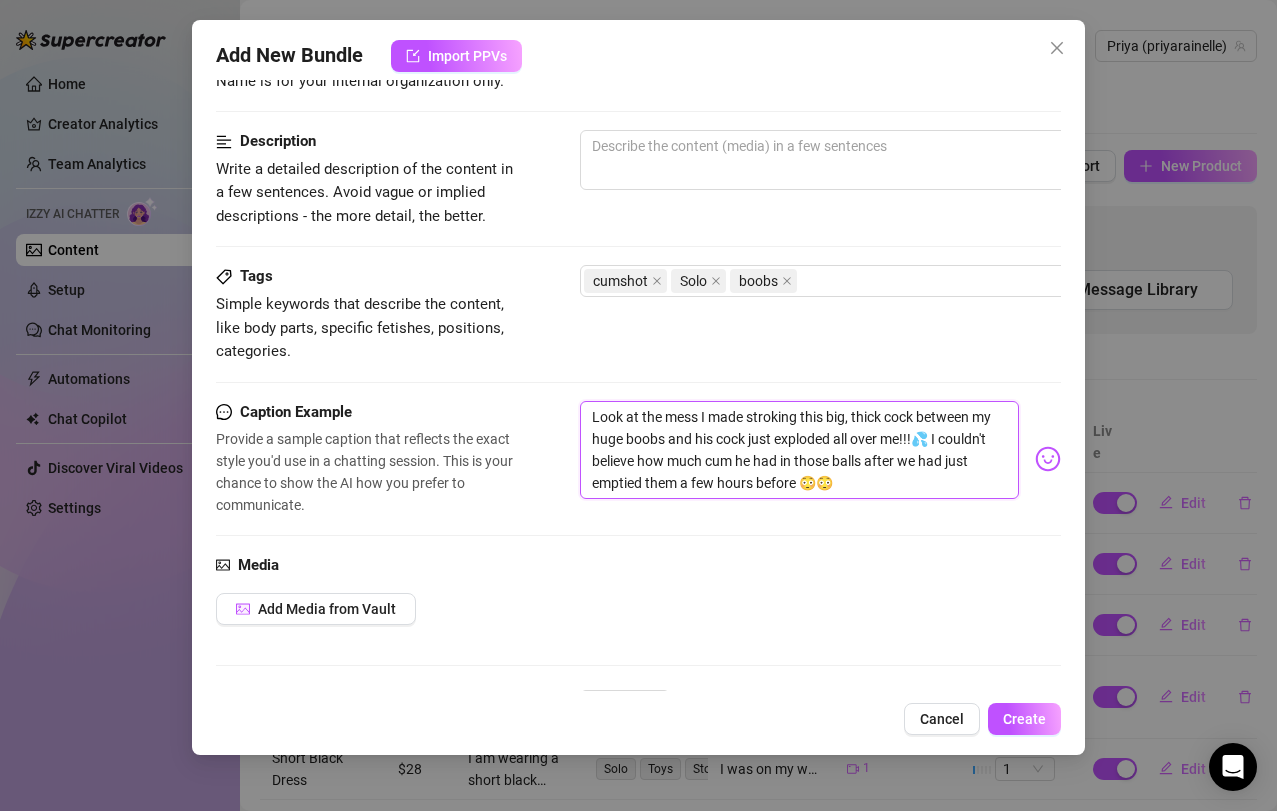 type on "Look at the mess I made a stroking this big, thick cock between my huge boobs and his cock just exploded all over me!!!💦 I couldn't believe how much cum he had in those balls after we had just emptied them a few hours before 😳😳" 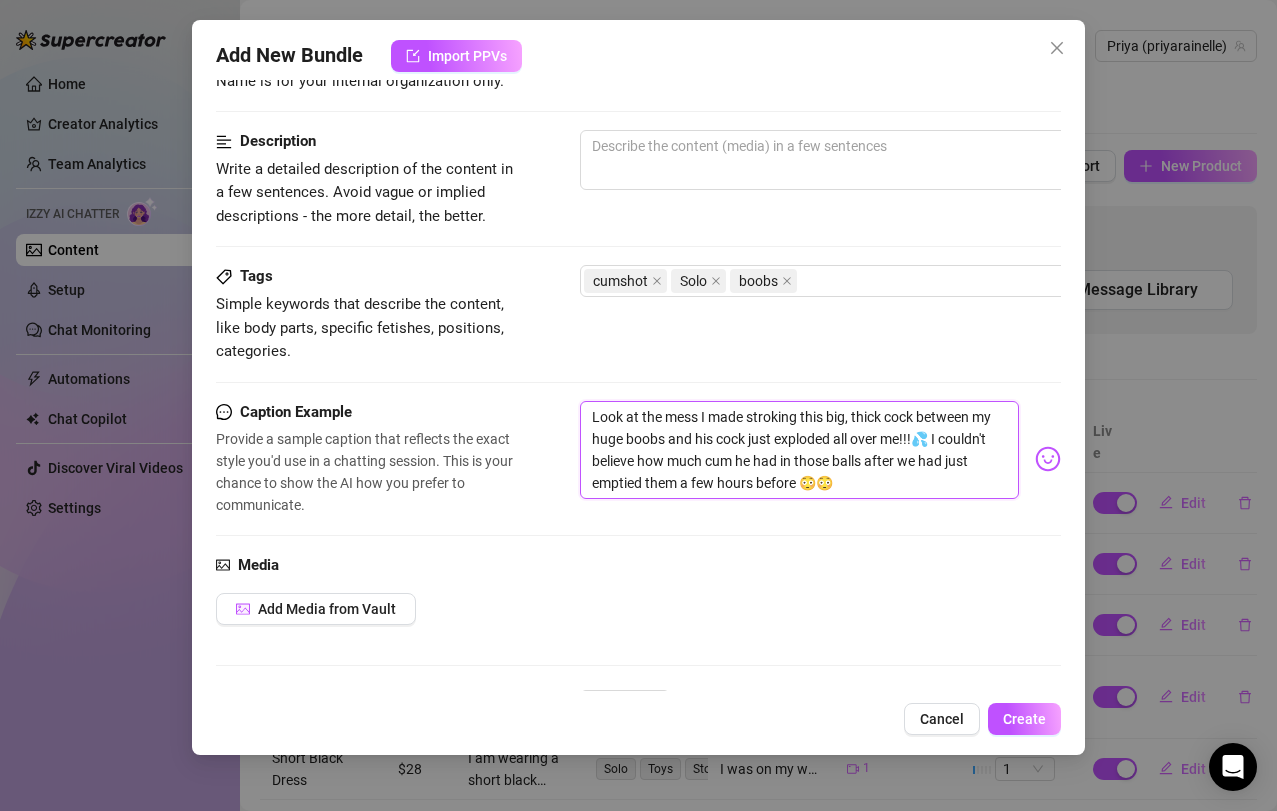 type on "Look at the mess I made a stroking this big, thick cock between my huge boobs and his cock just exploded all over me!!!💦 I couldn't believe how much cum he had in those balls after we had just emptied them a few hours before 😳😳" 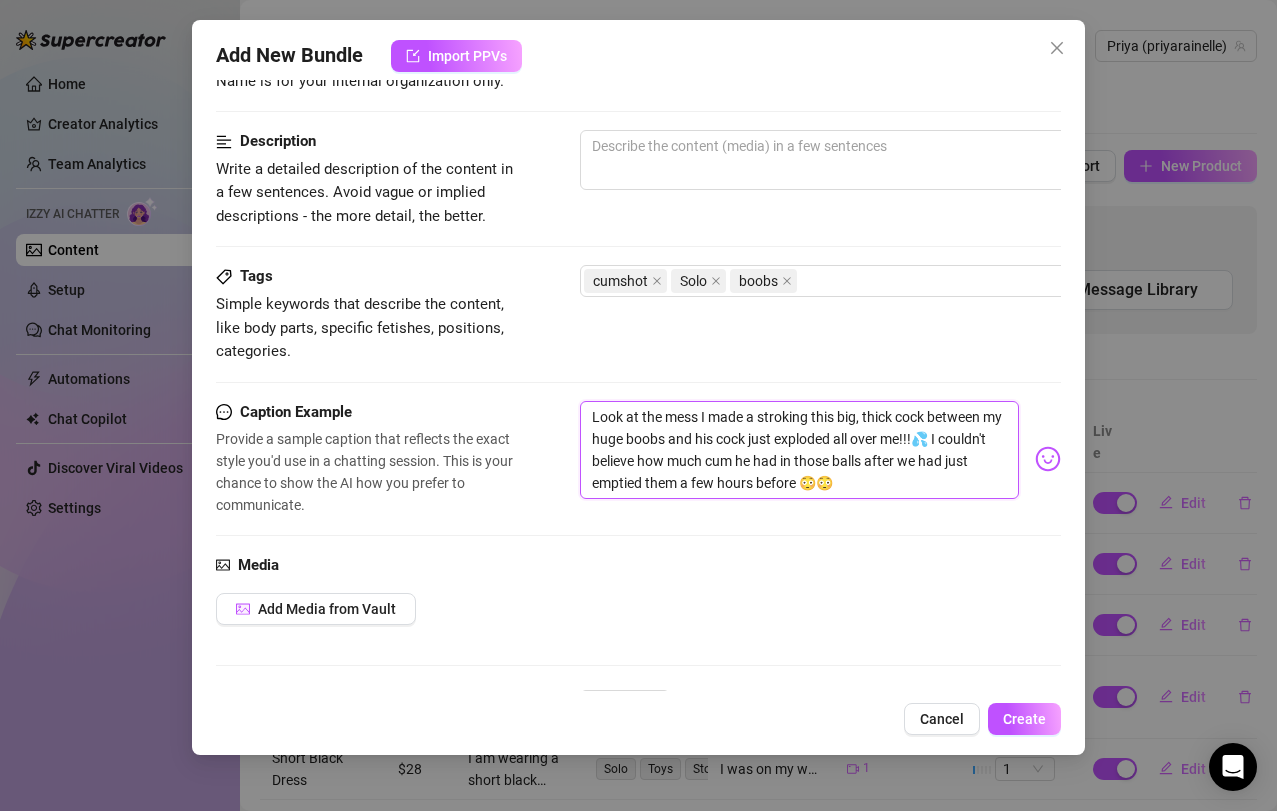 type on "Look at the mess I made af stroking this big, thick cock between my huge boobs and his cock just exploded all over me!!!💦 I couldn't believe how much cum he had in those balls after we had just emptied them a few hours before 😳😳" 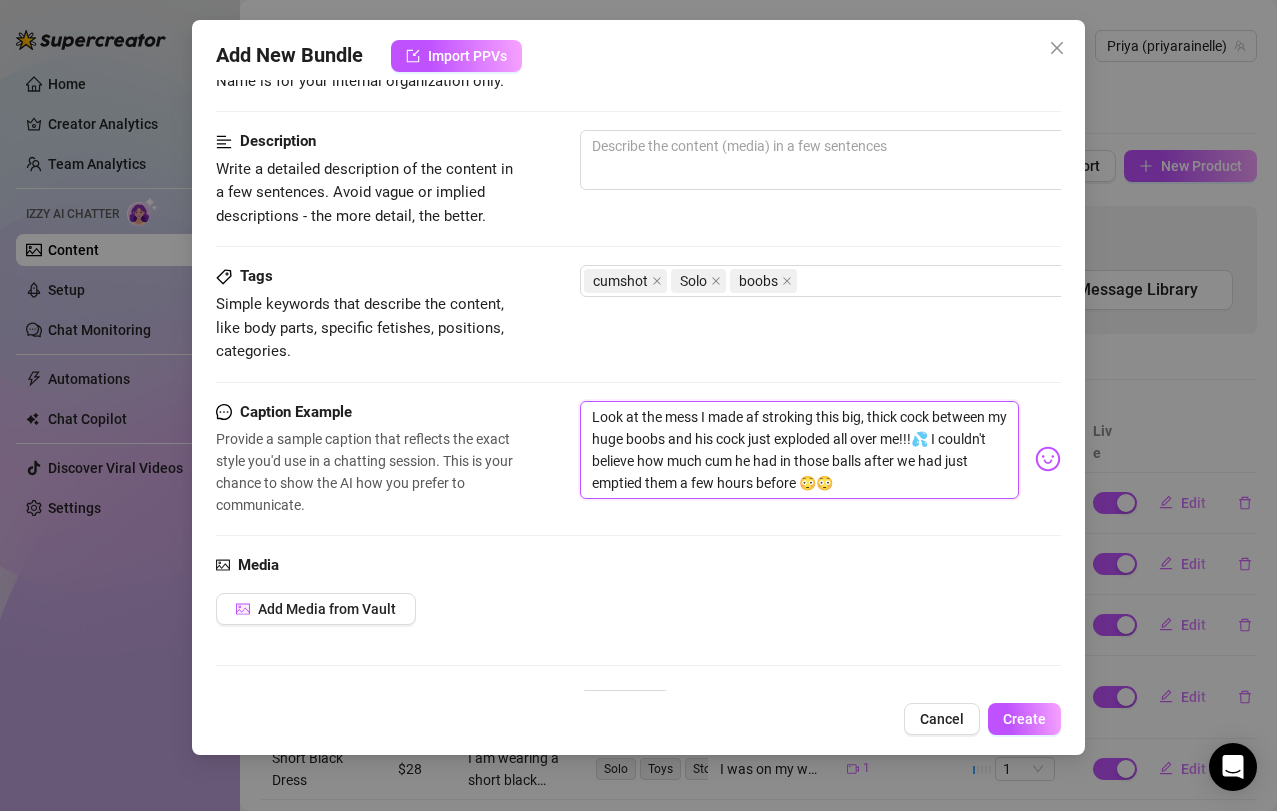 type on "Look at the mess I made aft stroking this big, thick cock between my huge boobs and his cock just exploded all over me!!!💦 I couldn't believe how much cum he had in those balls after we had just emptied them a few hours before 😳😳" 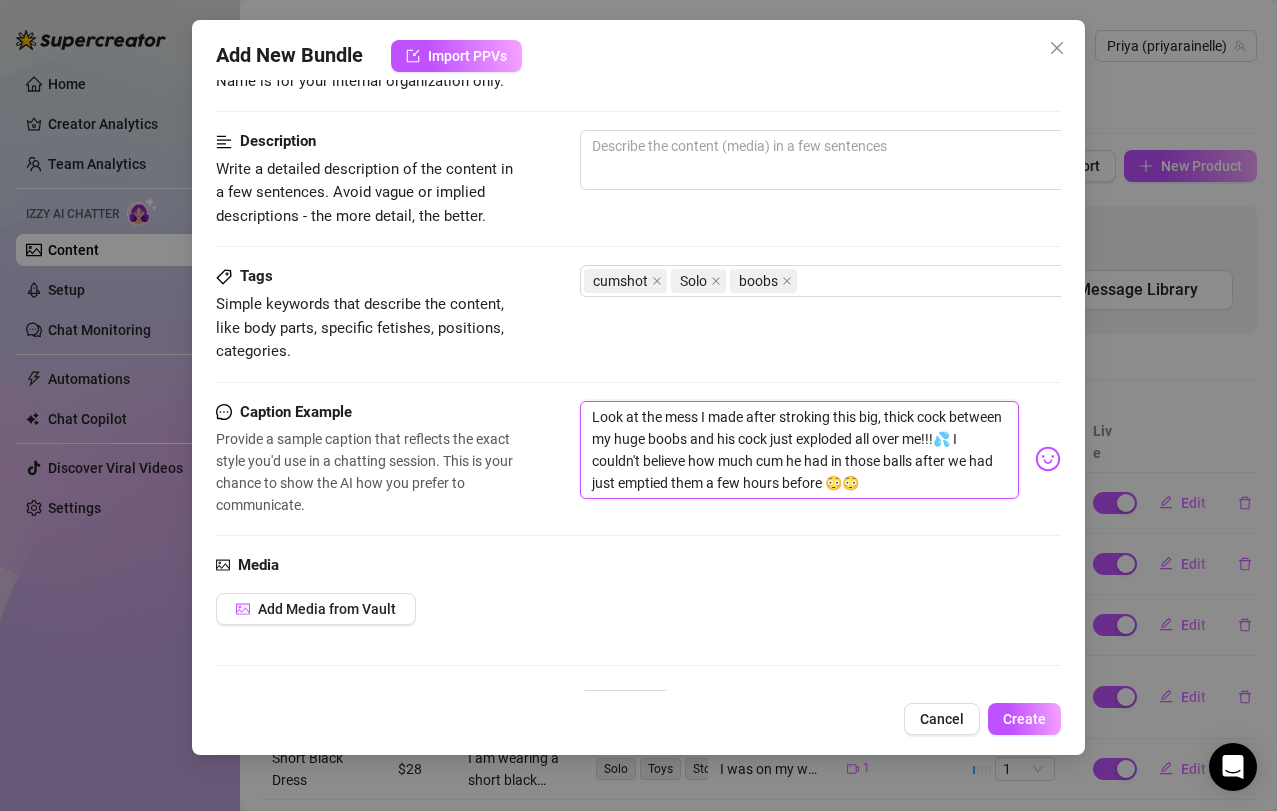 scroll, scrollTop: 155, scrollLeft: 0, axis: vertical 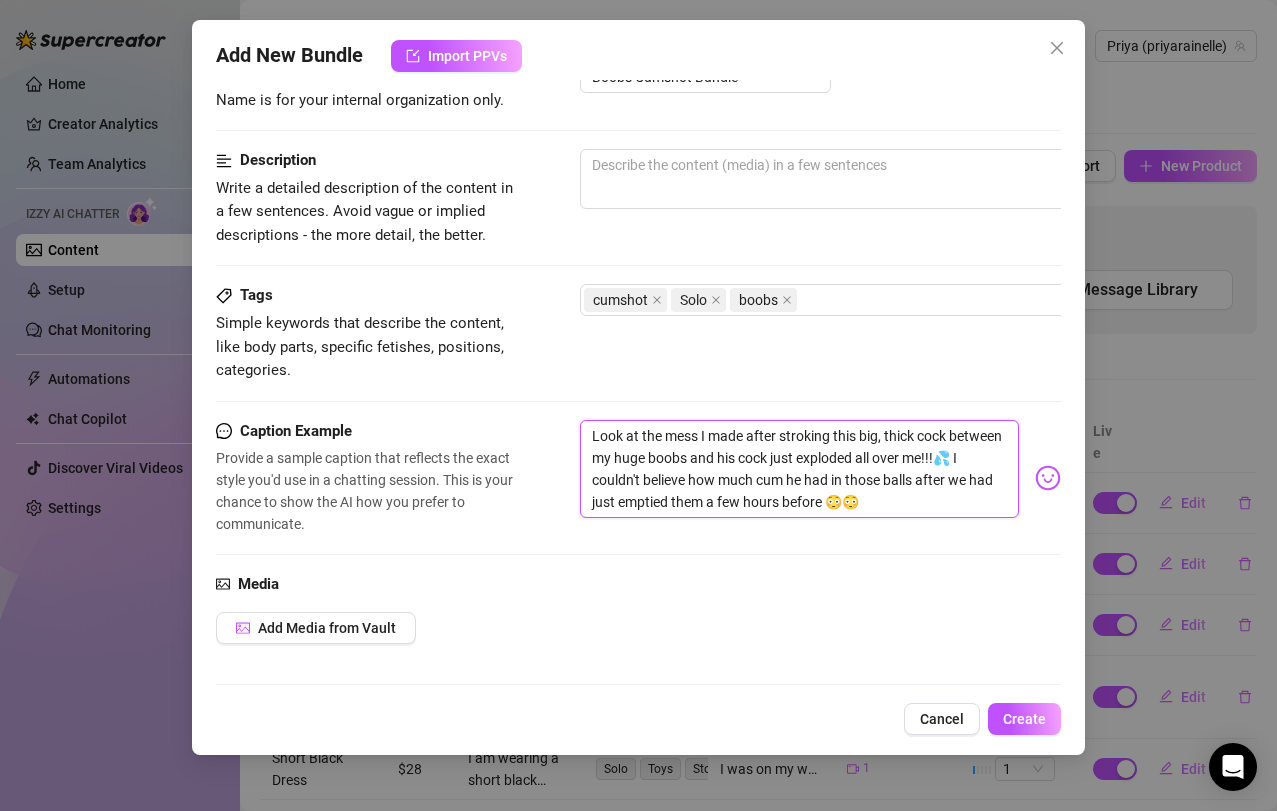 click on "Look at the mess I made after stroking this big, thick cock between my huge boobs and his cock just exploded all over me!!!💦 I couldn't believe how much cum he had in those balls after we had just emptied them a few hours before 😳😳" at bounding box center (800, 469) 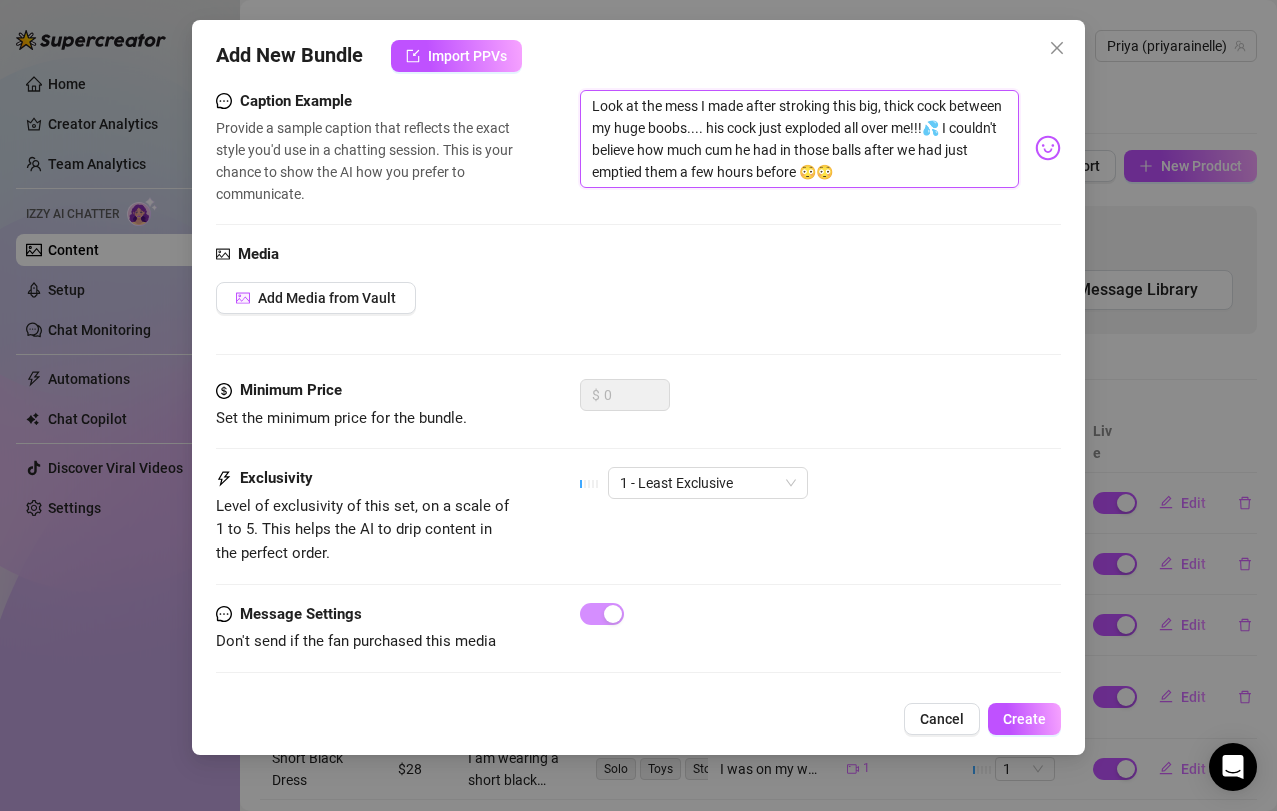 drag, startPoint x: 754, startPoint y: 124, endPoint x: 710, endPoint y: 127, distance: 44.102154 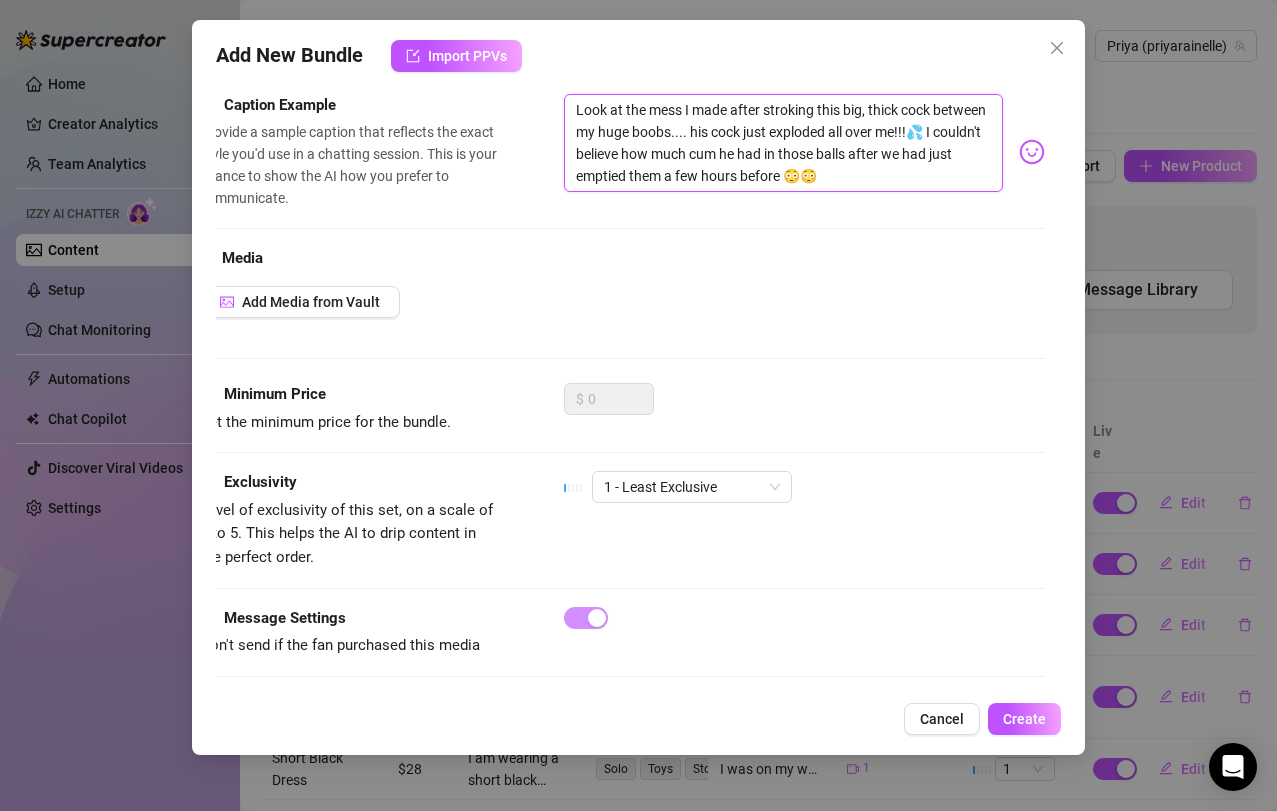 scroll, scrollTop: 481, scrollLeft: 24, axis: both 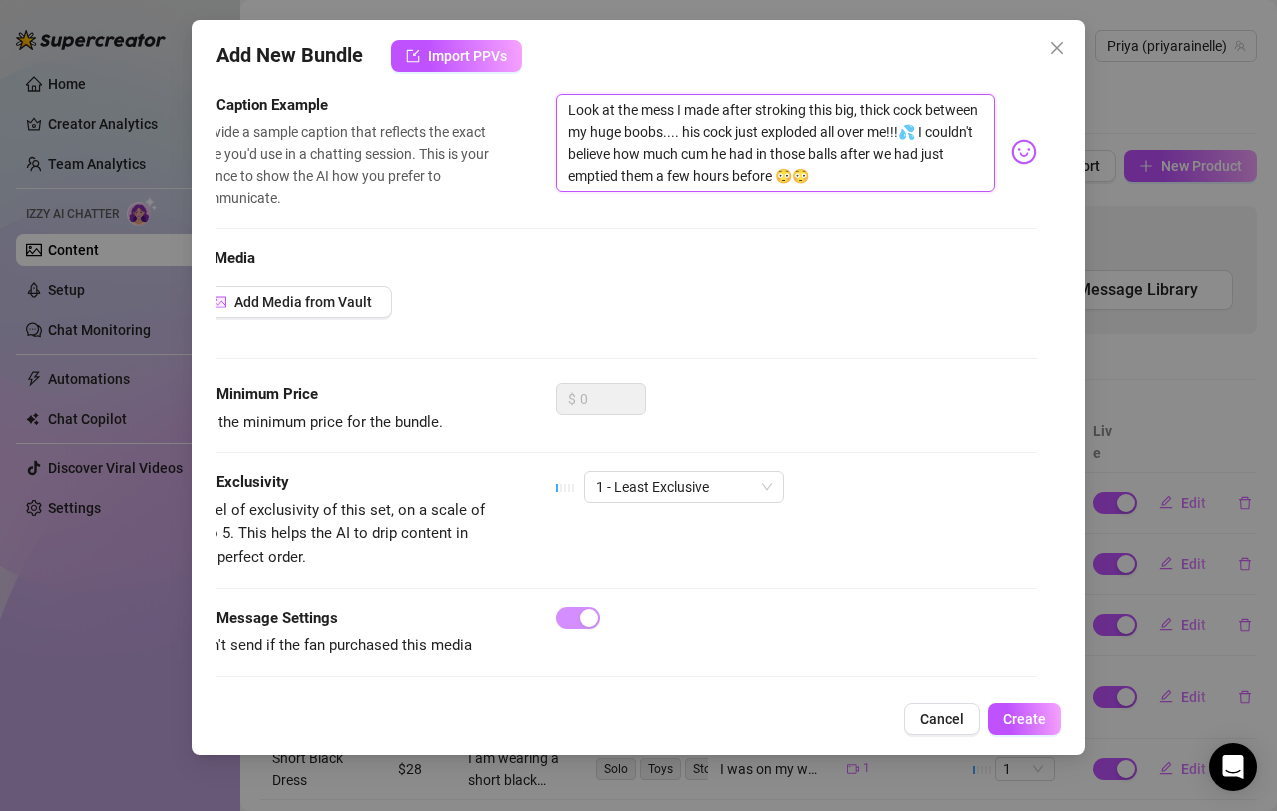drag, startPoint x: 598, startPoint y: 108, endPoint x: 538, endPoint y: 107, distance: 60.00833 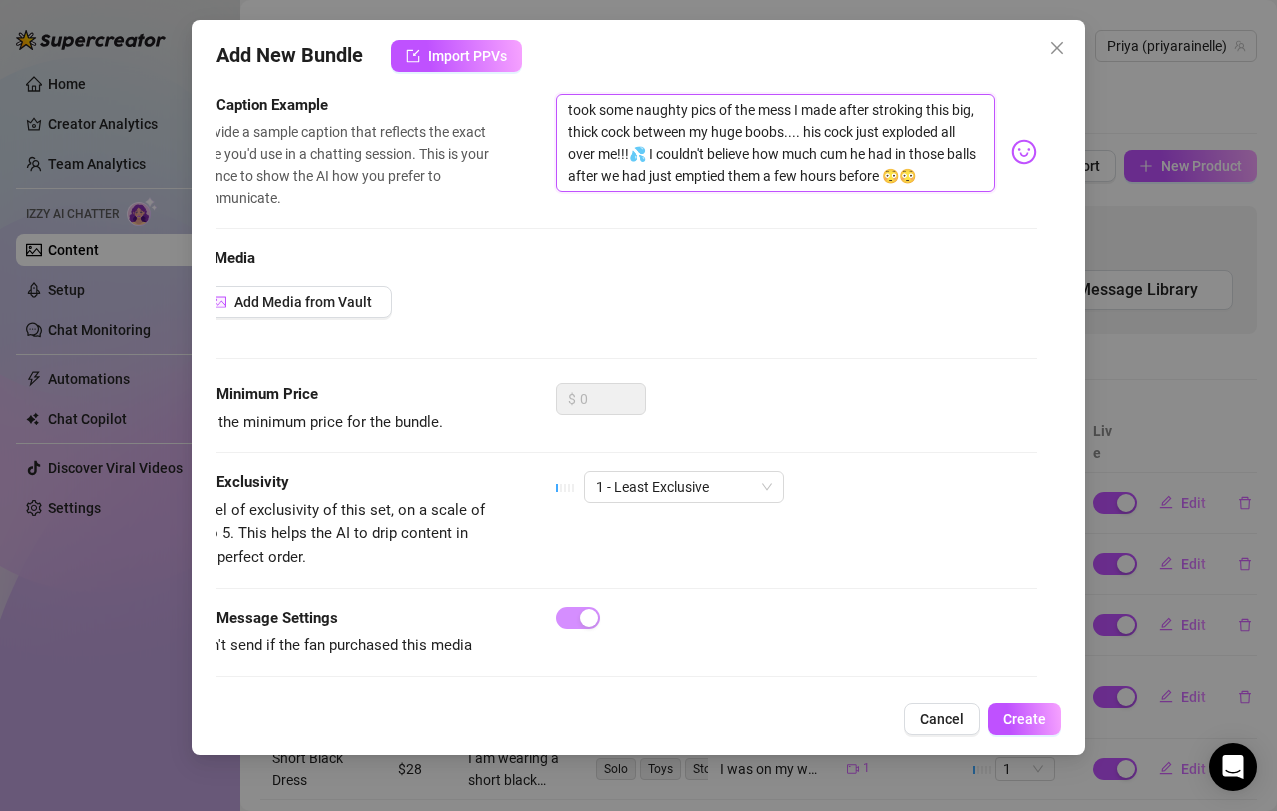 drag, startPoint x: 865, startPoint y: 109, endPoint x: 848, endPoint y: 112, distance: 17.262676 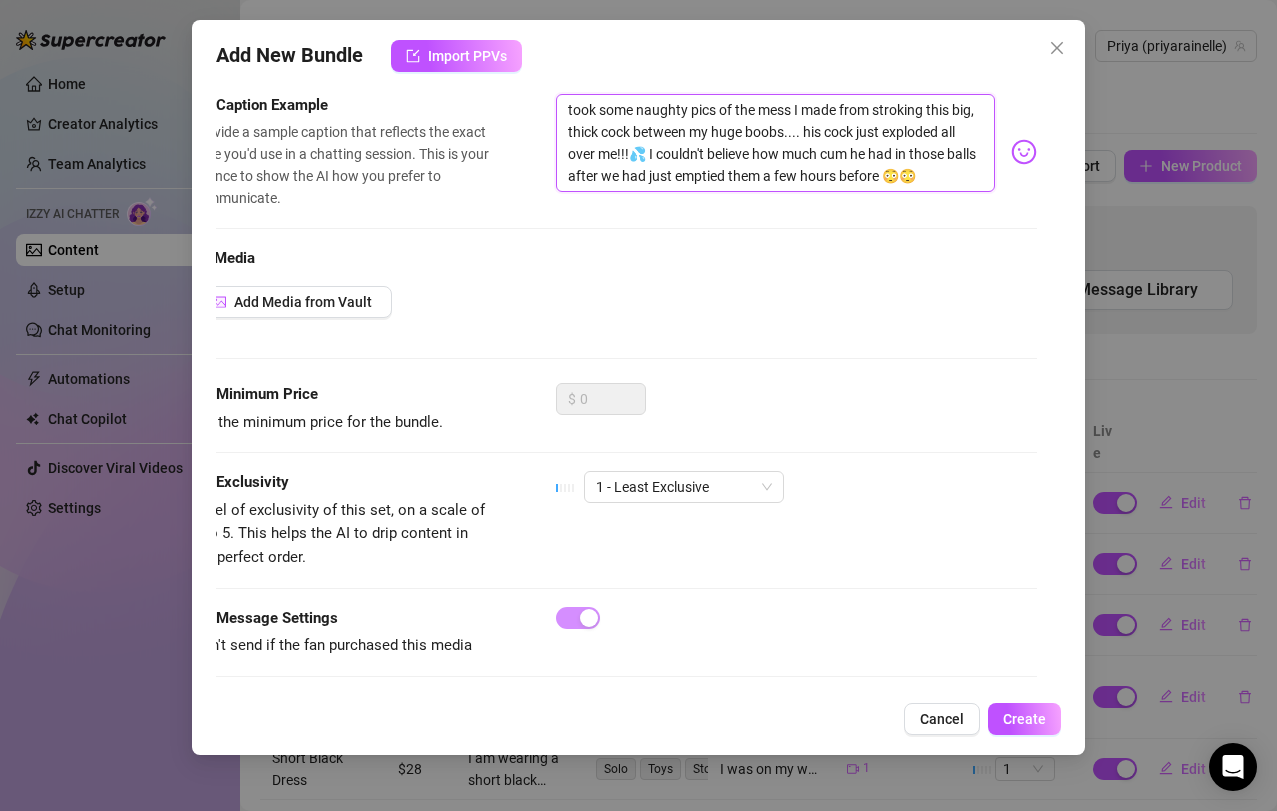 click on "took some naughty pics of the mess I made from stroking this big, thick cock between my huge boobs.... his cock just exploded all over me!!!💦 I couldn't believe how much cum he had in those balls after we had just emptied them a few hours before 😳😳" at bounding box center [776, 143] 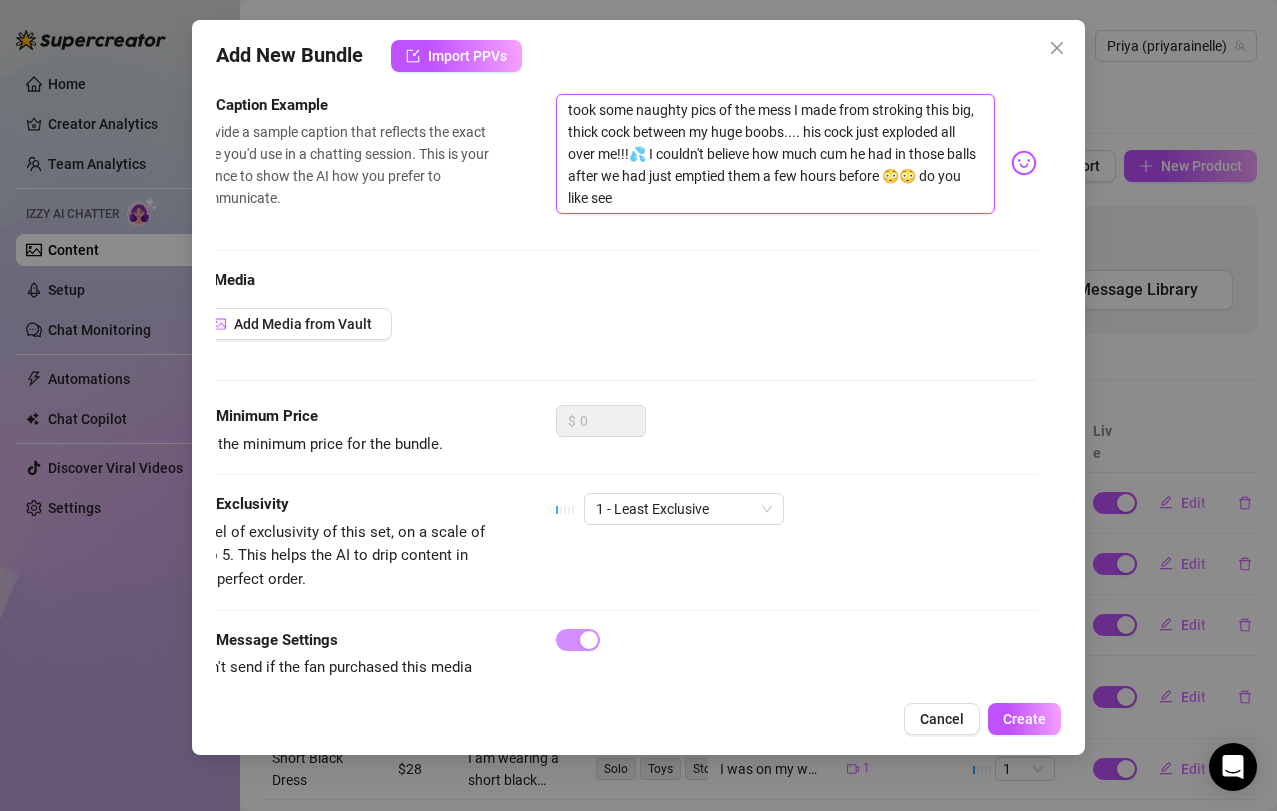 scroll, scrollTop: 0, scrollLeft: 0, axis: both 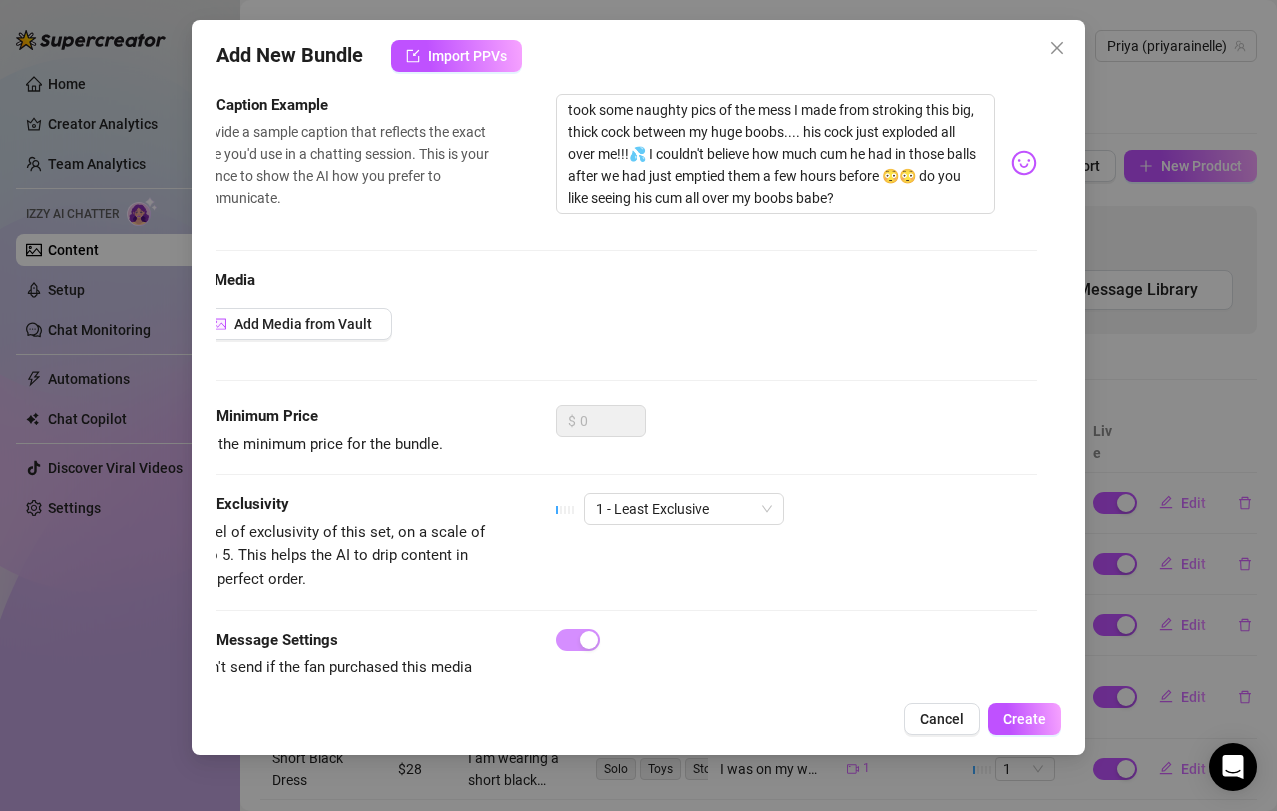 click at bounding box center (1024, 163) 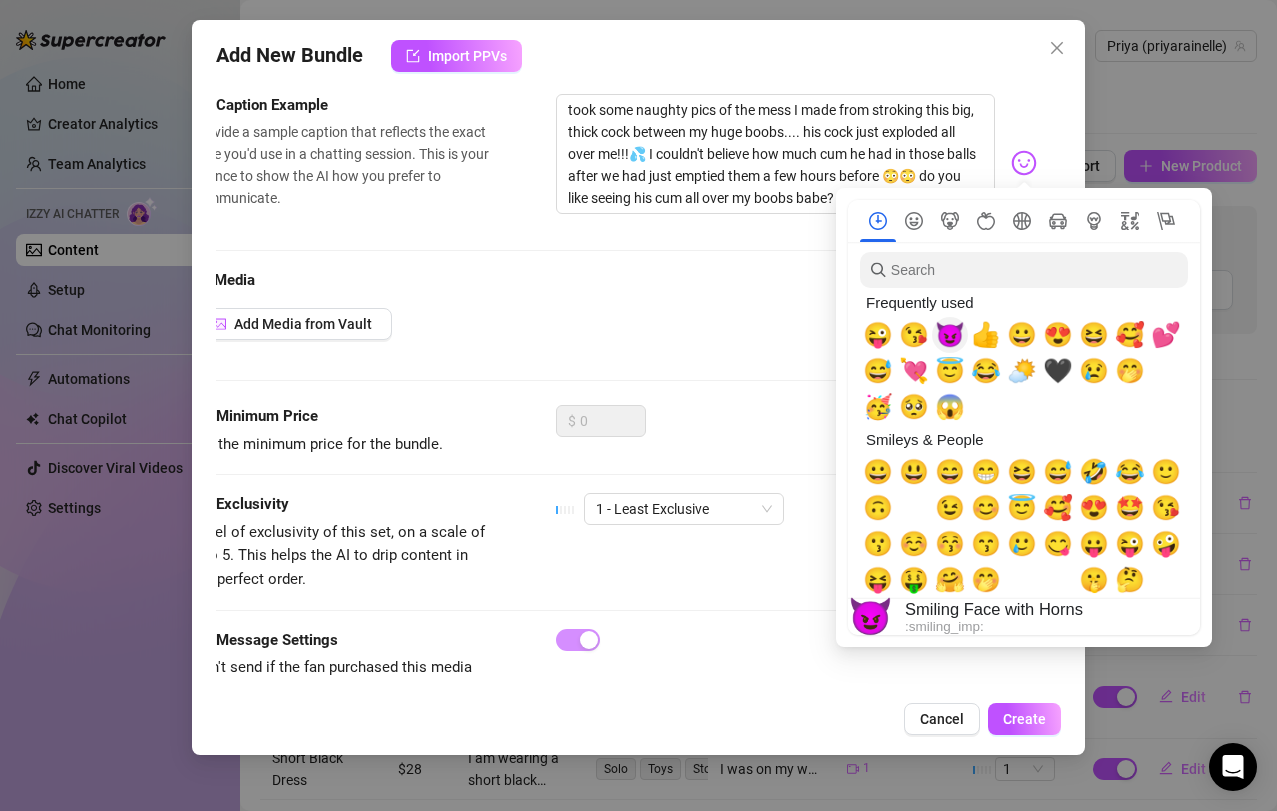 click on "😈" at bounding box center (950, 335) 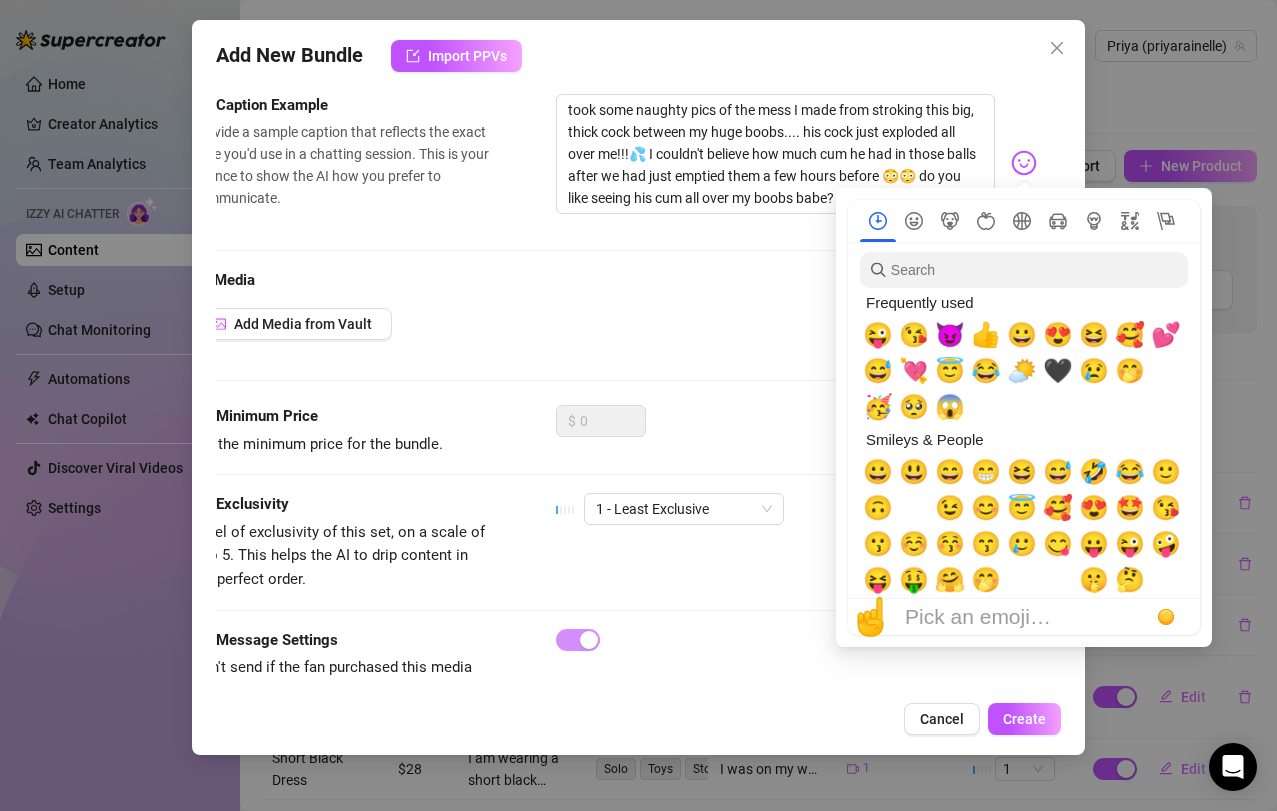 click on "Media Add Media from Vault" at bounding box center [615, 337] 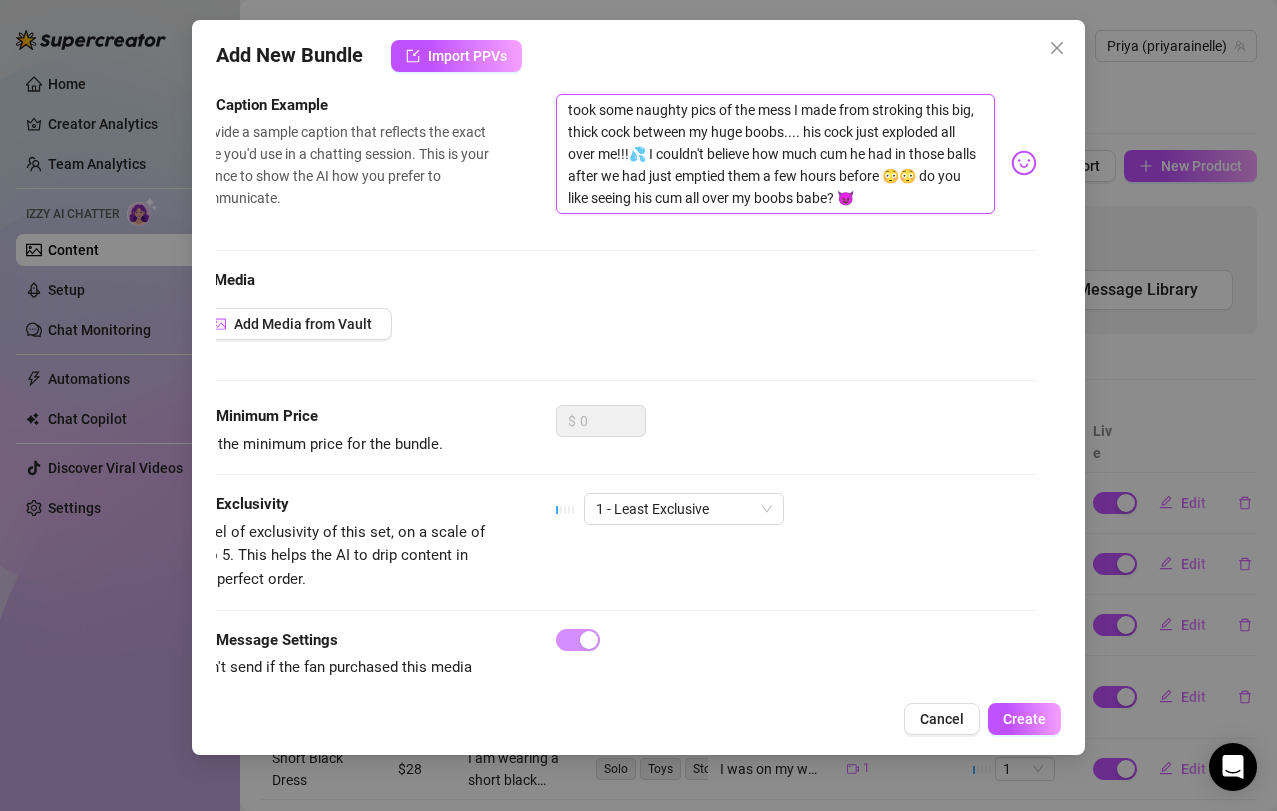 click on "took some naughty pics of the mess I made from stroking this big, thick cock between my huge boobs.... his cock just exploded all over me!!!💦 I couldn't believe how much cum he had in those balls after we had just emptied them a few hours before 😳😳 do you like seeing his cum all over my boobs babe? 😈" at bounding box center (776, 154) 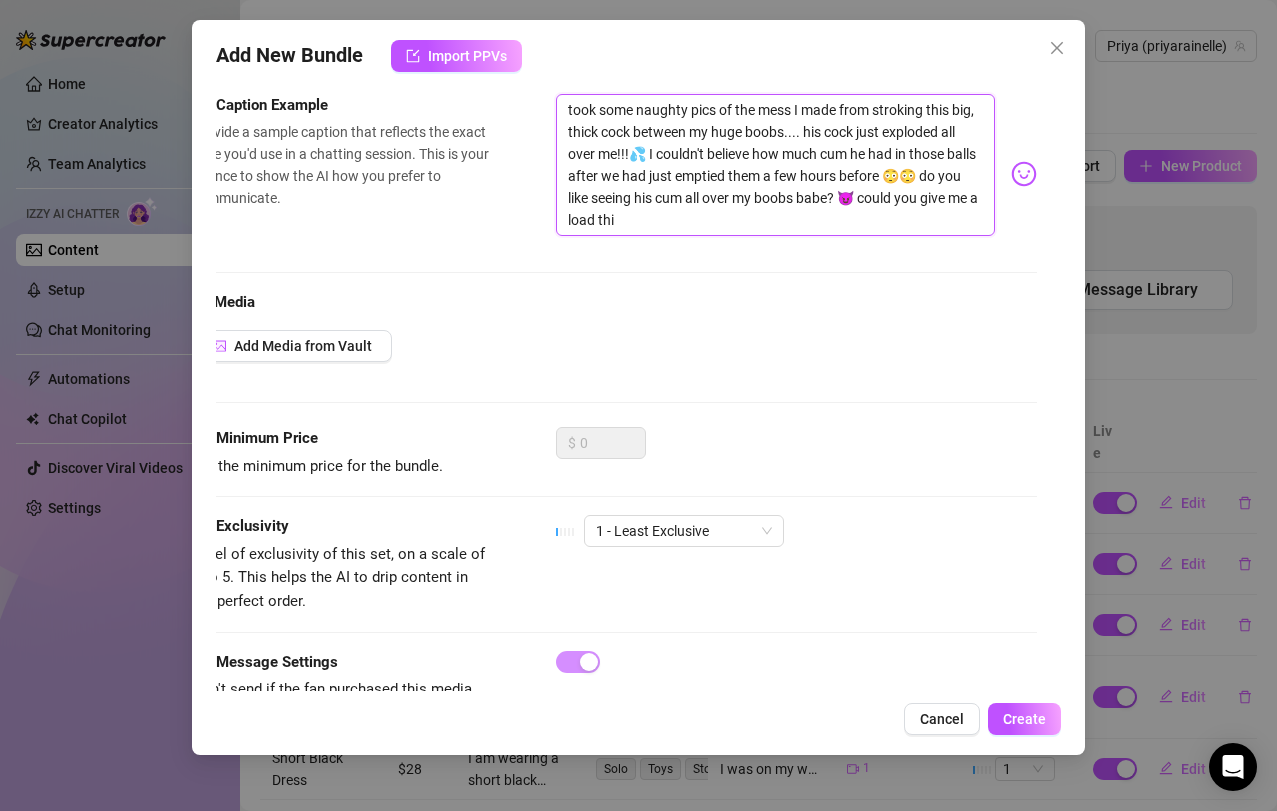 scroll, scrollTop: 0, scrollLeft: 0, axis: both 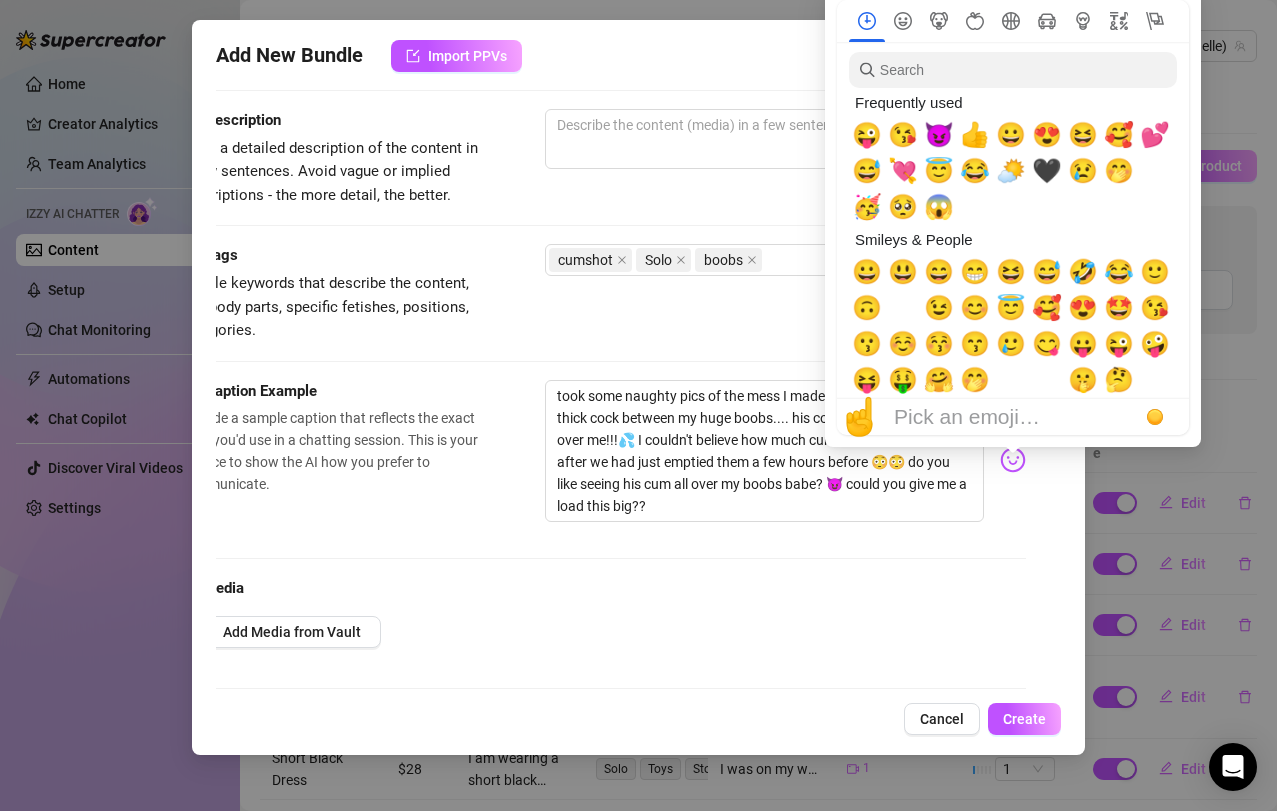 click on "Account Priya (@priyarainelle) Name Name is for your internal organization only. Boobs Cumshot Bundle Description Write a detailed description of the content in a few sentences. Avoid vague or implied descriptions - the more detail, the better. Tags Simple keywords that describe the content, like body parts, specific fetishes, positions, categories. cumshot Solo boobs   Caption Example Provide a sample caption that reflects the exact style you'd use in a chatting session. This is your chance to show the AI how you prefer to communicate. took some naughty pics of the mess I made from stroking this big, thick cock between my huge boobs.... his cock just exploded all over me!!!💦 I couldn't believe how much cum he had in those balls after we had just emptied them a few hours before 😳😳 do you like seeing his cum all over my boobs babe? 😈 could you give me a load this big??  Media Add Media from Vault Minimum Price Set the minimum price for the bundle. $ 0 Exclusivity 1 - Least Exclusive" at bounding box center (639, 385) 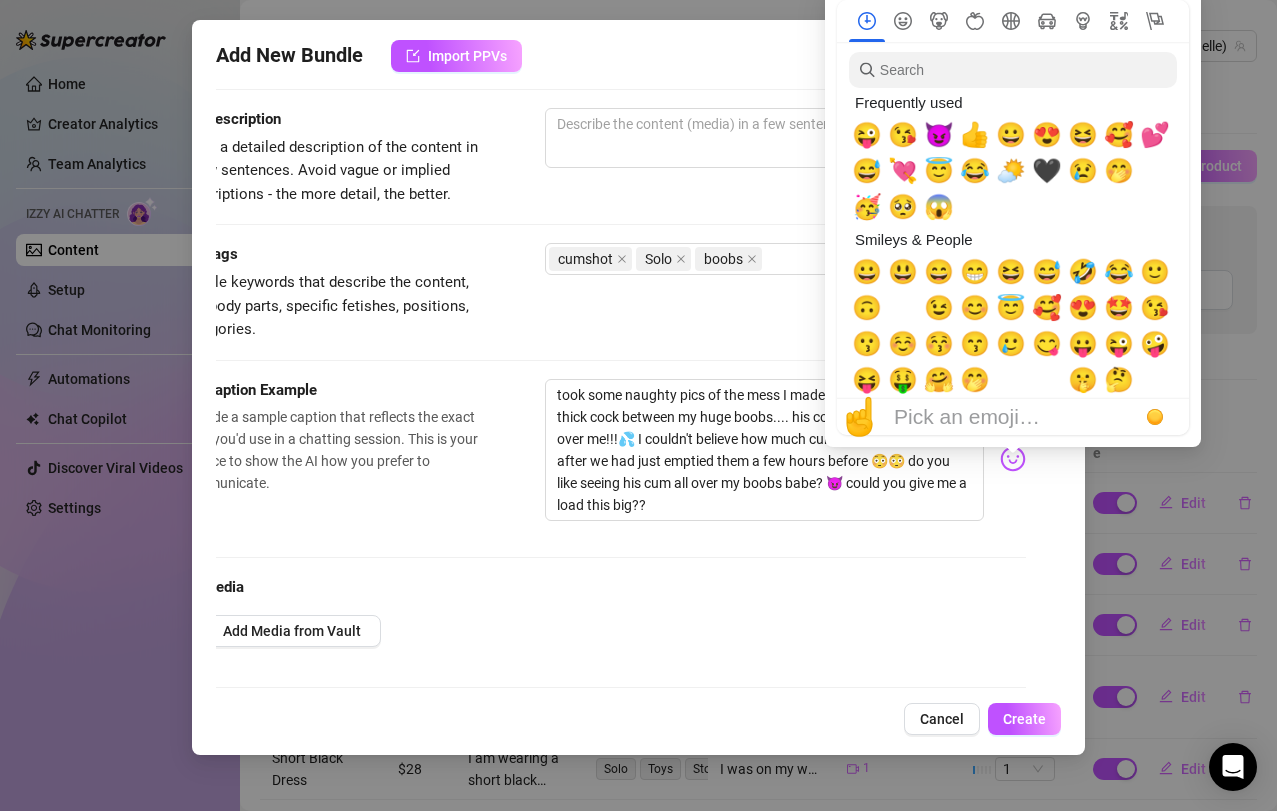 click at bounding box center (1013, 459) 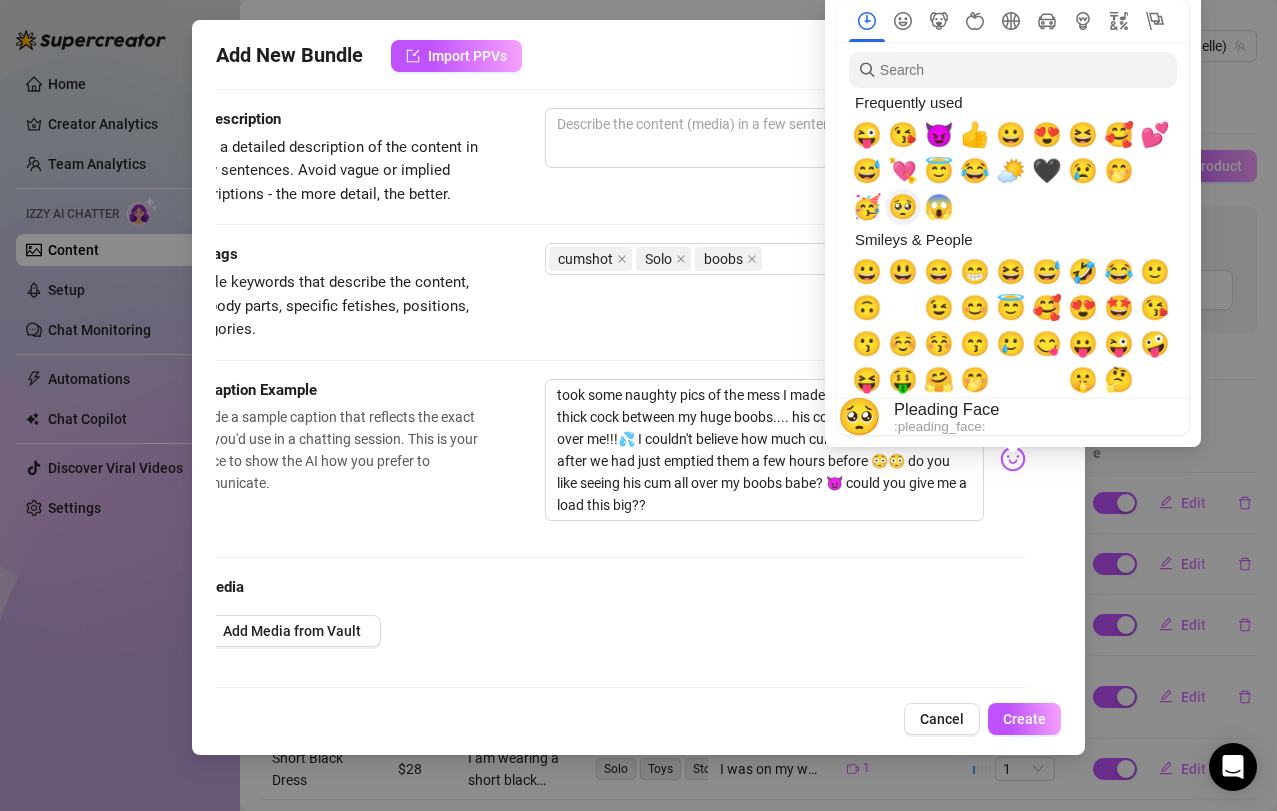 click on "🥺" at bounding box center (903, 207) 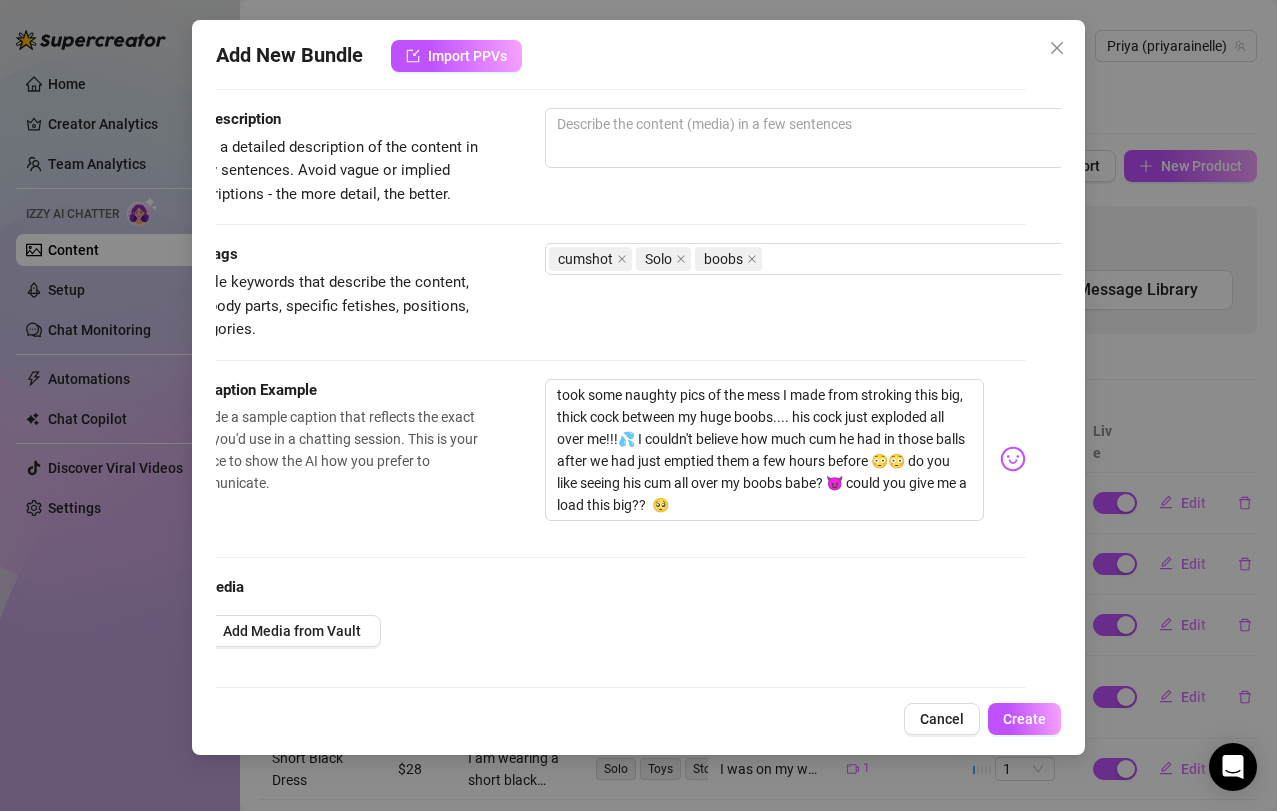 click on "Tags Simple keywords that describe the content, like body parts, specific fetishes, positions, categories. cumshot Solo boobs" at bounding box center (604, 292) 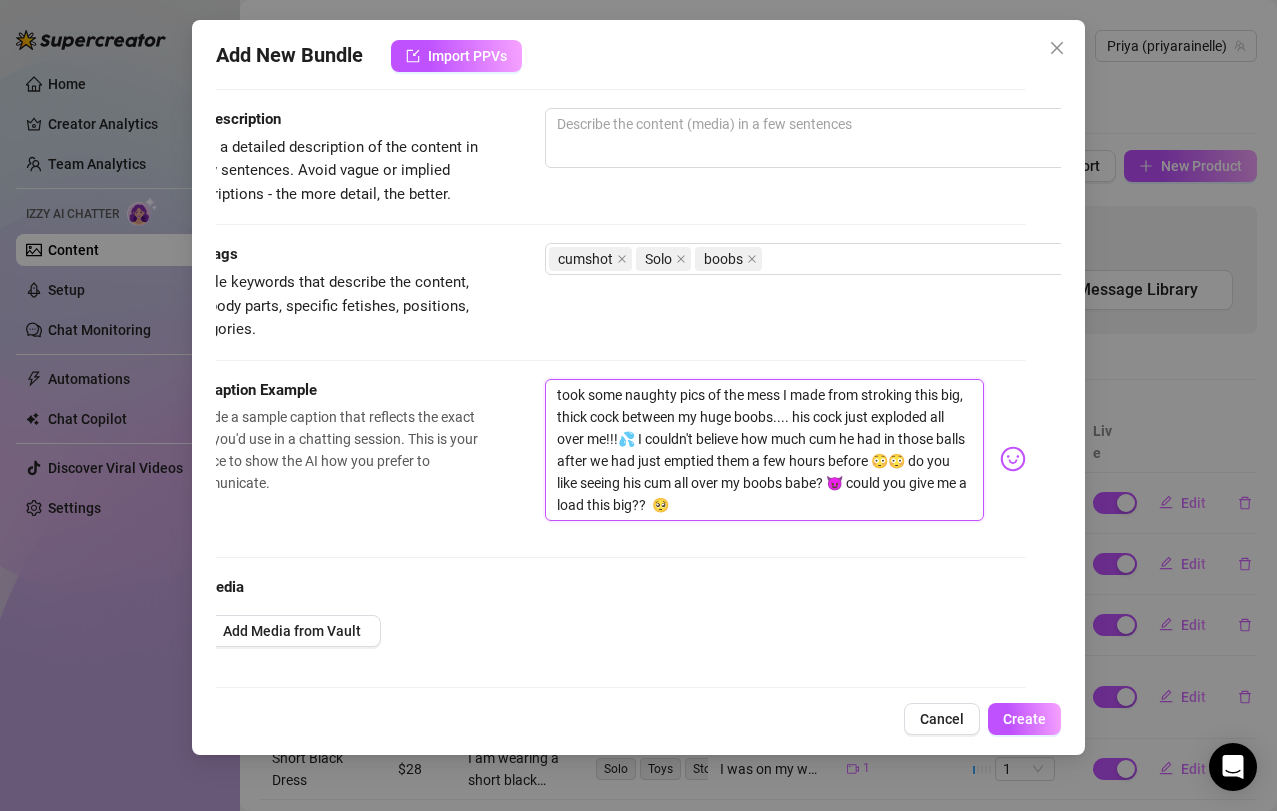 drag, startPoint x: 949, startPoint y: 482, endPoint x: 886, endPoint y: 487, distance: 63.1981 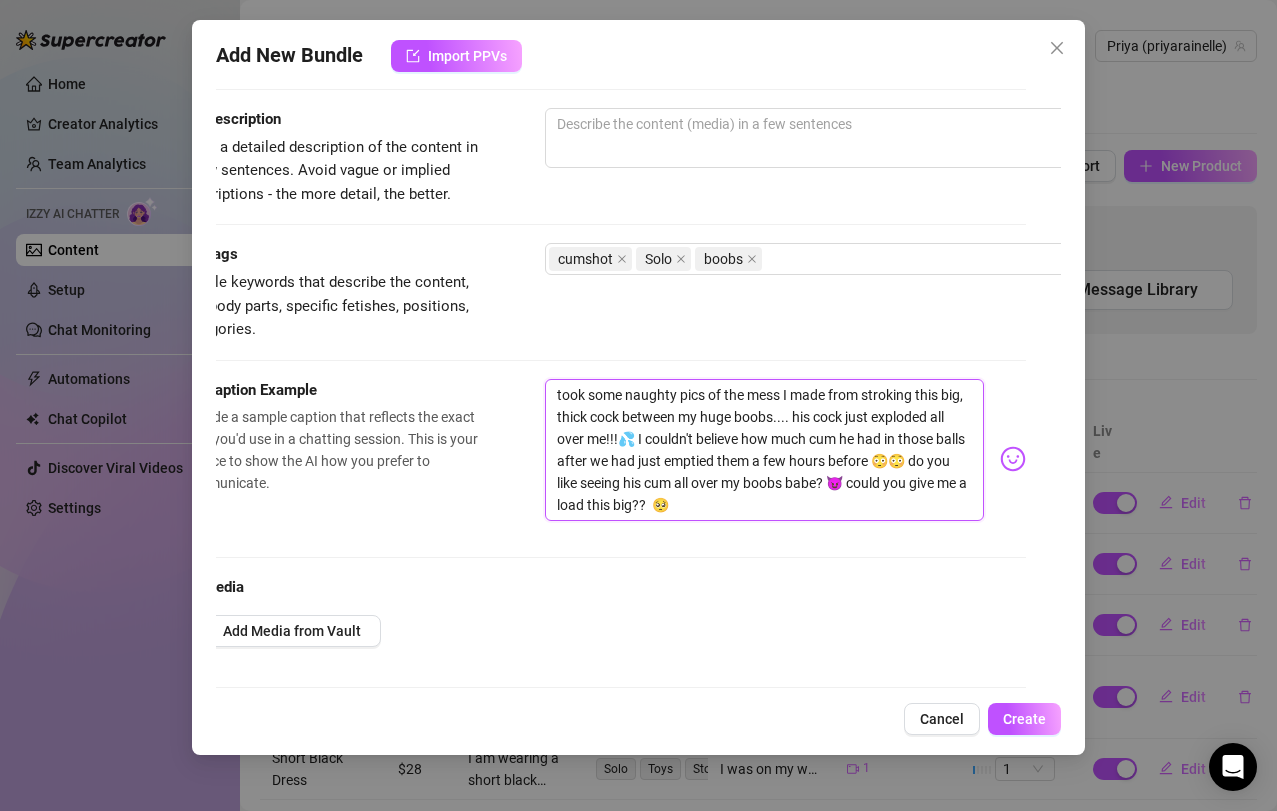 click on "took some naughty pics of the mess I made from stroking this big, thick cock between my huge boobs.... his cock just exploded all over me!!!💦 I couldn't believe how much cum he had in those balls after we had just emptied them a few hours before 😳😳 do you like seeing his cum all over my boobs babe? 😈 could you give me a load this big??  🥺" at bounding box center (765, 450) 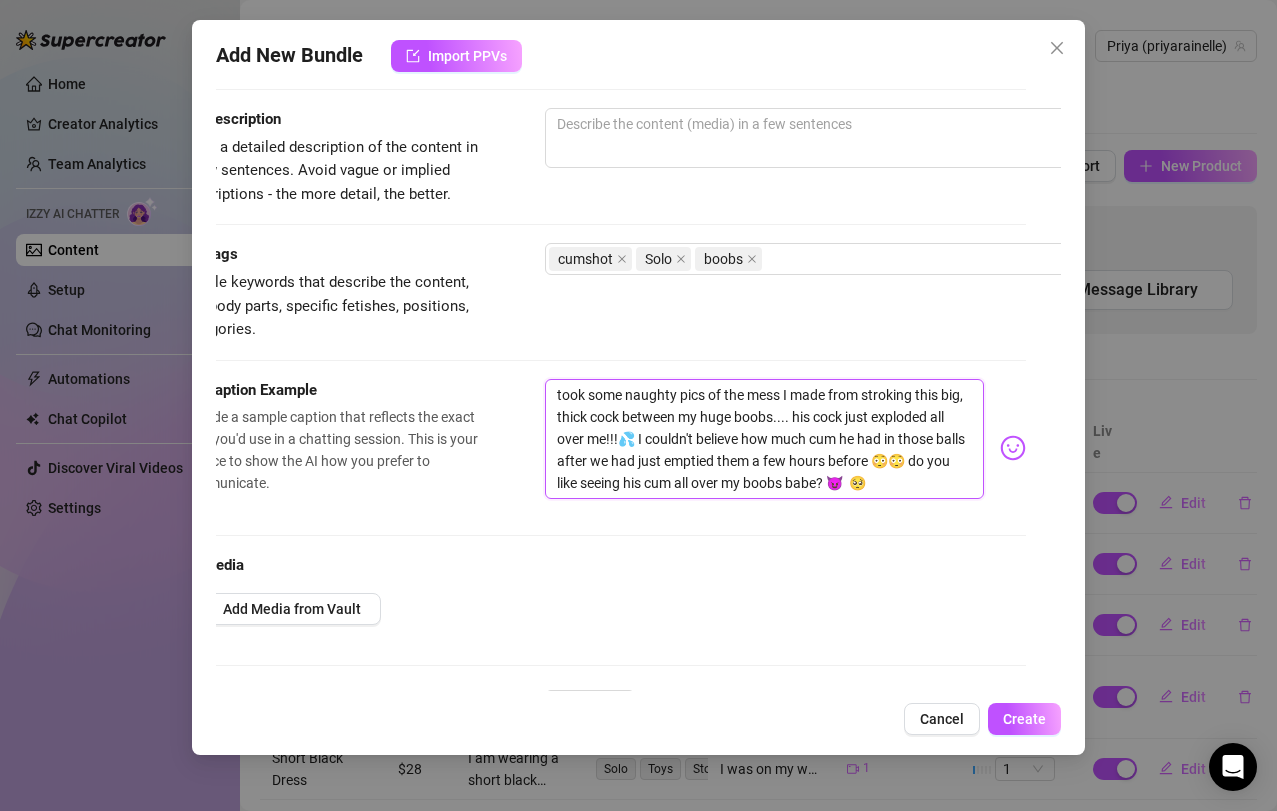 scroll, scrollTop: 196, scrollLeft: 34, axis: both 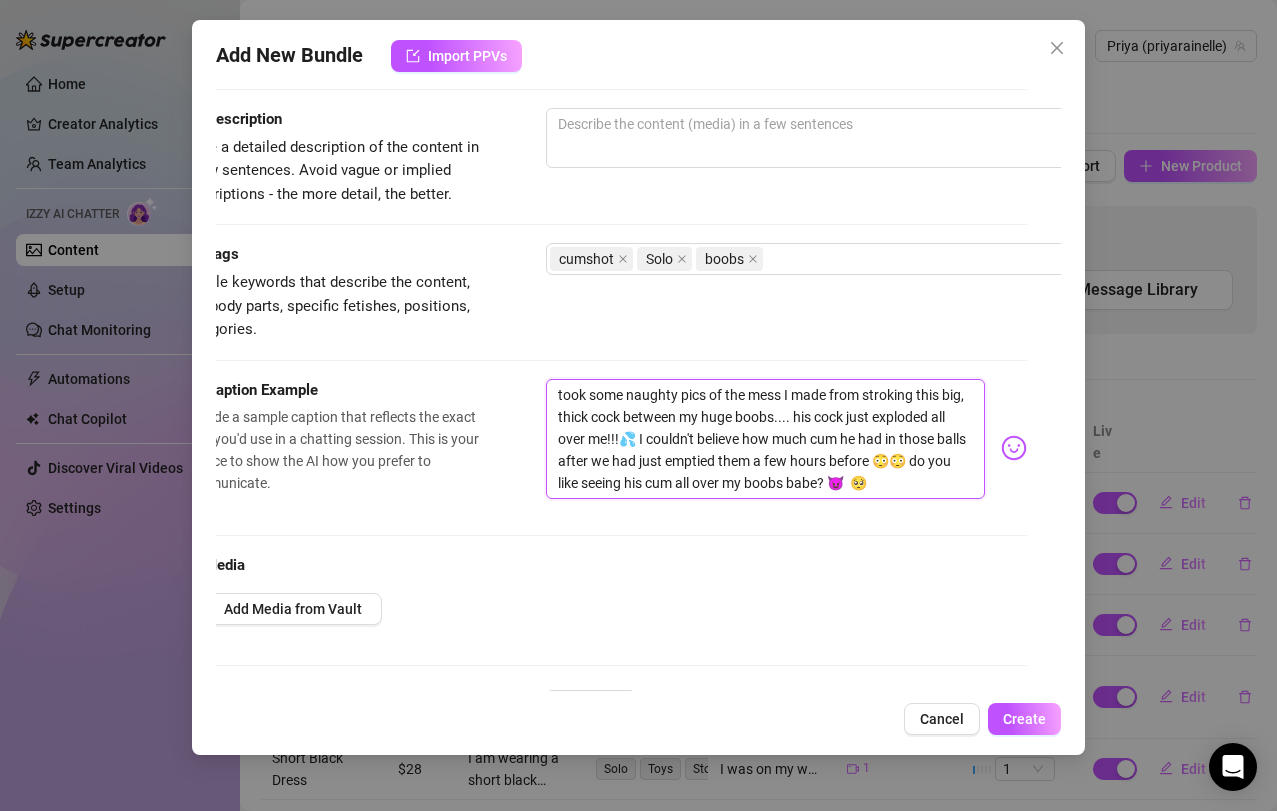 drag, startPoint x: 806, startPoint y: 485, endPoint x: 949, endPoint y: 463, distance: 144.6824 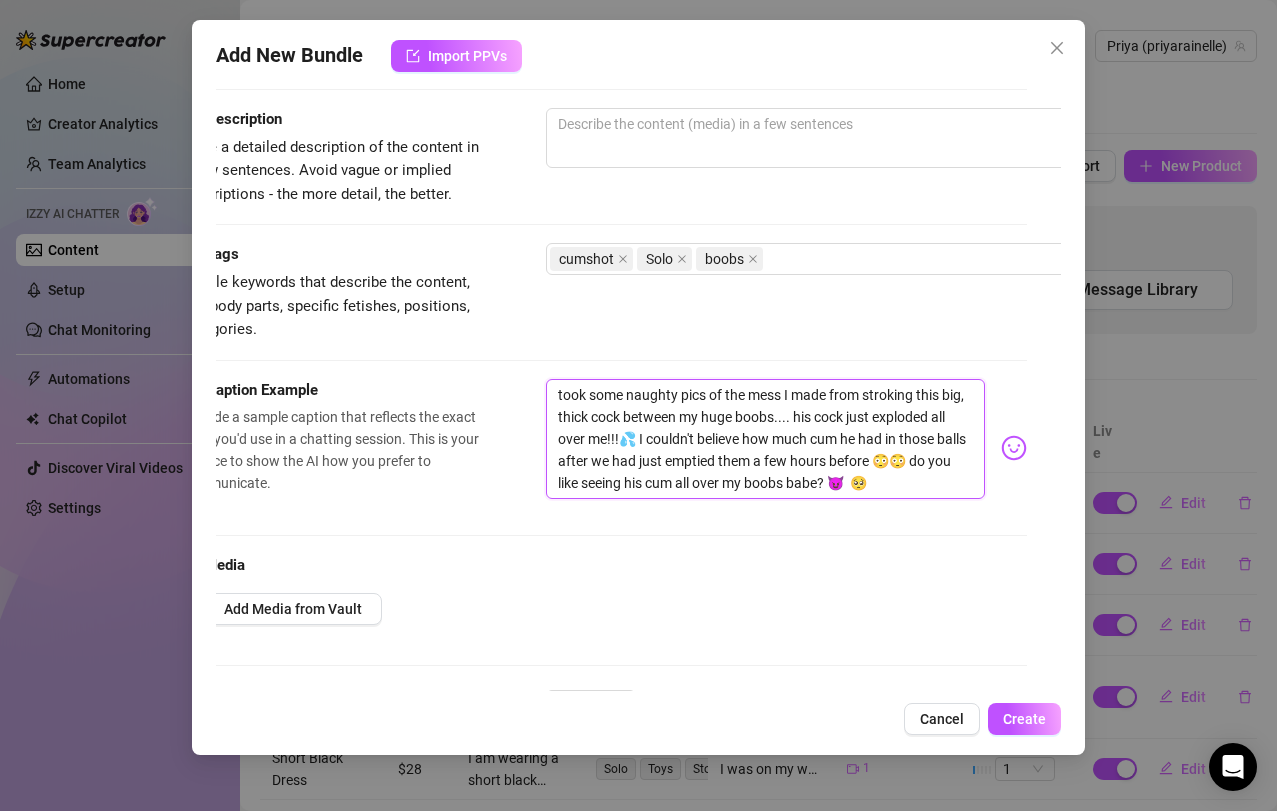 click on "took some naughty pics of the mess I made from stroking this big, thick cock between my huge boobs.... his cock just exploded all over me!!!💦 I couldn't believe how much cum he had in those balls after we had just emptied them a few hours before 😳😳 do you like seeing his cum all over my boobs babe? 😈  🥺" at bounding box center [766, 439] 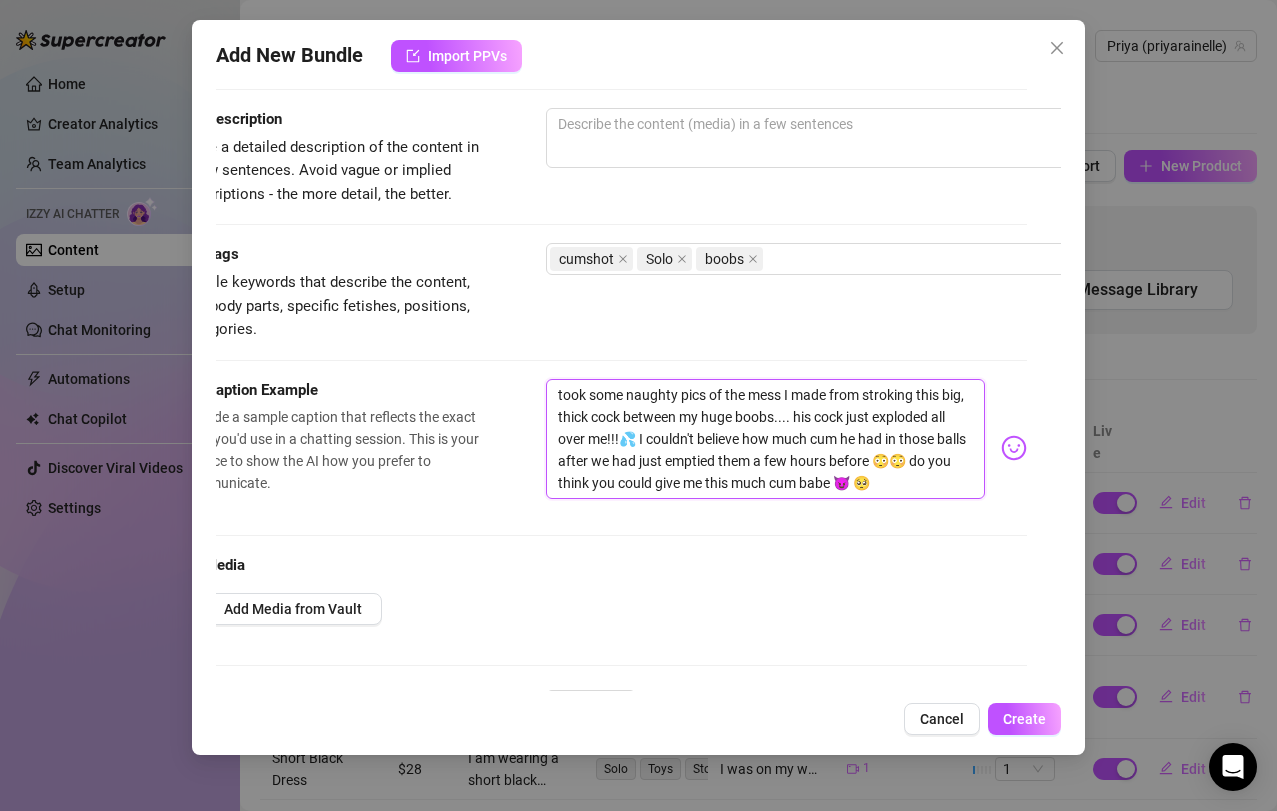 scroll, scrollTop: 196, scrollLeft: 33, axis: both 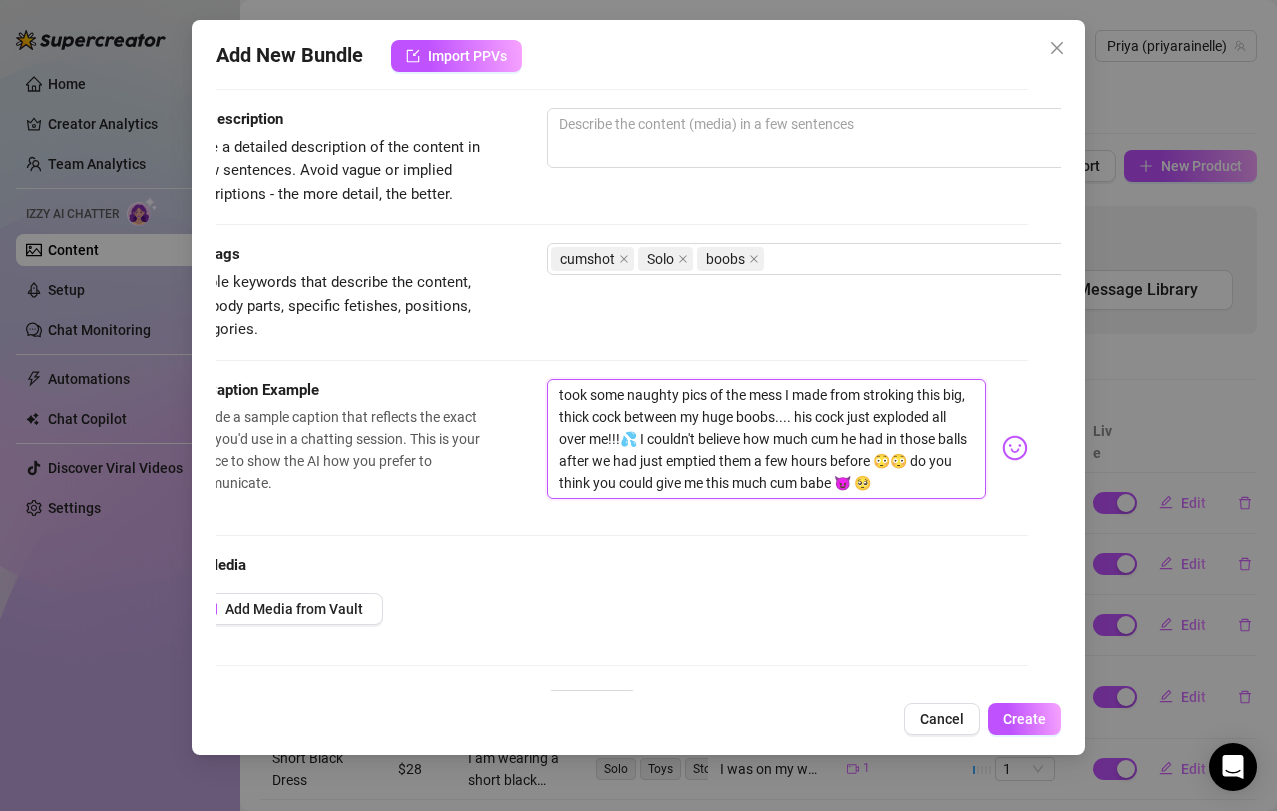 drag, startPoint x: 769, startPoint y: 482, endPoint x: 637, endPoint y: 469, distance: 132.63861 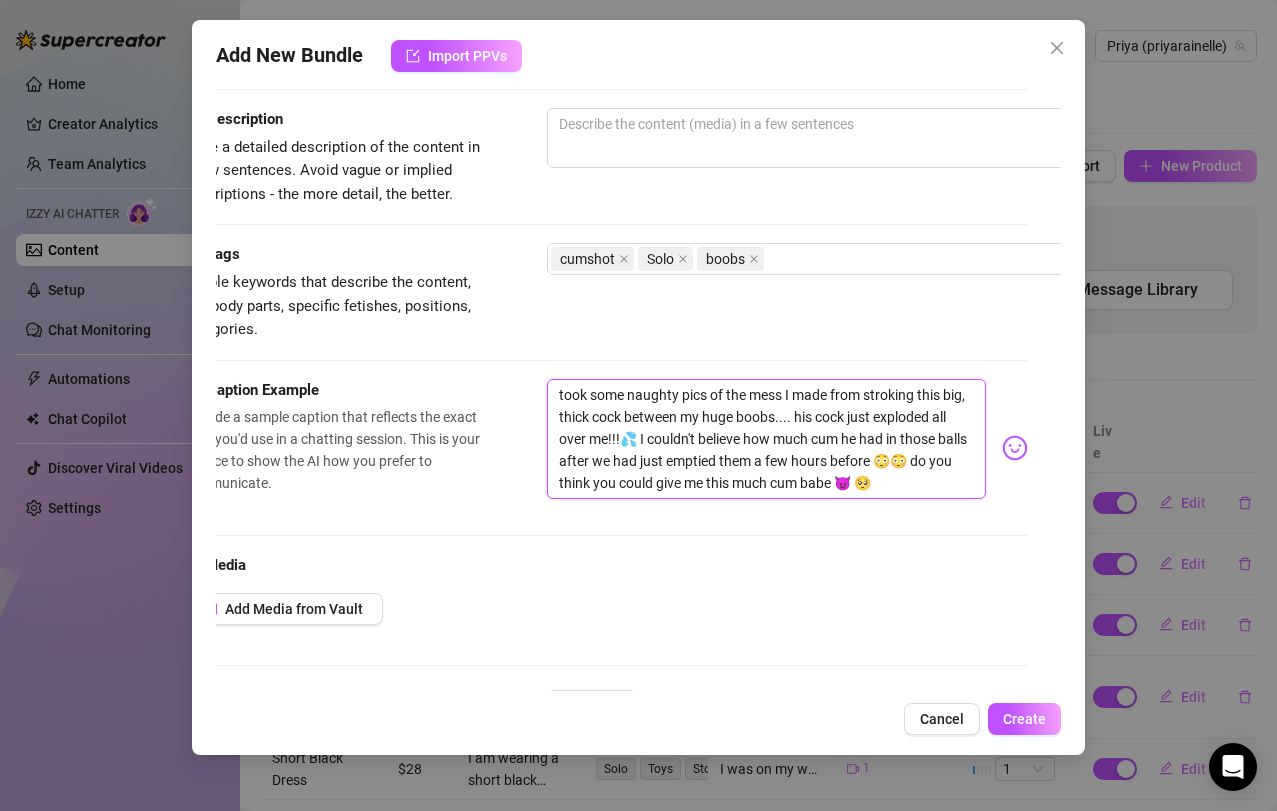click on "took some naughty pics of the mess I made from stroking this big, thick cock between my huge boobs.... his cock just exploded all over me!!!💦 I couldn't believe how much cum he had in those balls after we had just emptied them a few hours before 😳😳 do you think you could give me this much cum babe 😈 🥺" at bounding box center [767, 439] 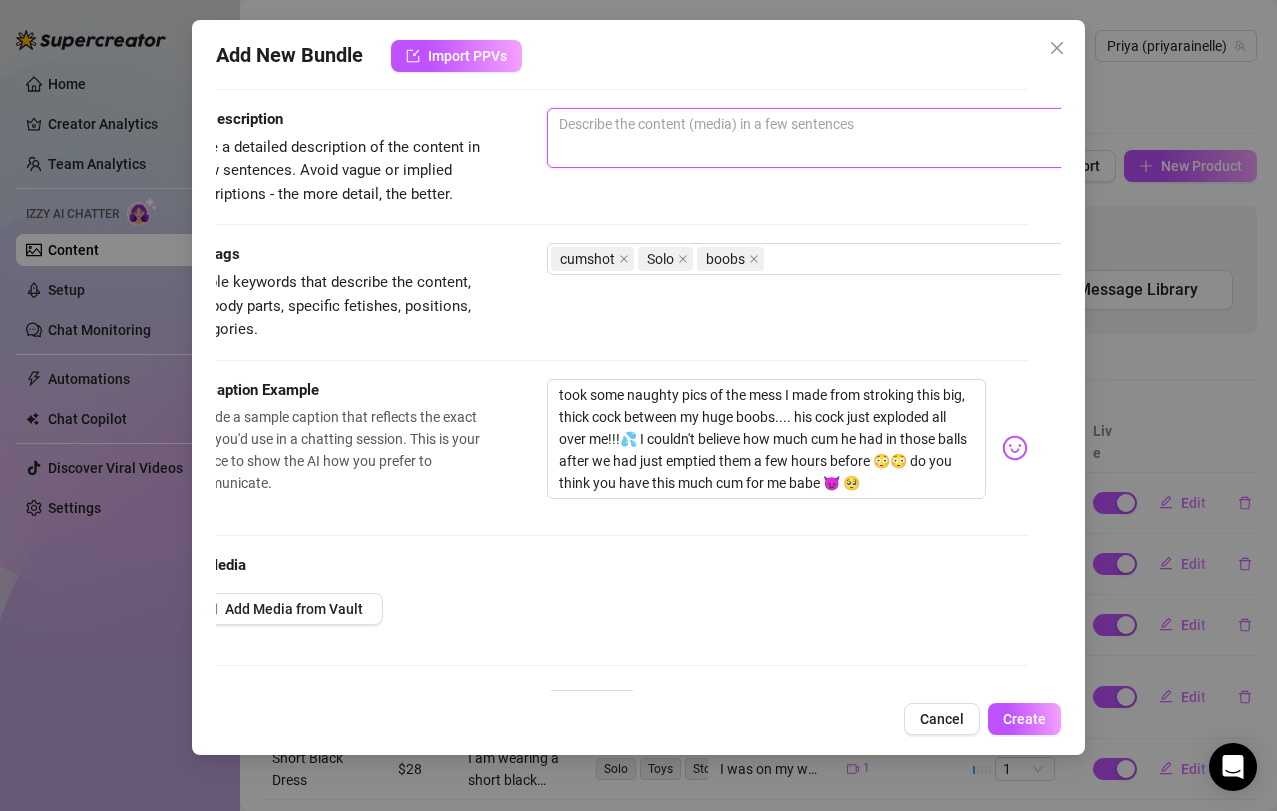 click at bounding box center (897, 138) 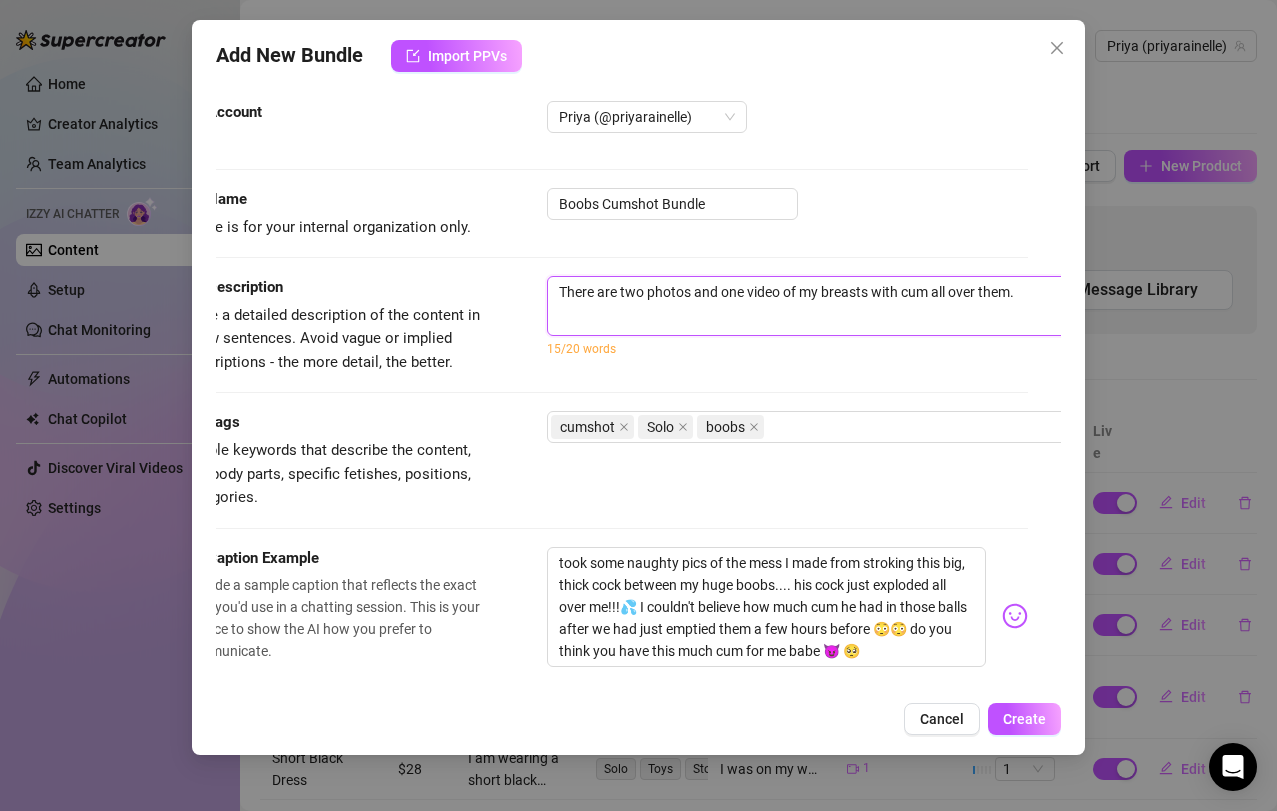 scroll, scrollTop: 8, scrollLeft: 33, axis: both 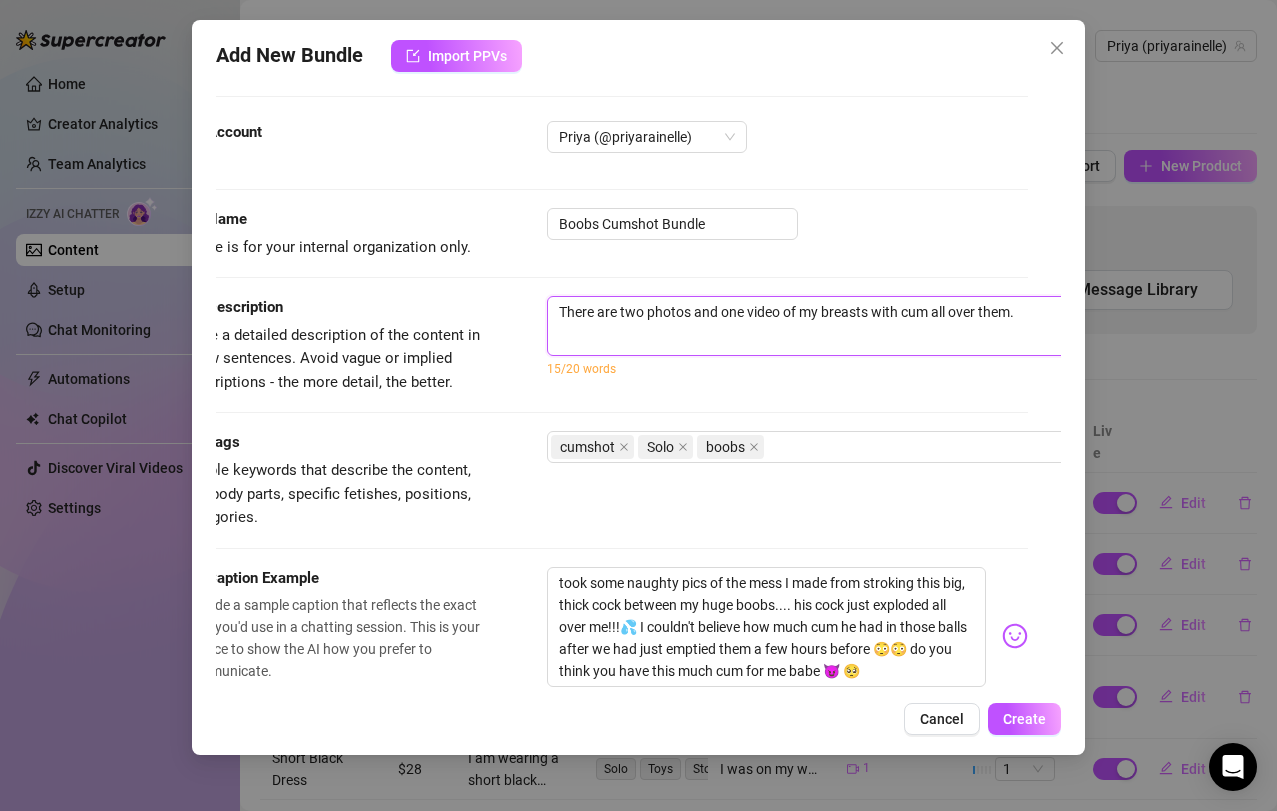 drag, startPoint x: 745, startPoint y: 311, endPoint x: 771, endPoint y: 302, distance: 27.513634 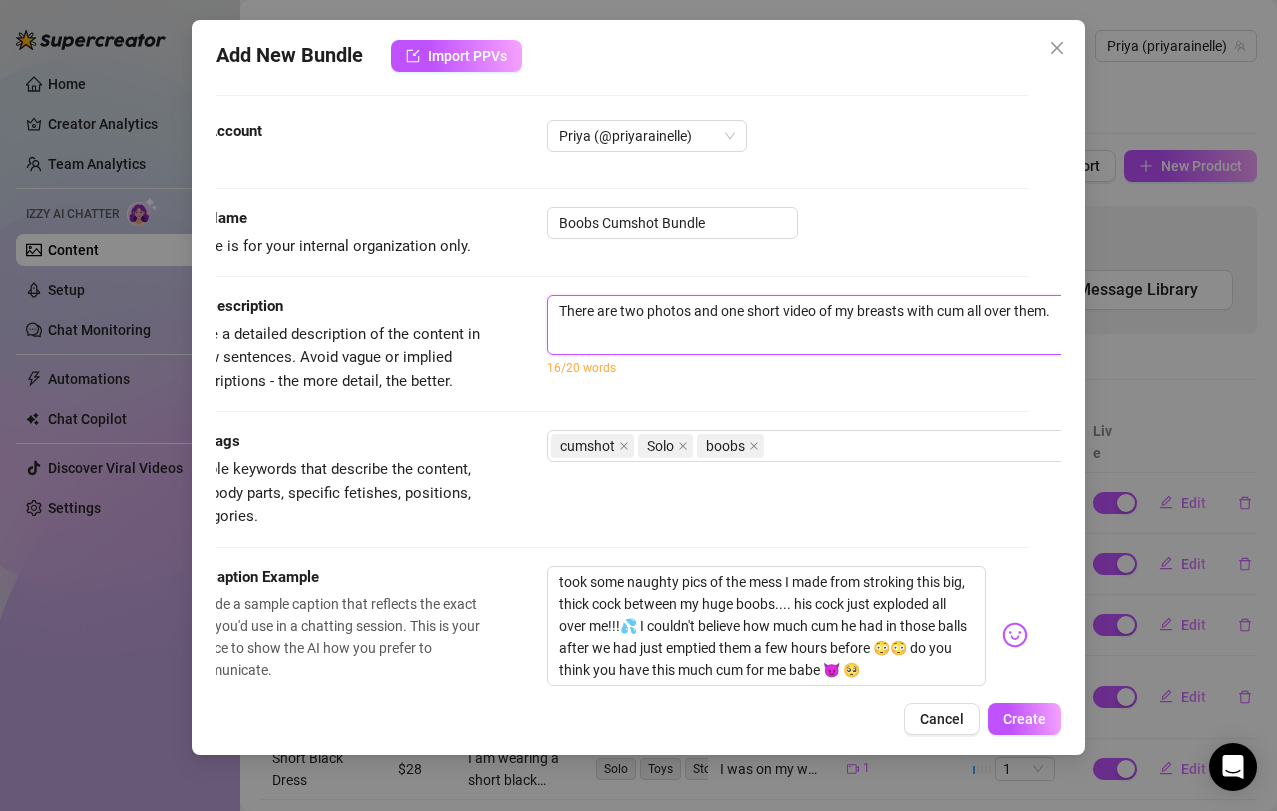 drag, startPoint x: 904, startPoint y: 311, endPoint x: 704, endPoint y: 311, distance: 200 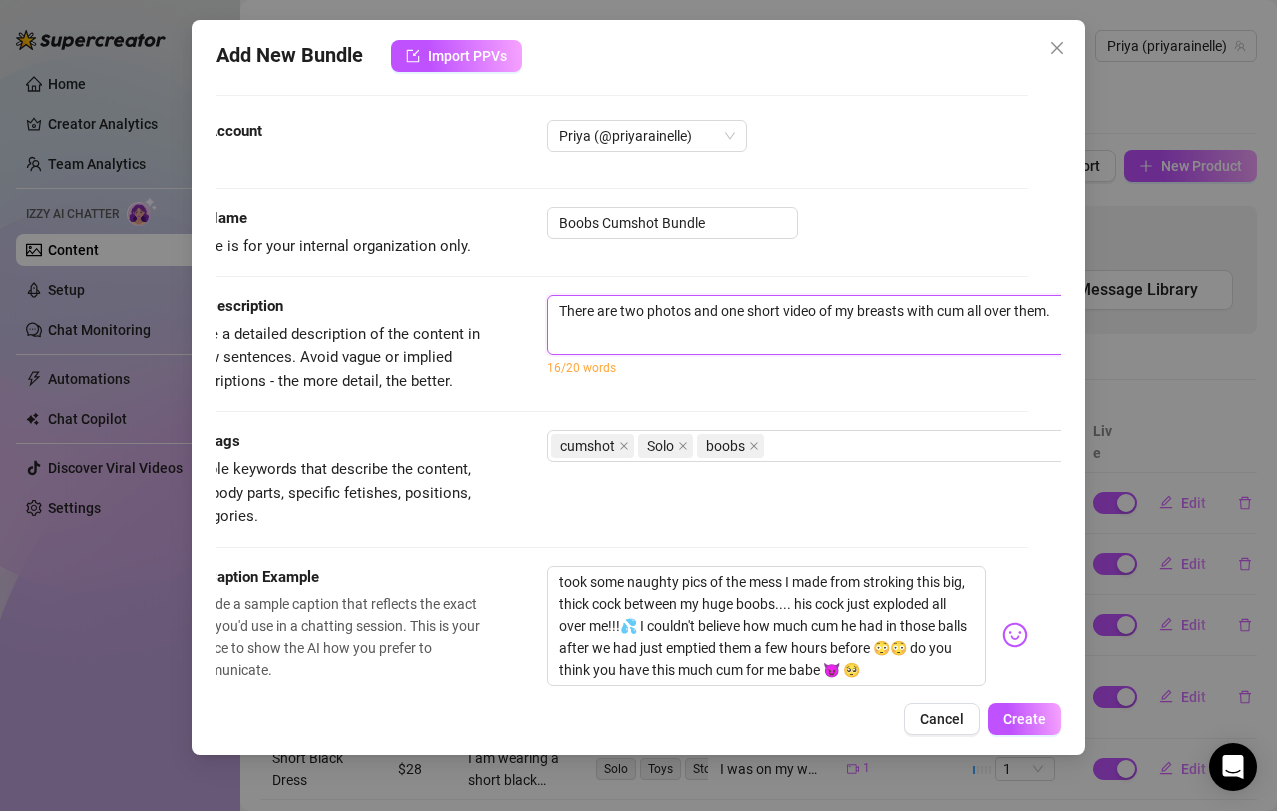 click on "There are two photos and one short video of my breasts with cum all over them." at bounding box center (897, 325) 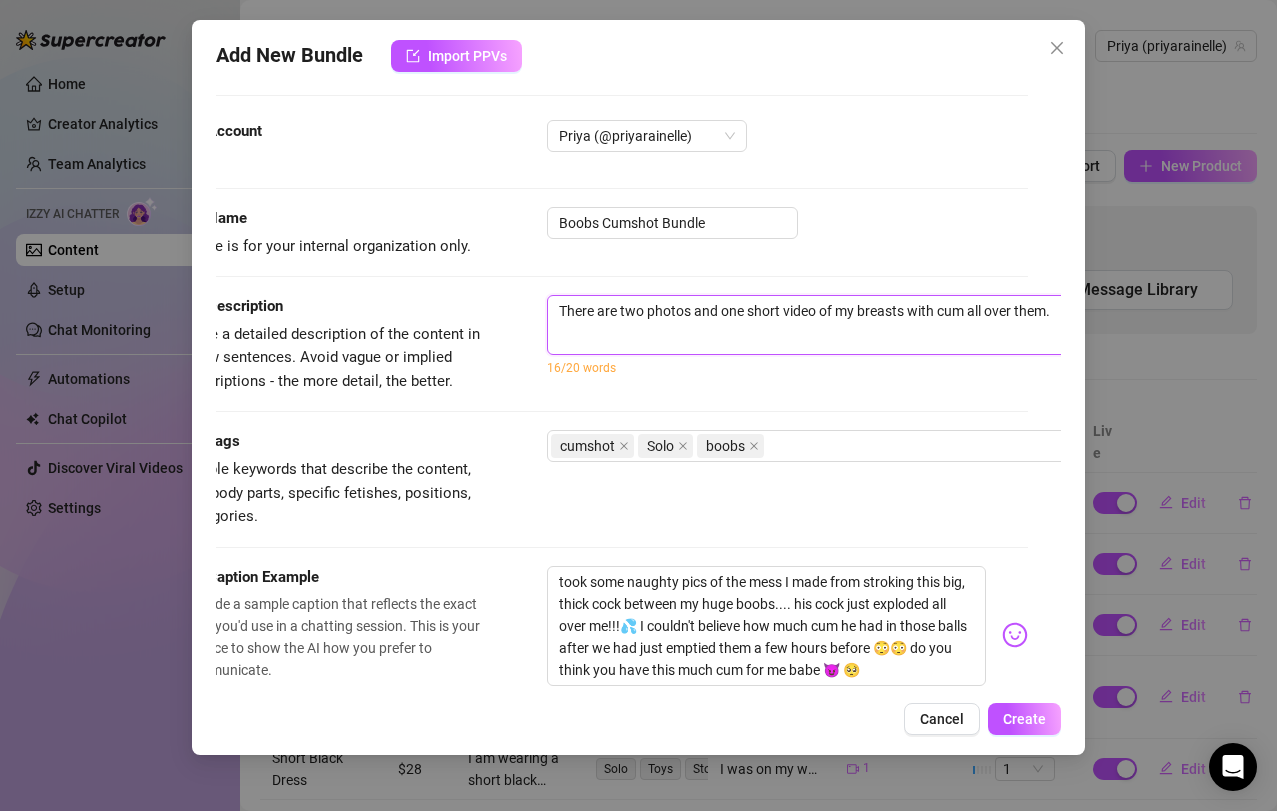drag, startPoint x: 835, startPoint y: 310, endPoint x: 695, endPoint y: 316, distance: 140.12851 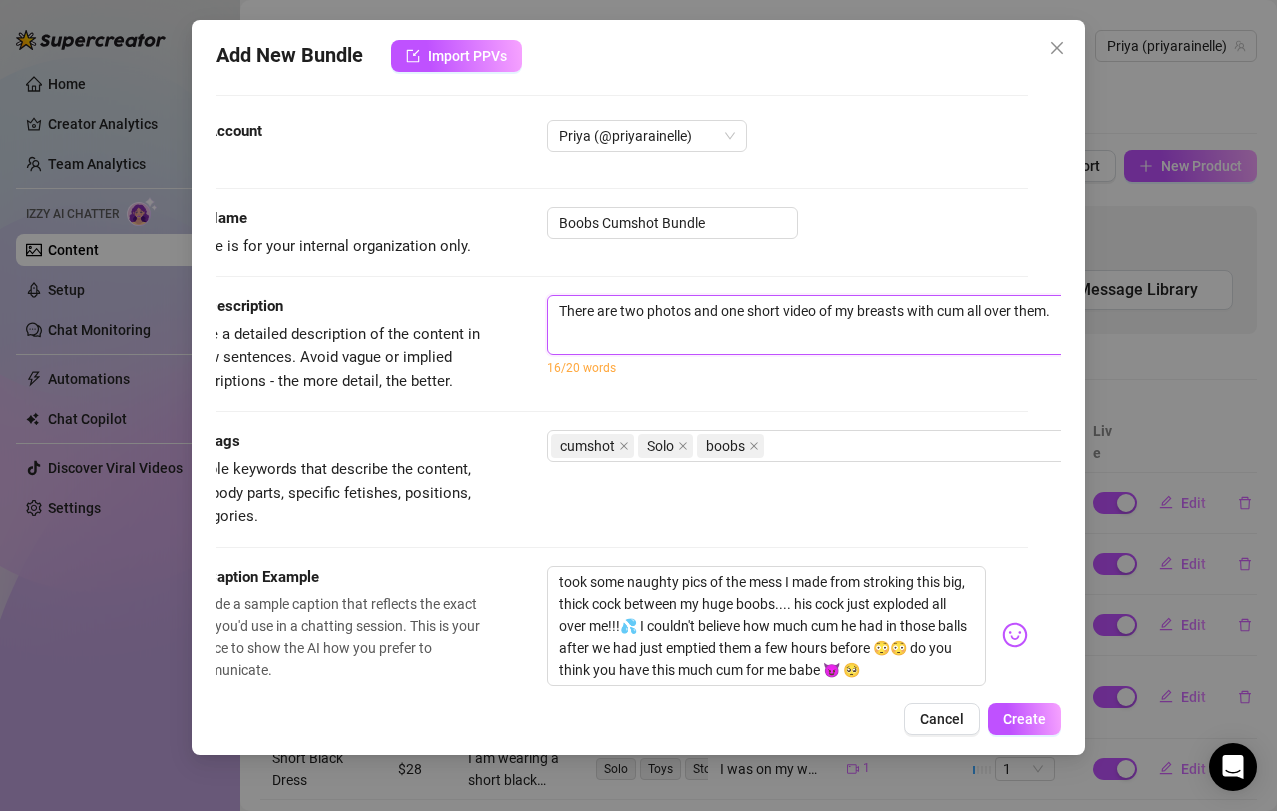 click on "There are two photos and one short video of my breasts with cum all over them." at bounding box center [897, 325] 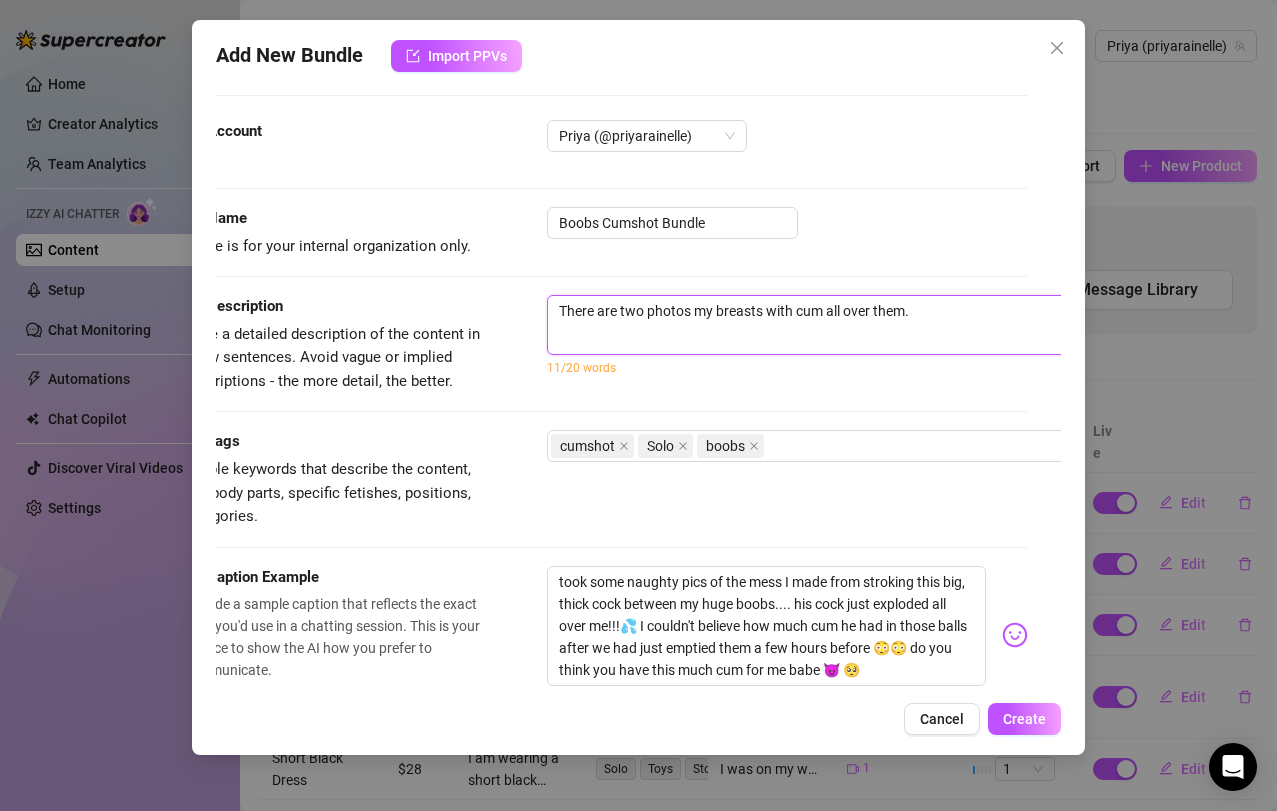 click on "There are two photos my breasts with cum all over them." at bounding box center (897, 325) 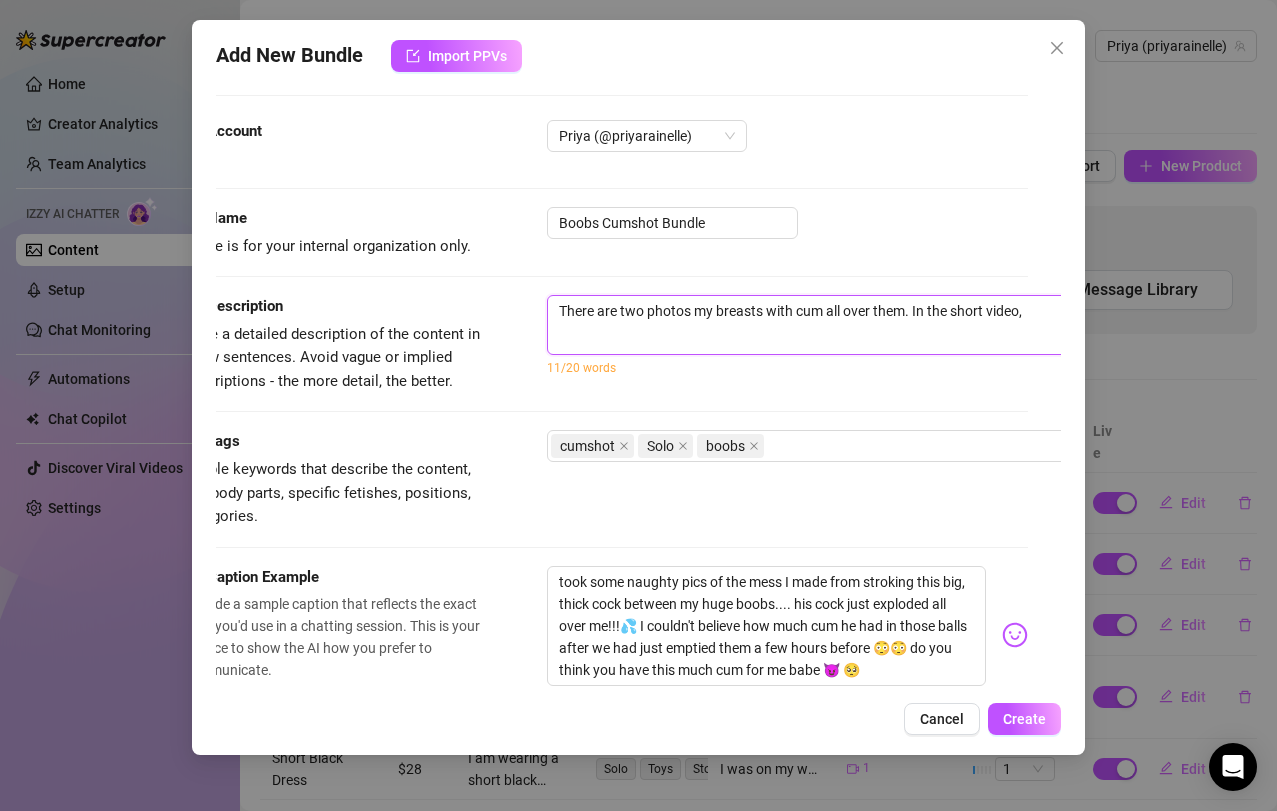 paste on "and one short video of" 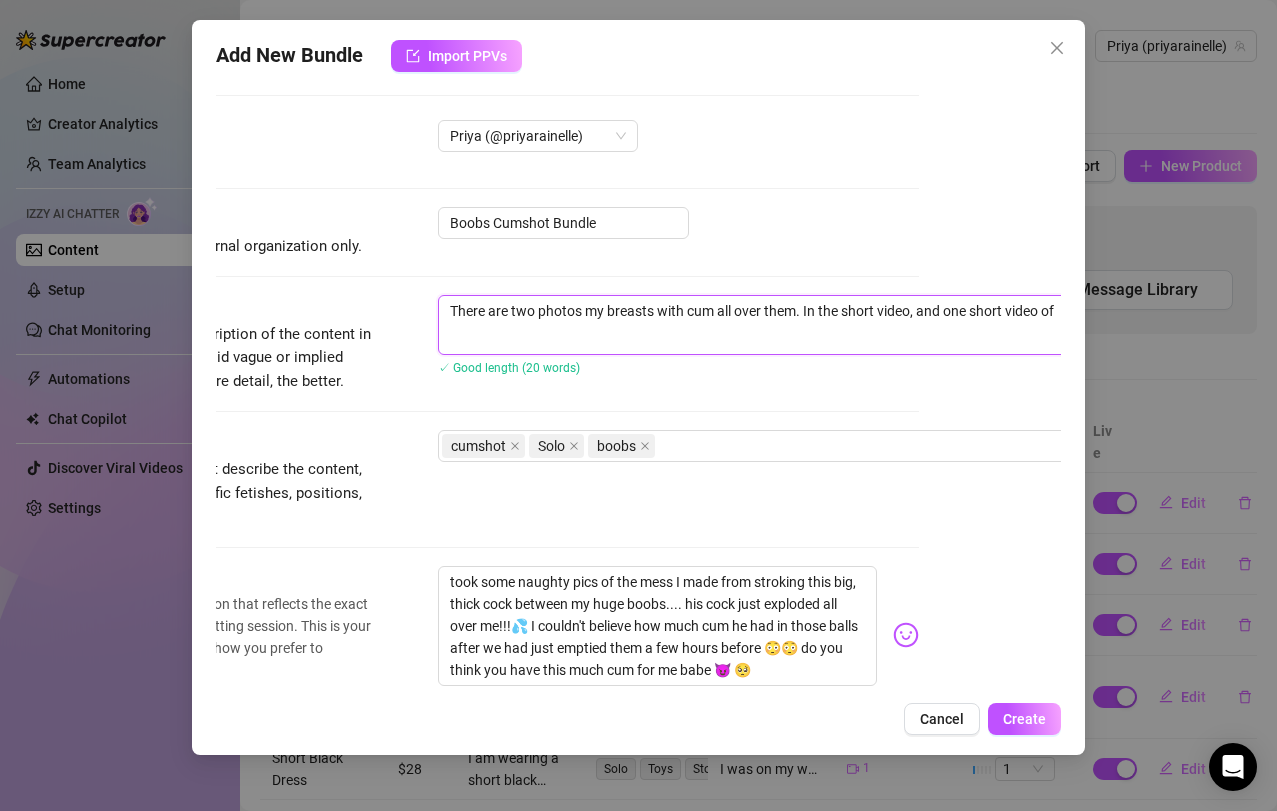 scroll, scrollTop: 9, scrollLeft: 218, axis: both 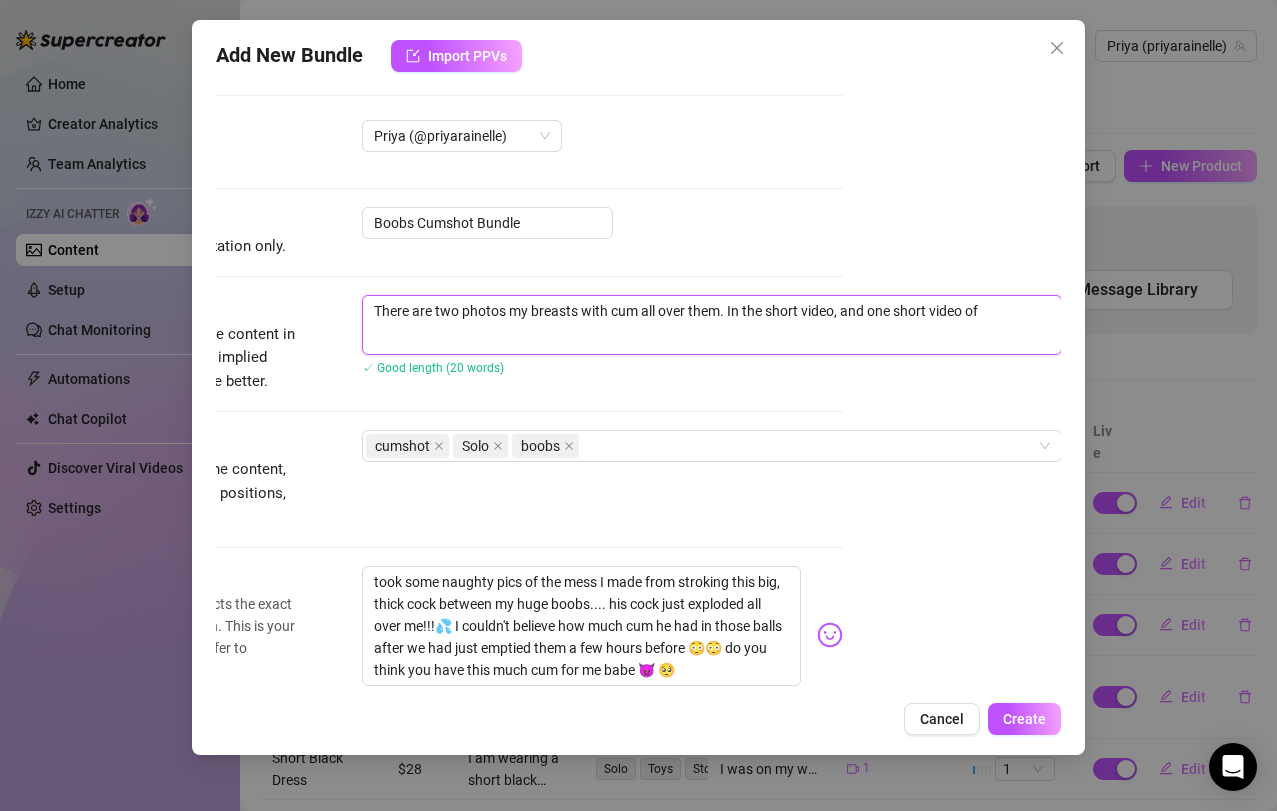 drag, startPoint x: 976, startPoint y: 307, endPoint x: 876, endPoint y: 309, distance: 100.02 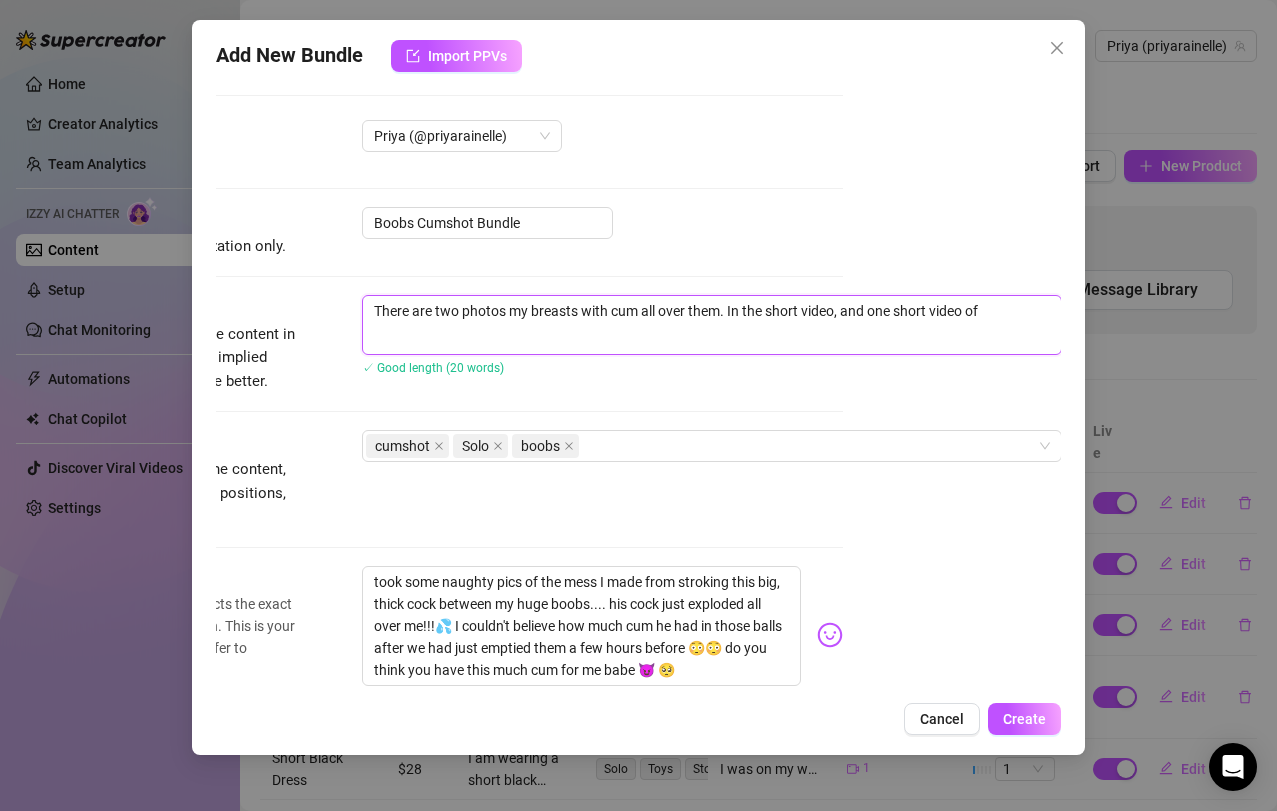 drag, startPoint x: 1009, startPoint y: 315, endPoint x: 843, endPoint y: 311, distance: 166.04819 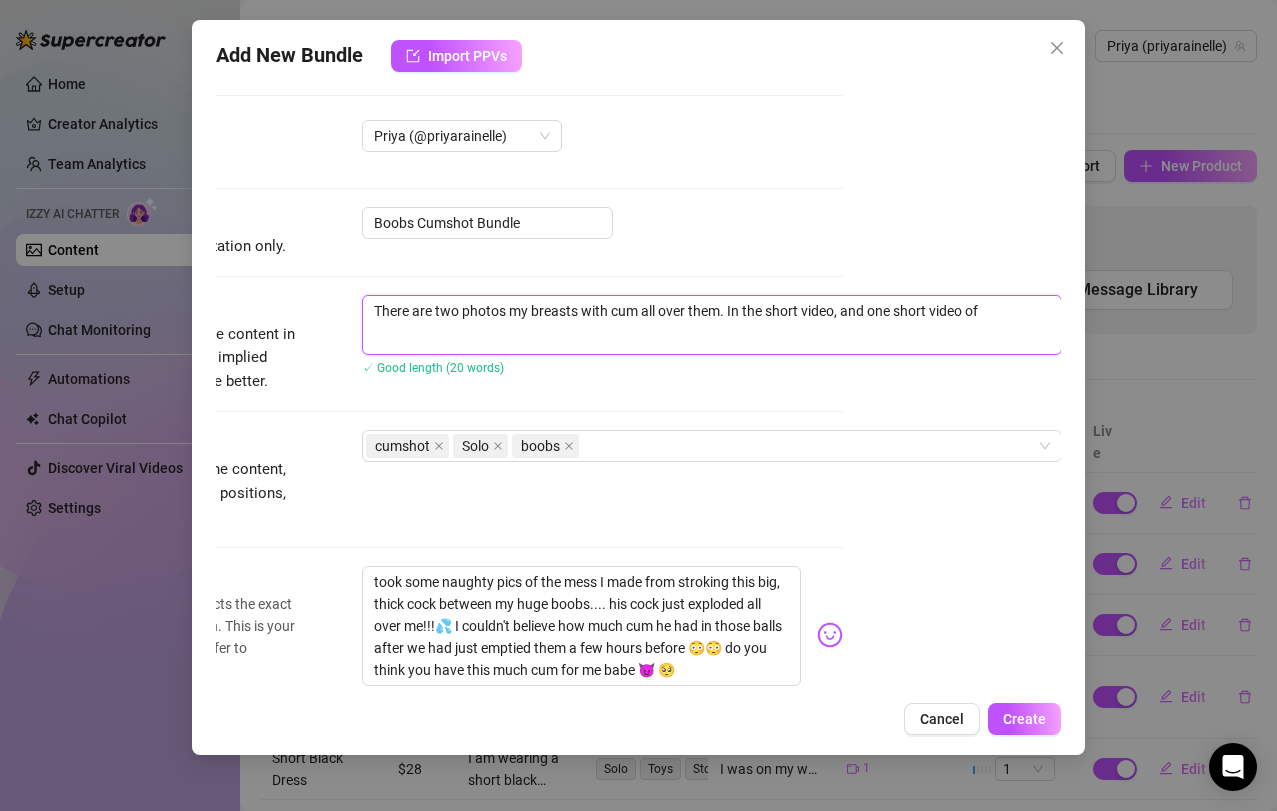 click on "There are two photos my breasts with cum all over them. In the short video, and one short video of" at bounding box center (712, 325) 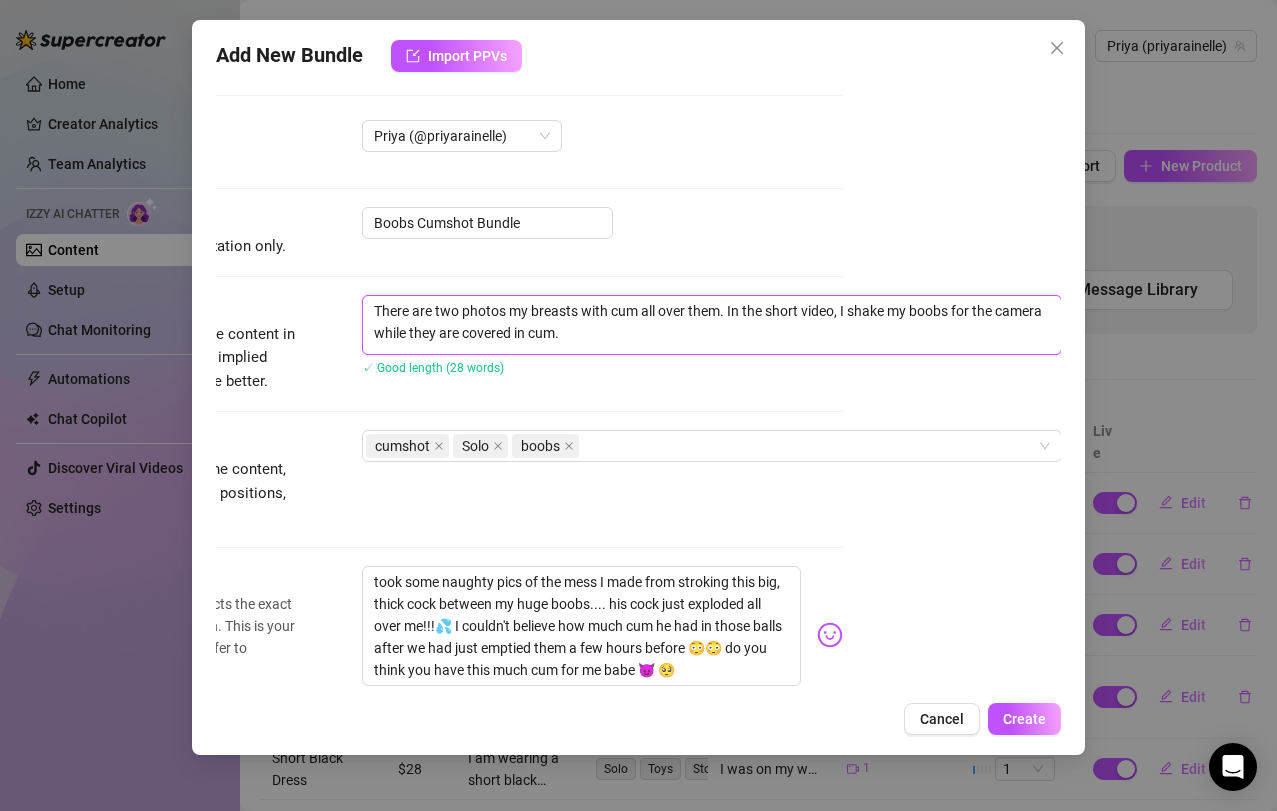 click on "There are two photos my breasts with cum all over them. In the short video, I shake my boobs for the camera while they are covered in cum." at bounding box center (712, 325) 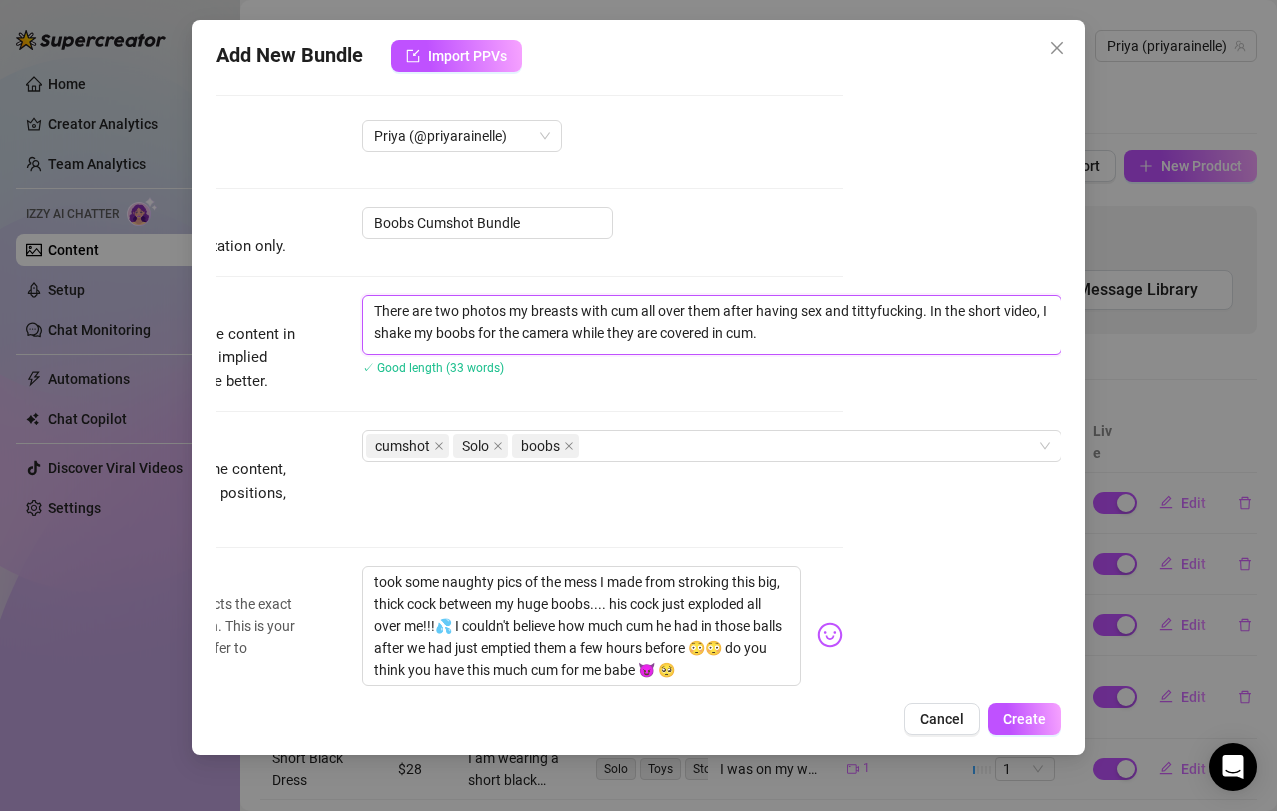 click on "There are two photos my breasts with cum all over them after having sex and tittyfucking. In the short video, I shake my boobs for the camera while they are covered in cum." at bounding box center (712, 325) 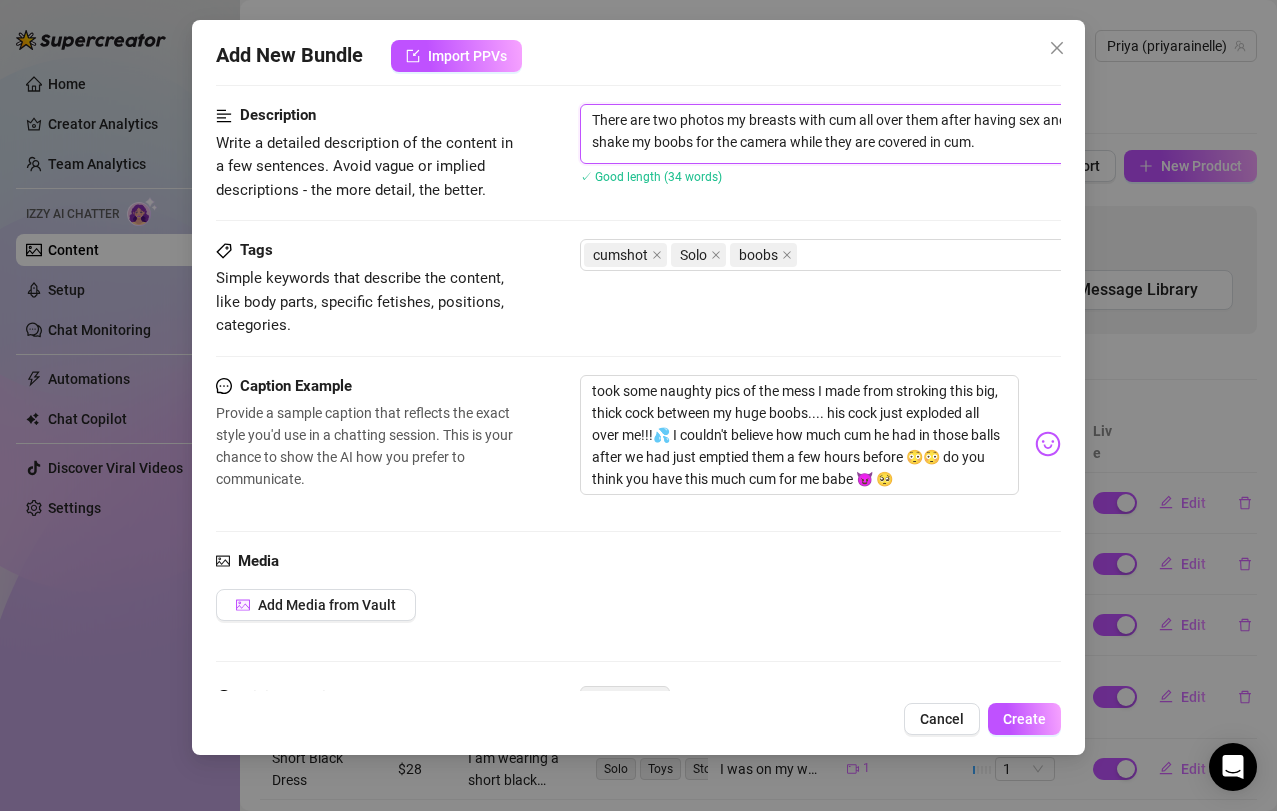 scroll, scrollTop: 185, scrollLeft: 0, axis: vertical 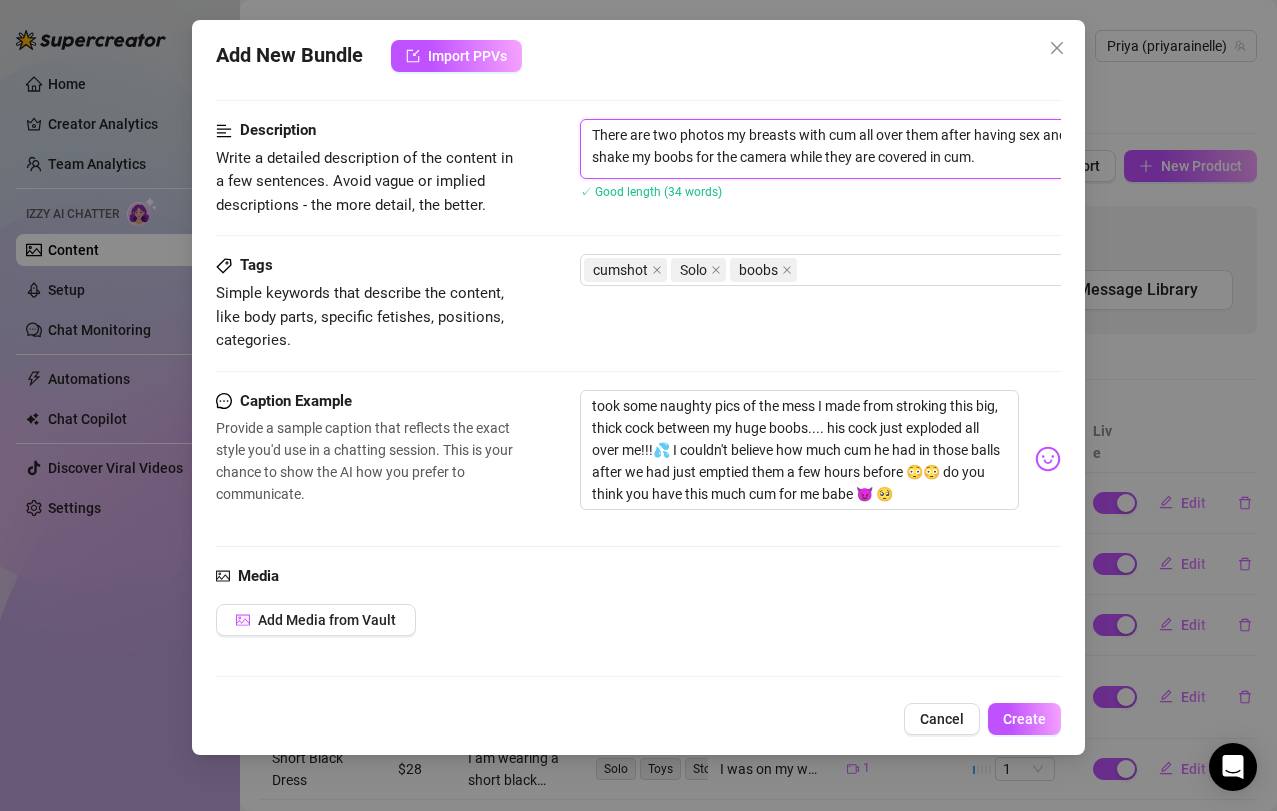 click on "There are two photos my breasts with cum all over them after having sex and titty fucking. In the short video, I shake my boobs for the camera while they are covered in cum." at bounding box center (930, 149) 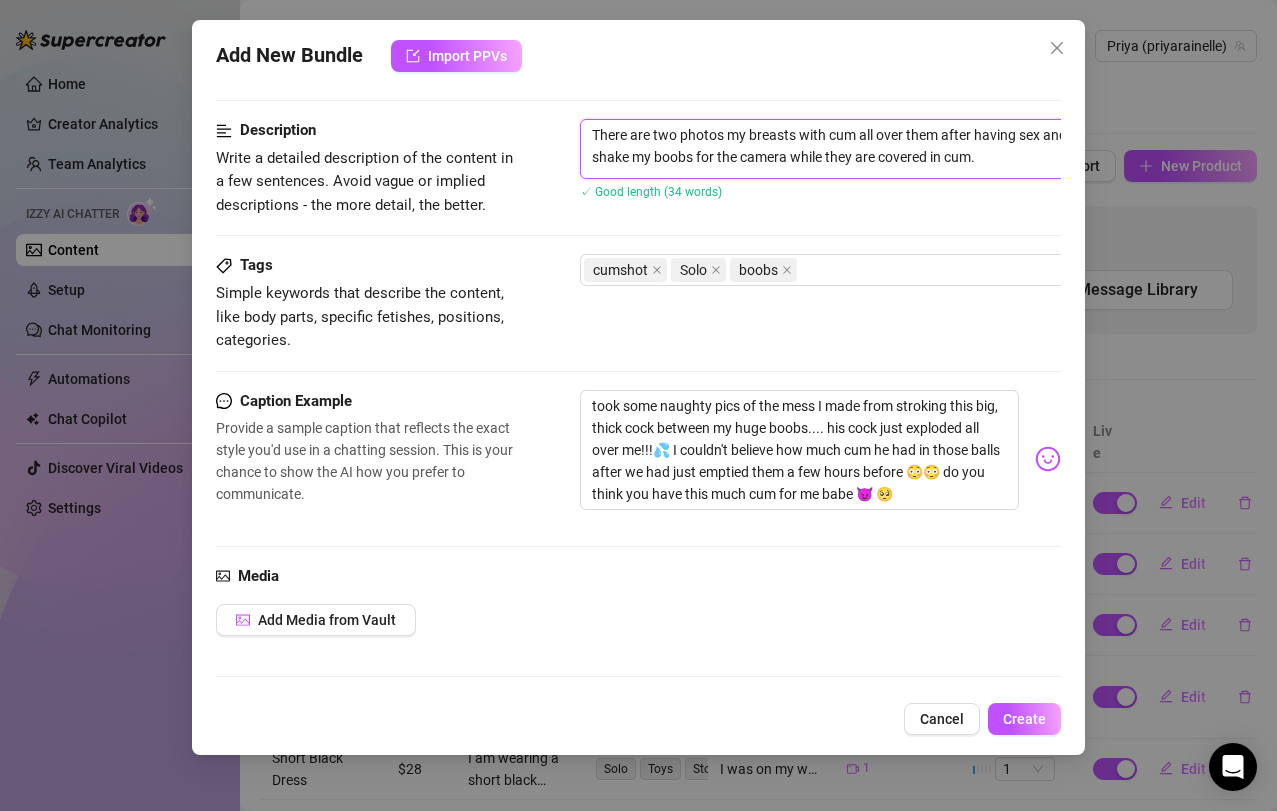 click on "There are two photos my breasts with cum all over them after having sex and titty fucking. In the short video, I shake my boobs for the camera while they are covered in cum." at bounding box center (930, 149) 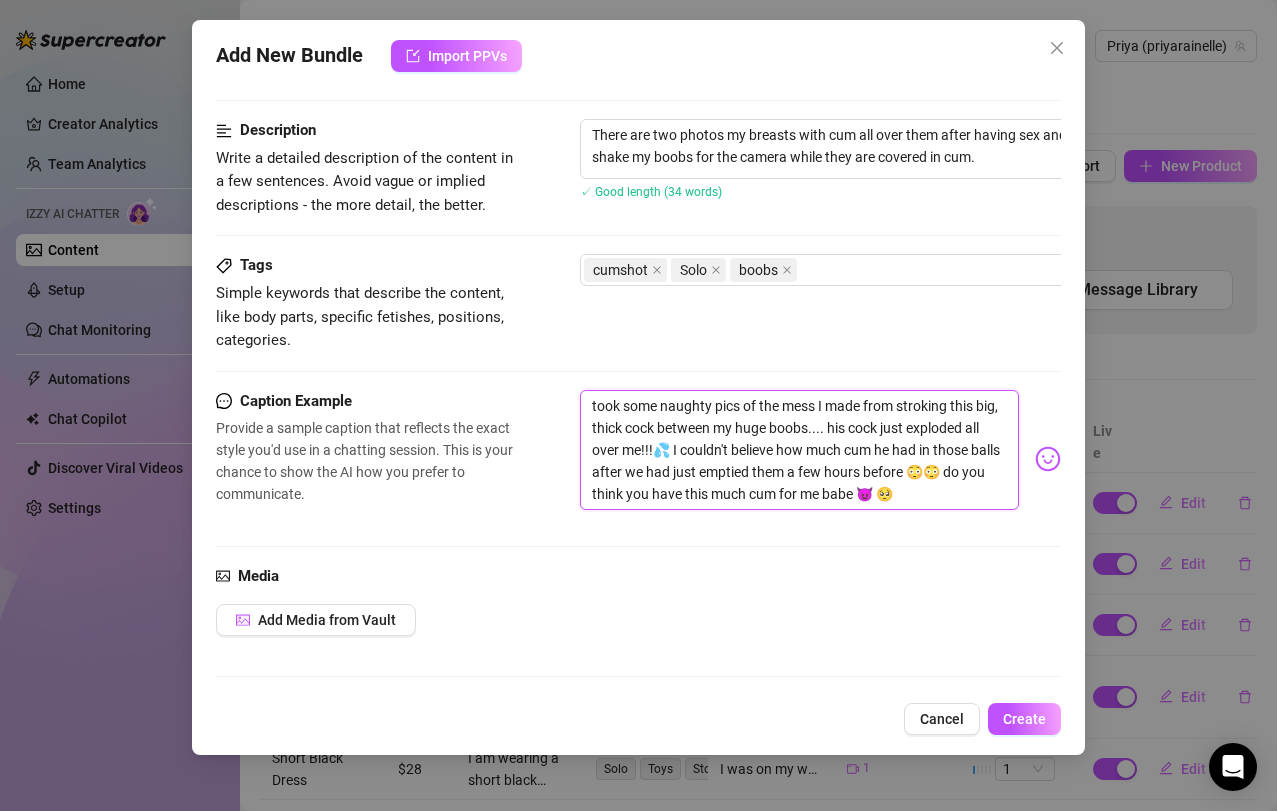 click on "took some naughty pics of the mess I made from stroking this big, thick cock between my huge boobs.... his cock just exploded all over me!!!💦 I couldn't believe how much cum he had in those balls after we had just emptied them a few hours before 😳😳 do you think you have this much cum for me babe 😈 🥺" at bounding box center [800, 450] 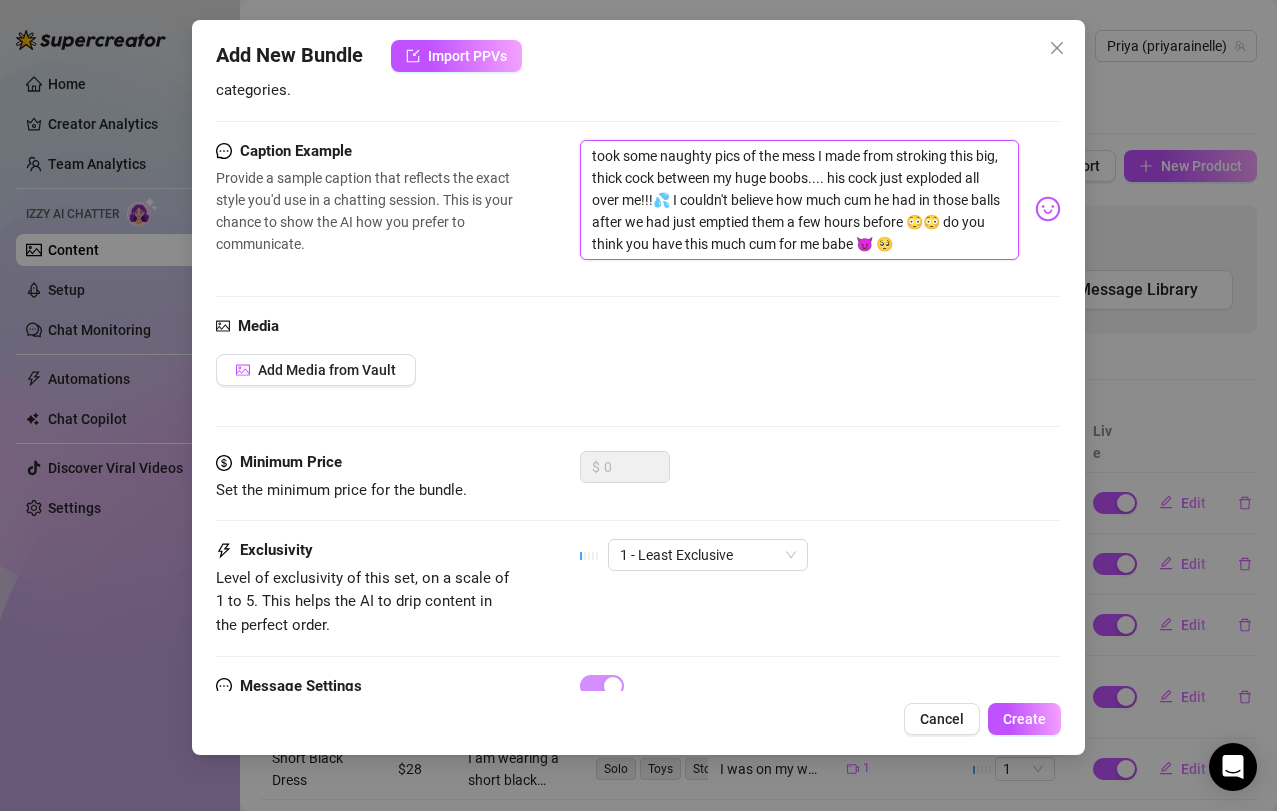 scroll, scrollTop: 507, scrollLeft: 0, axis: vertical 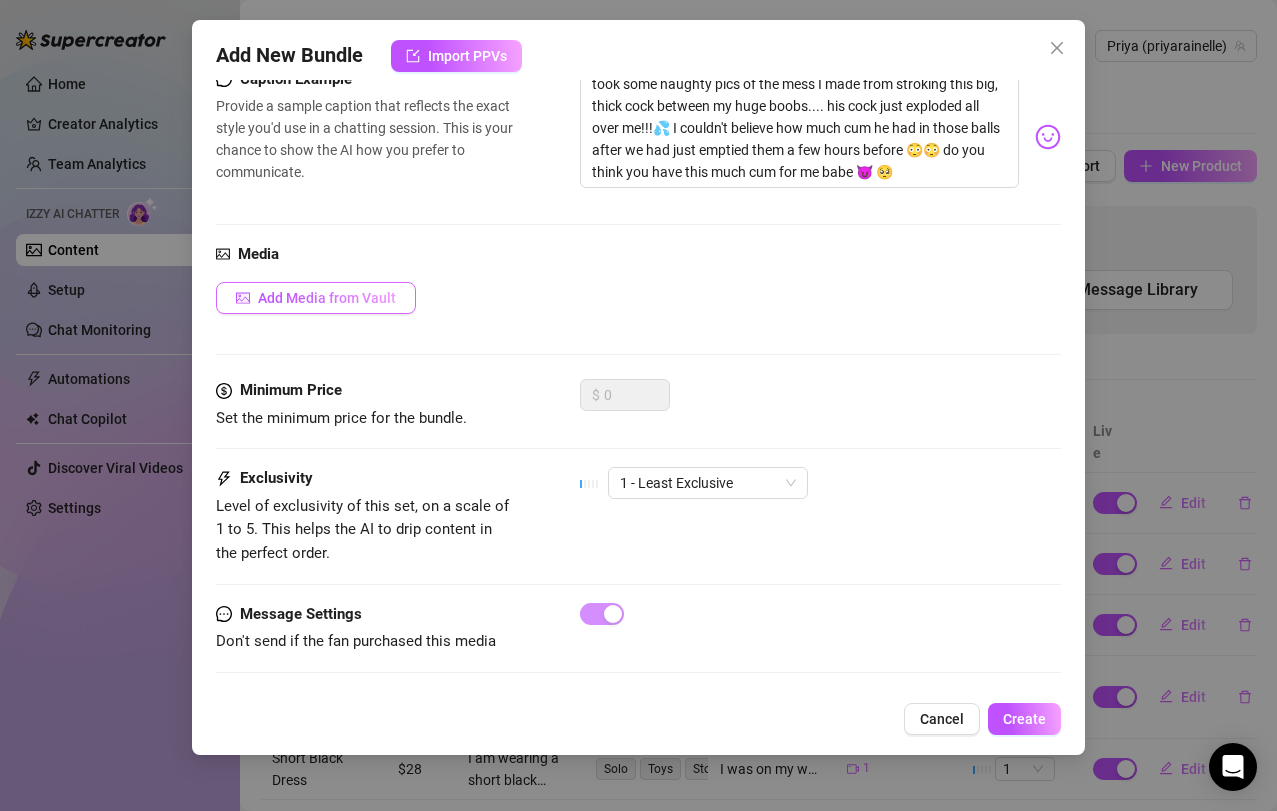 click on "Add Media from Vault" at bounding box center (327, 298) 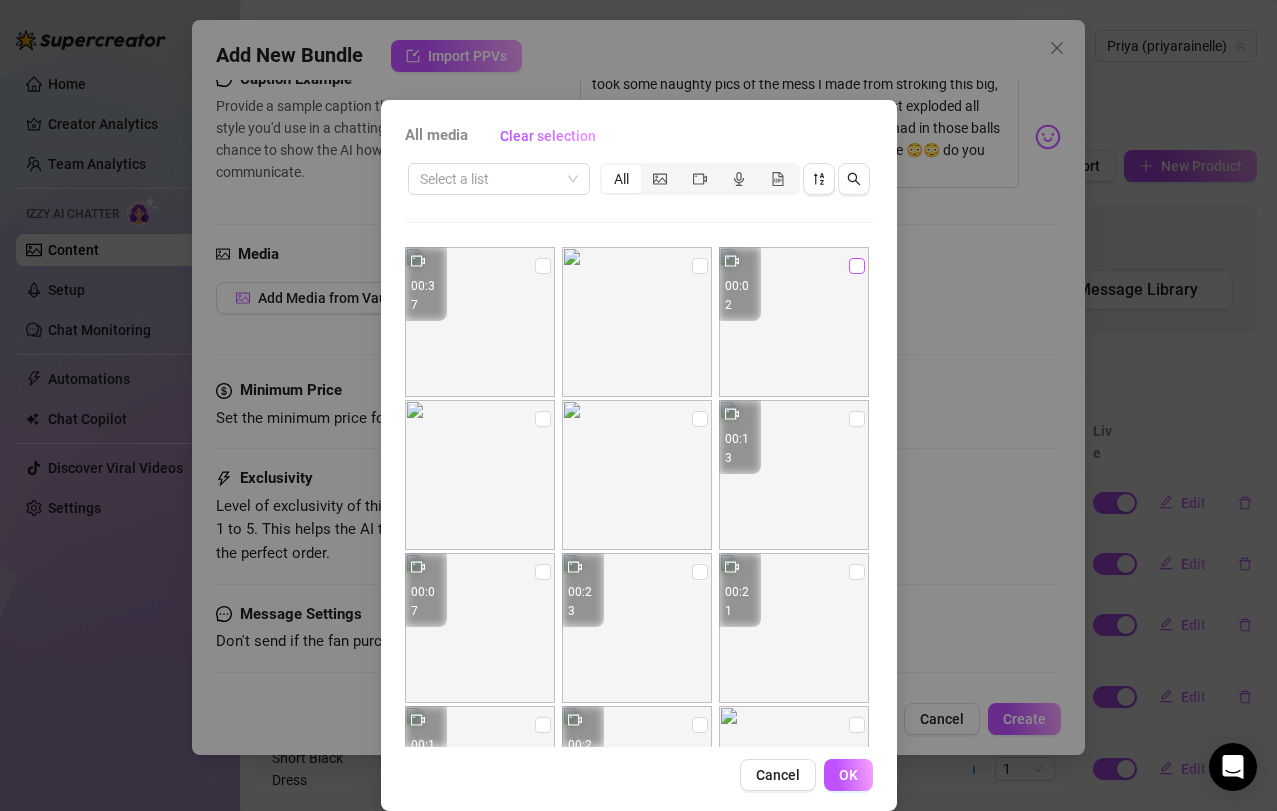 click at bounding box center [857, 266] 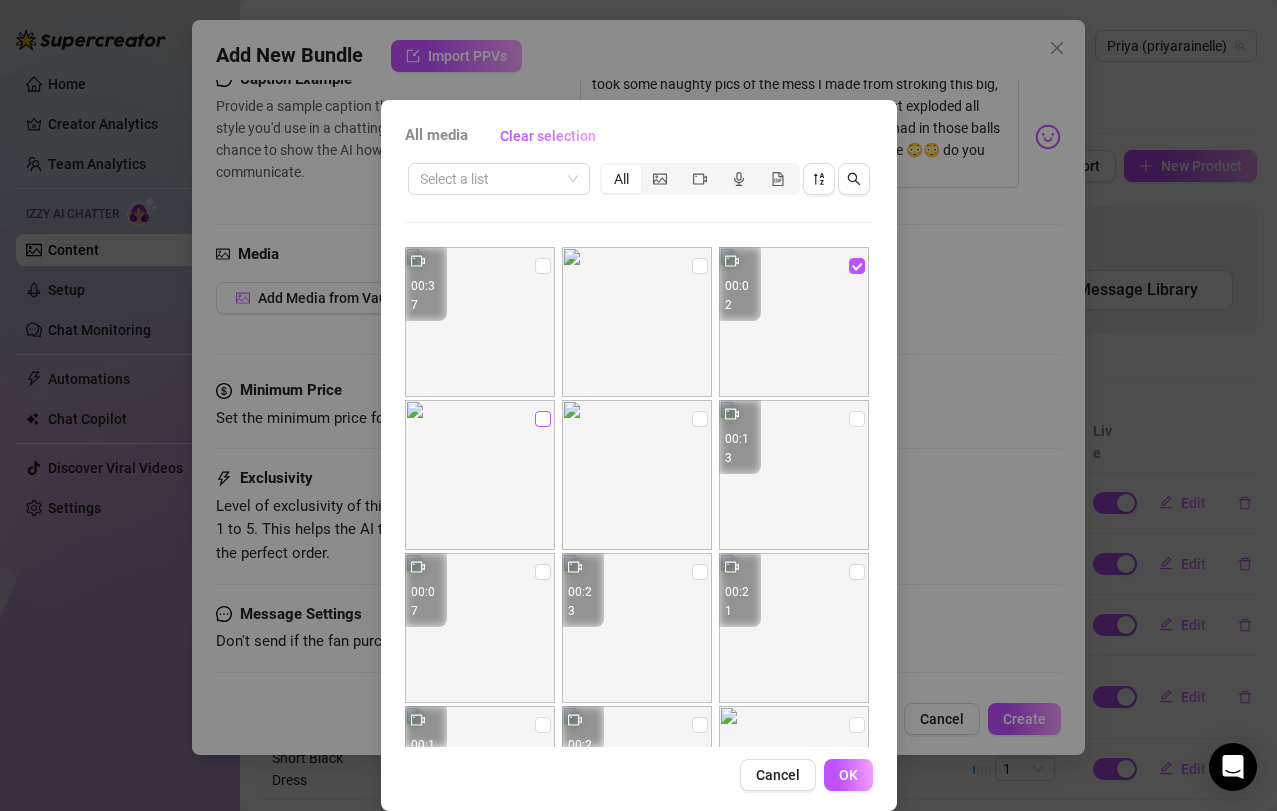 click at bounding box center (543, 419) 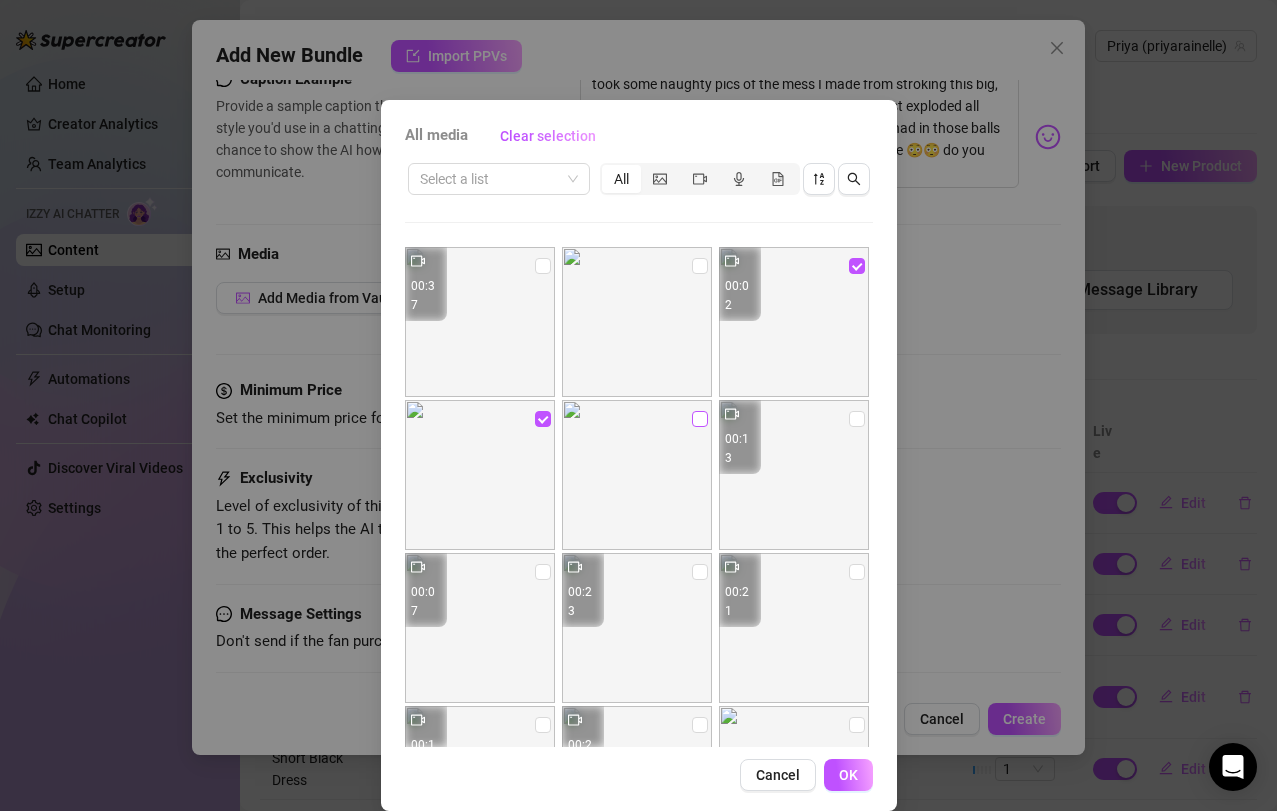 click at bounding box center [700, 419] 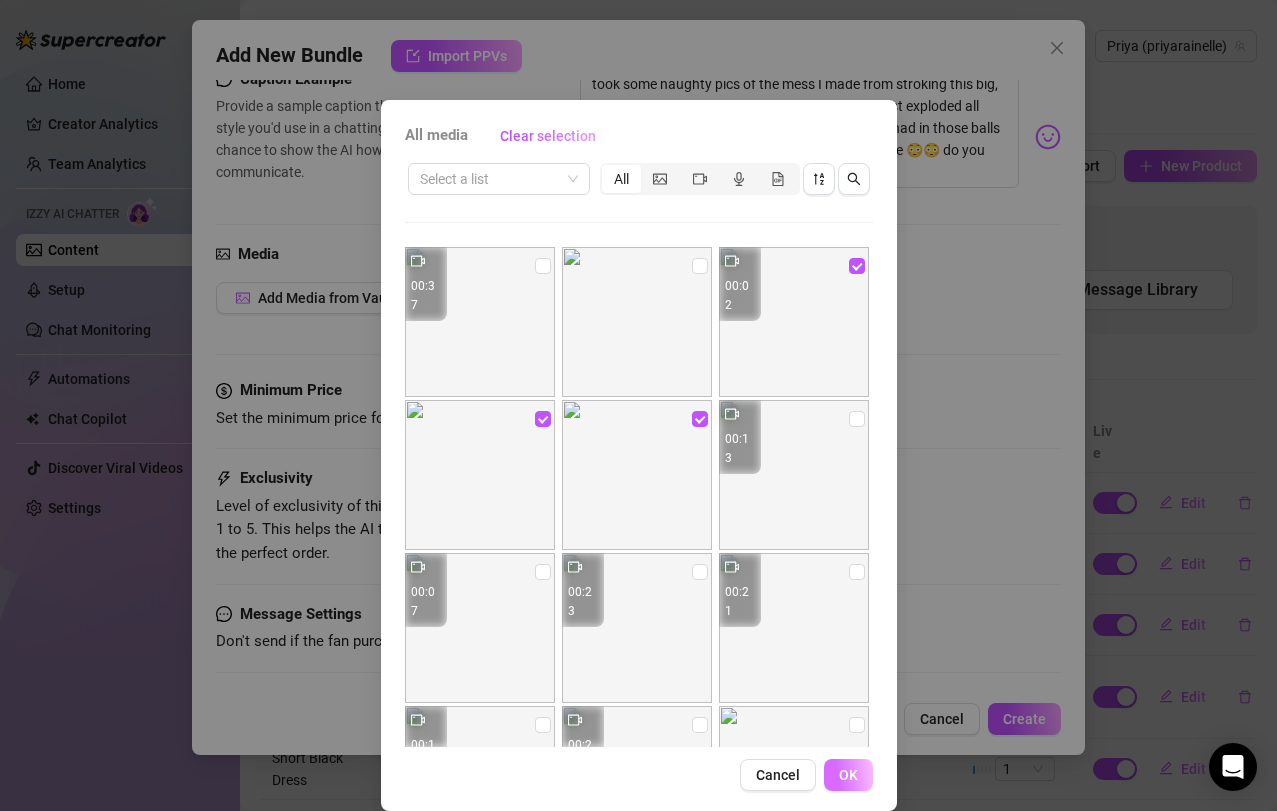 scroll, scrollTop: 1, scrollLeft: 0, axis: vertical 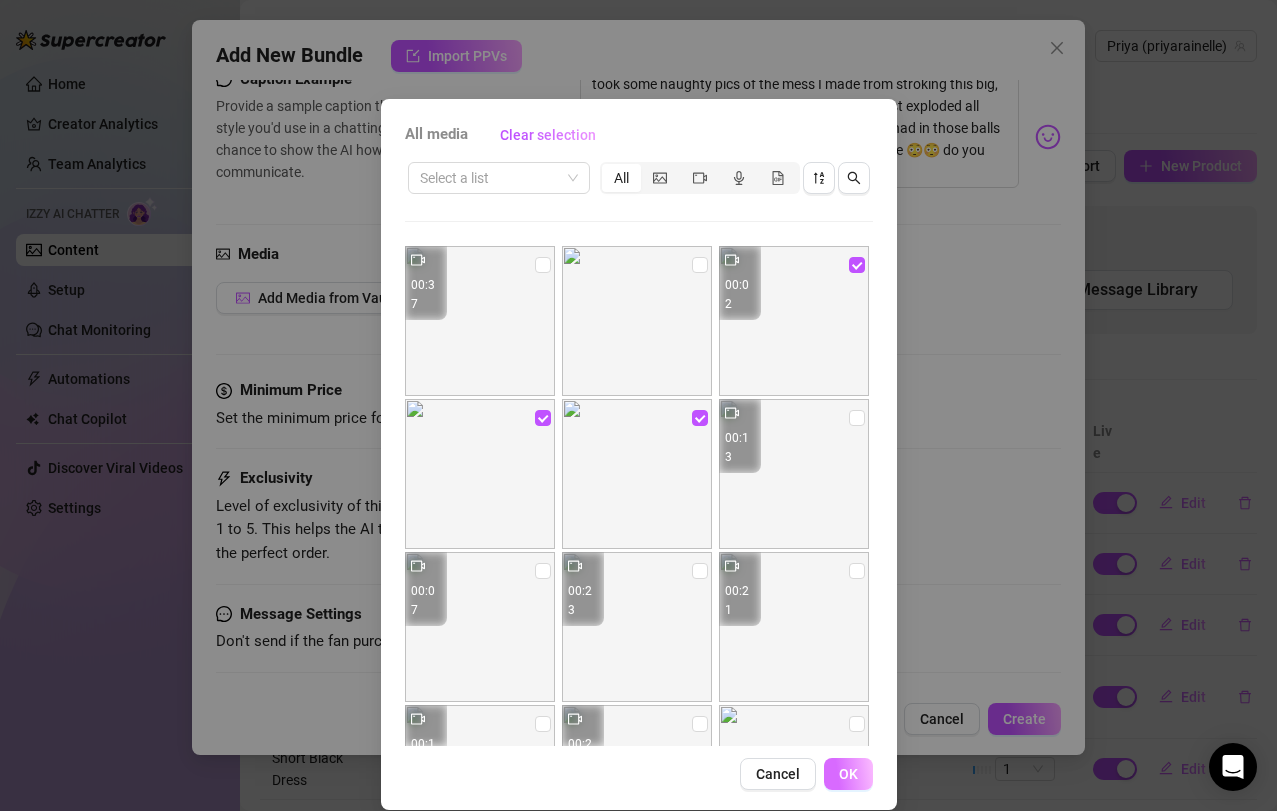 click on "OK" at bounding box center (848, 774) 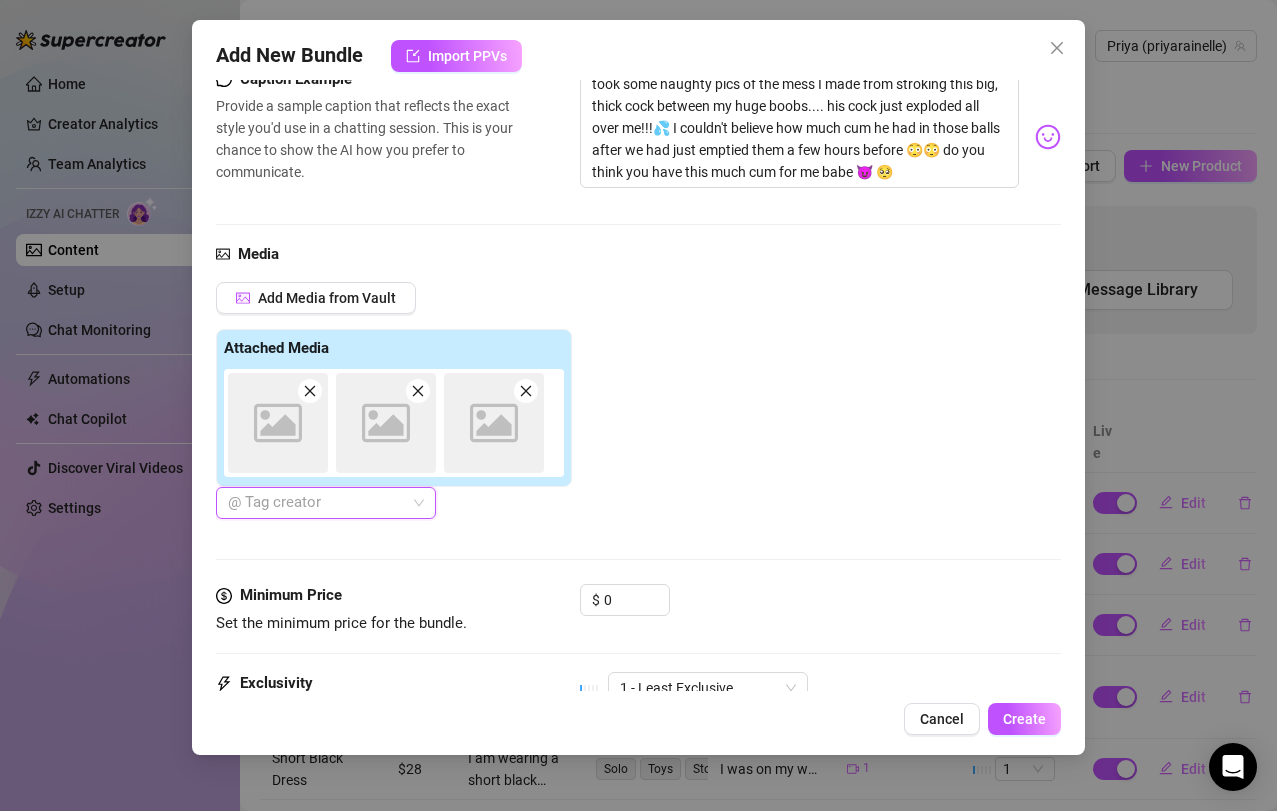 scroll, scrollTop: 712, scrollLeft: 0, axis: vertical 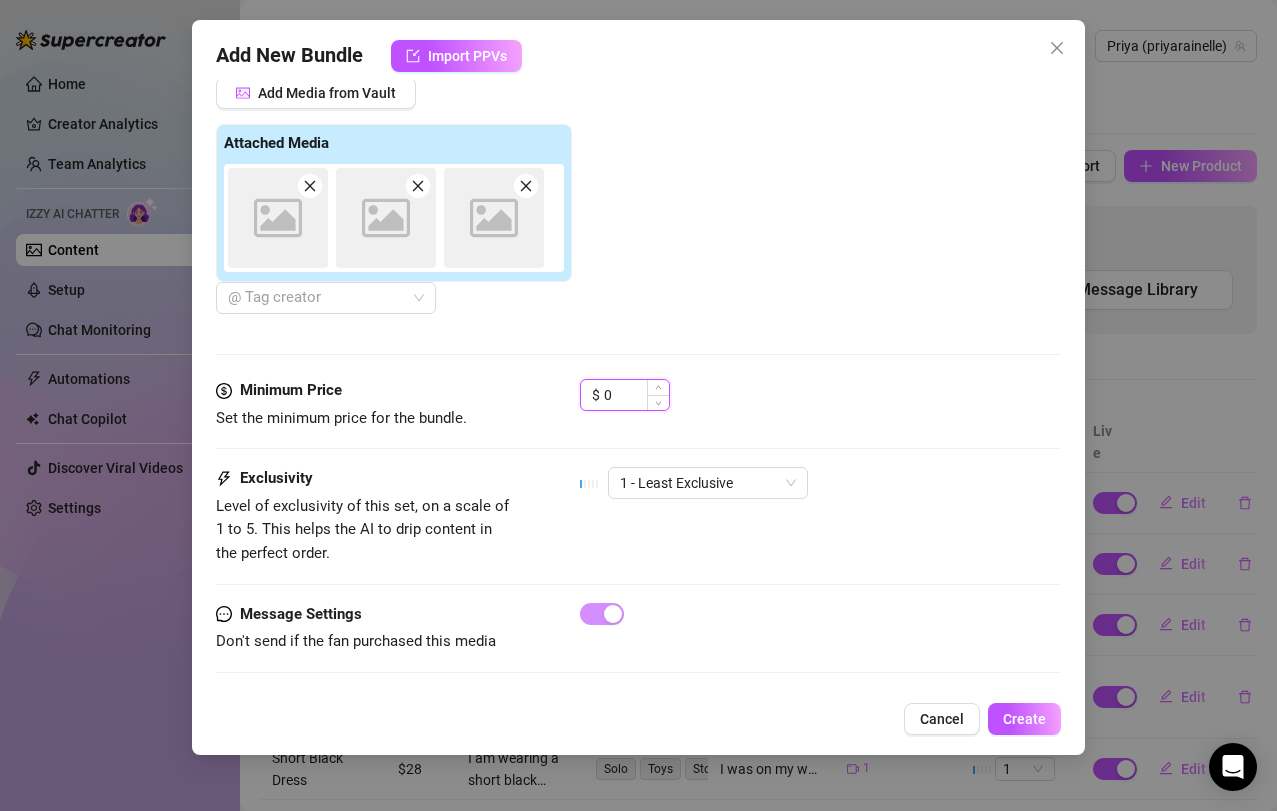 drag, startPoint x: 624, startPoint y: 401, endPoint x: 580, endPoint y: 402, distance: 44.011364 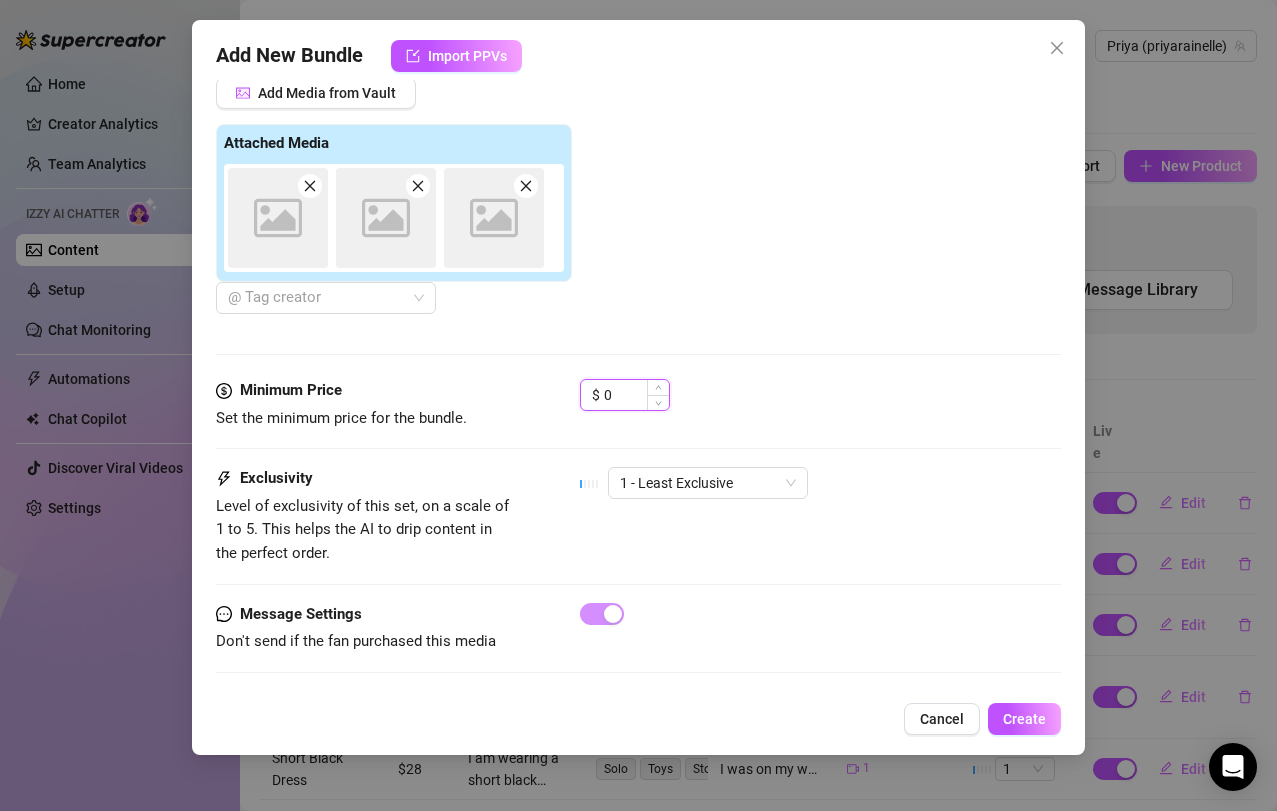 click on "$ 0" at bounding box center [625, 395] 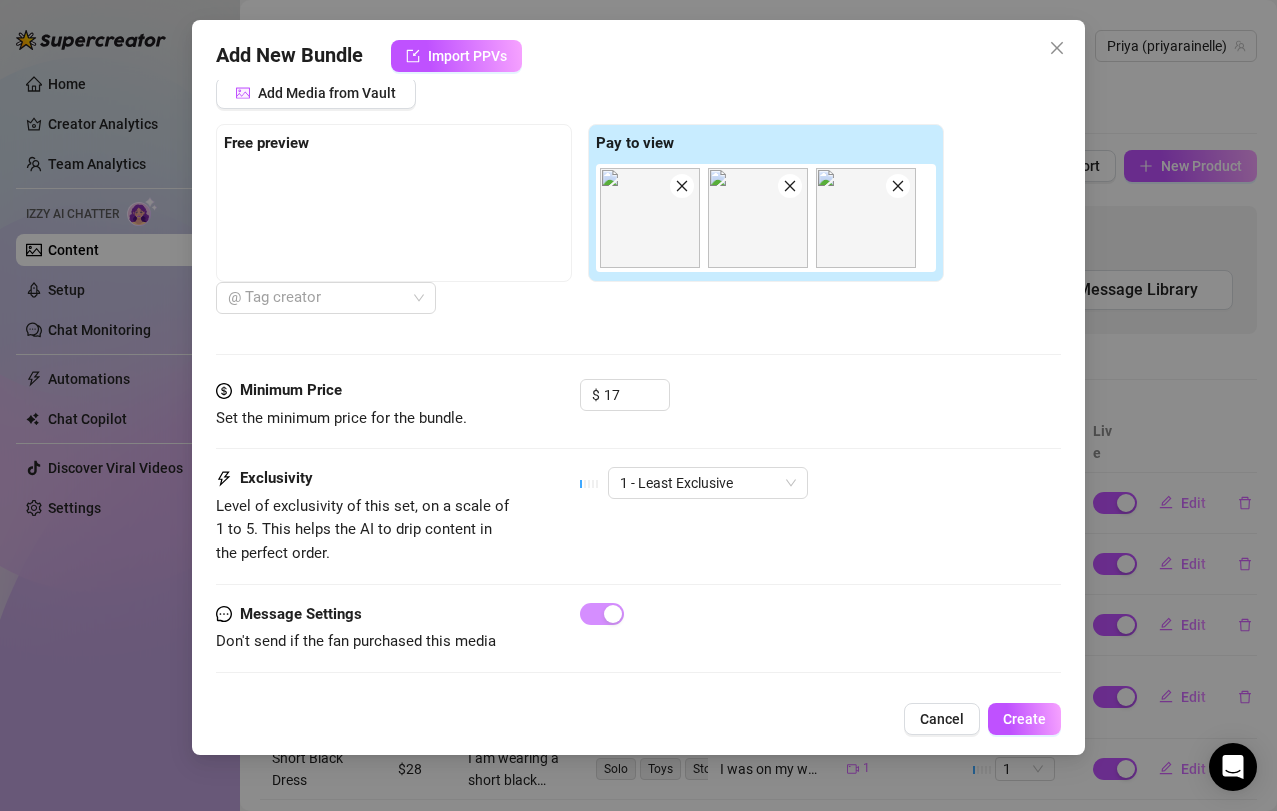 click on "Minimum Price Set the minimum price for the bundle. $ 17" at bounding box center (639, 423) 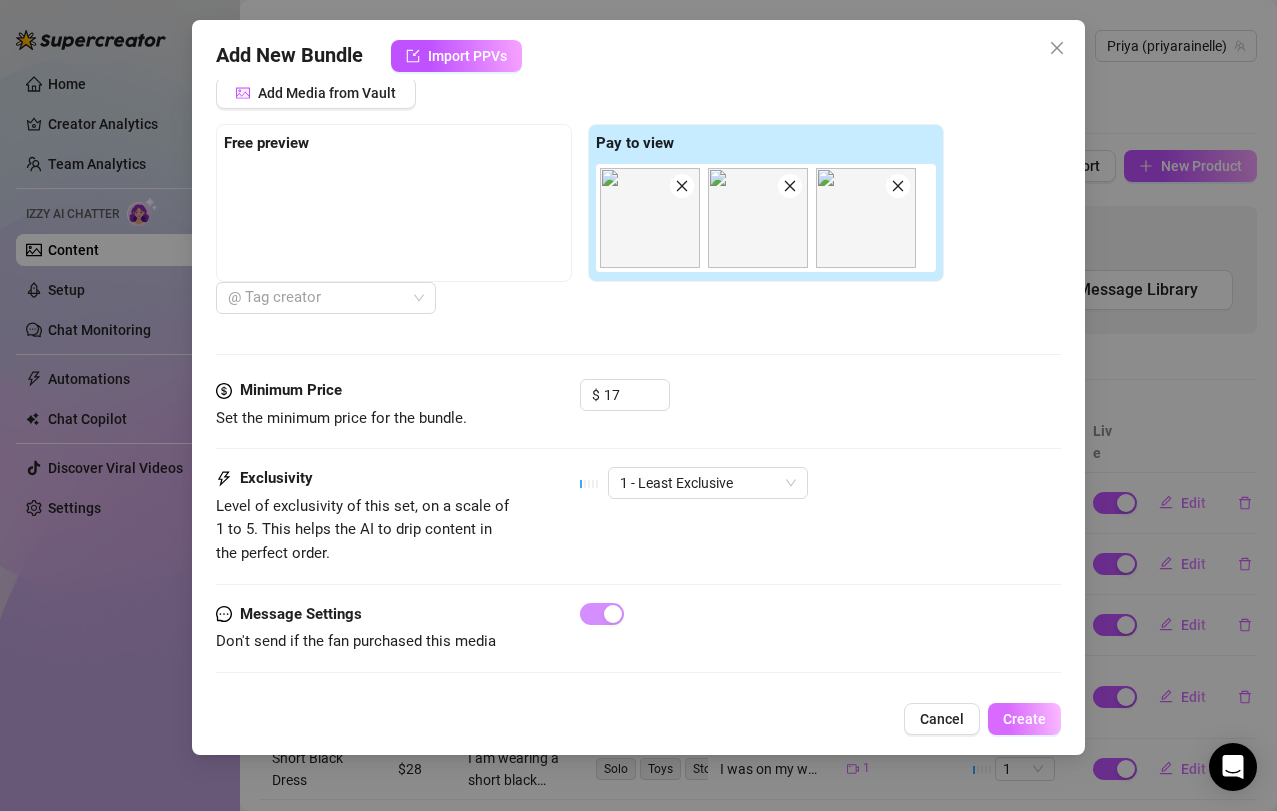 click on "Create" at bounding box center (1024, 719) 